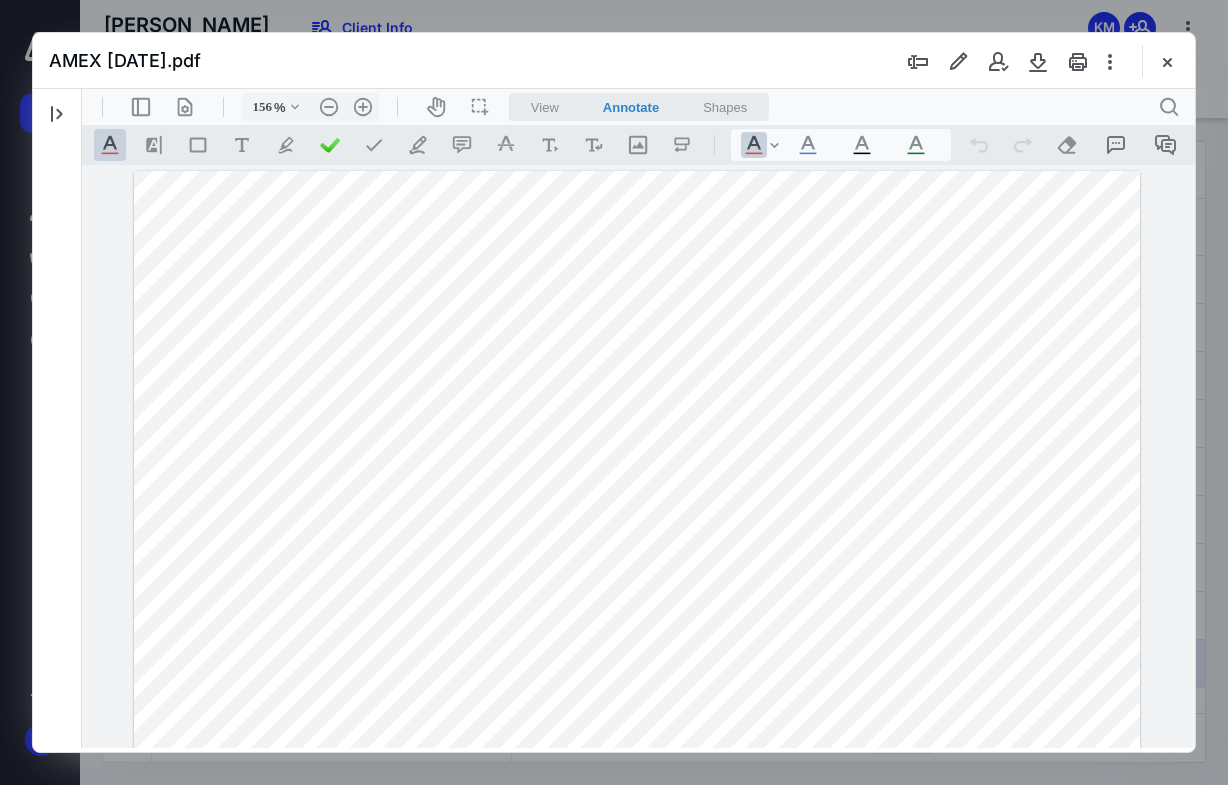 scroll, scrollTop: 0, scrollLeft: 0, axis: both 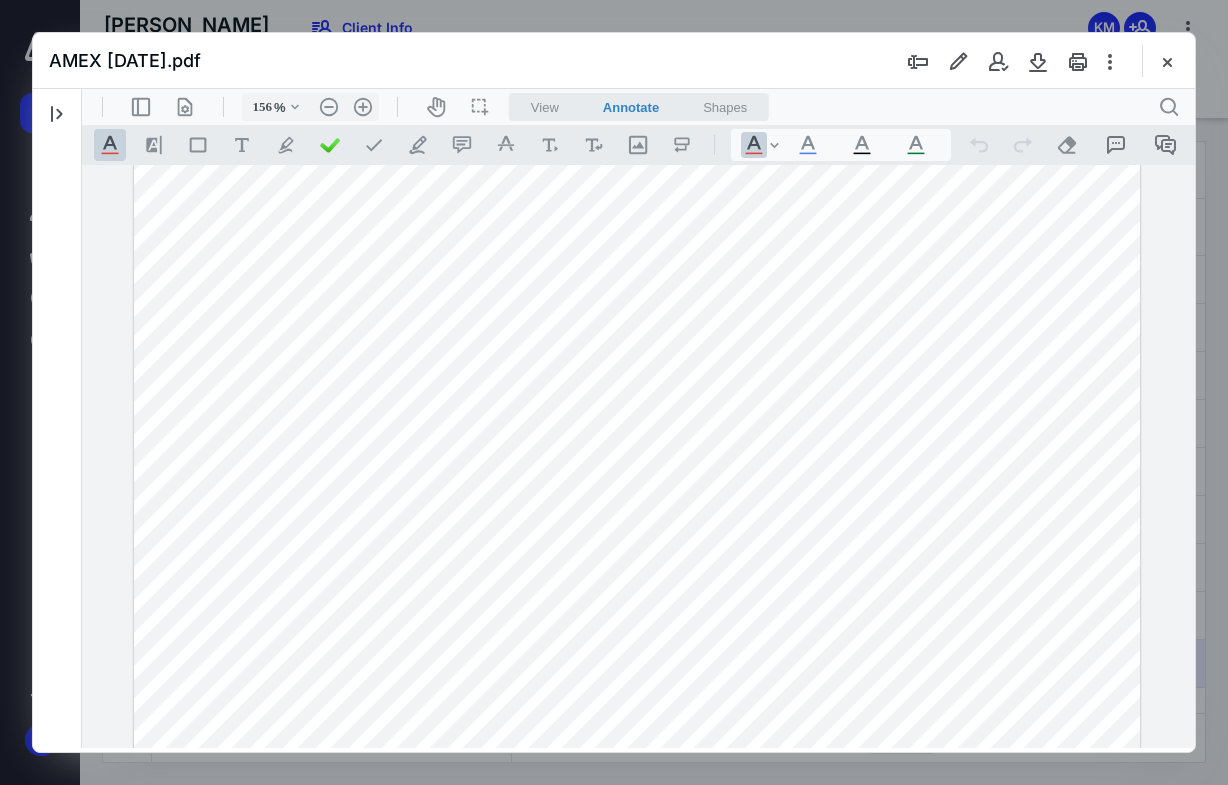 click on "**********" at bounding box center [638, 456] 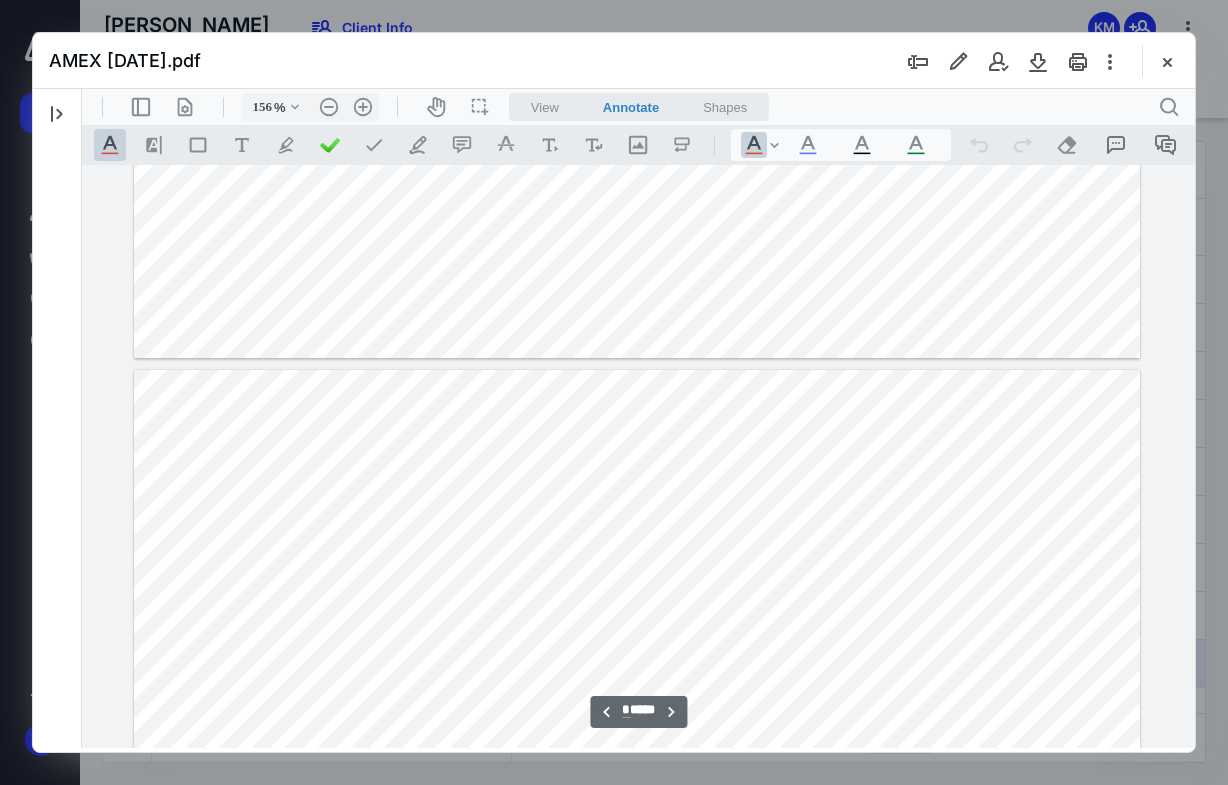 type on "*" 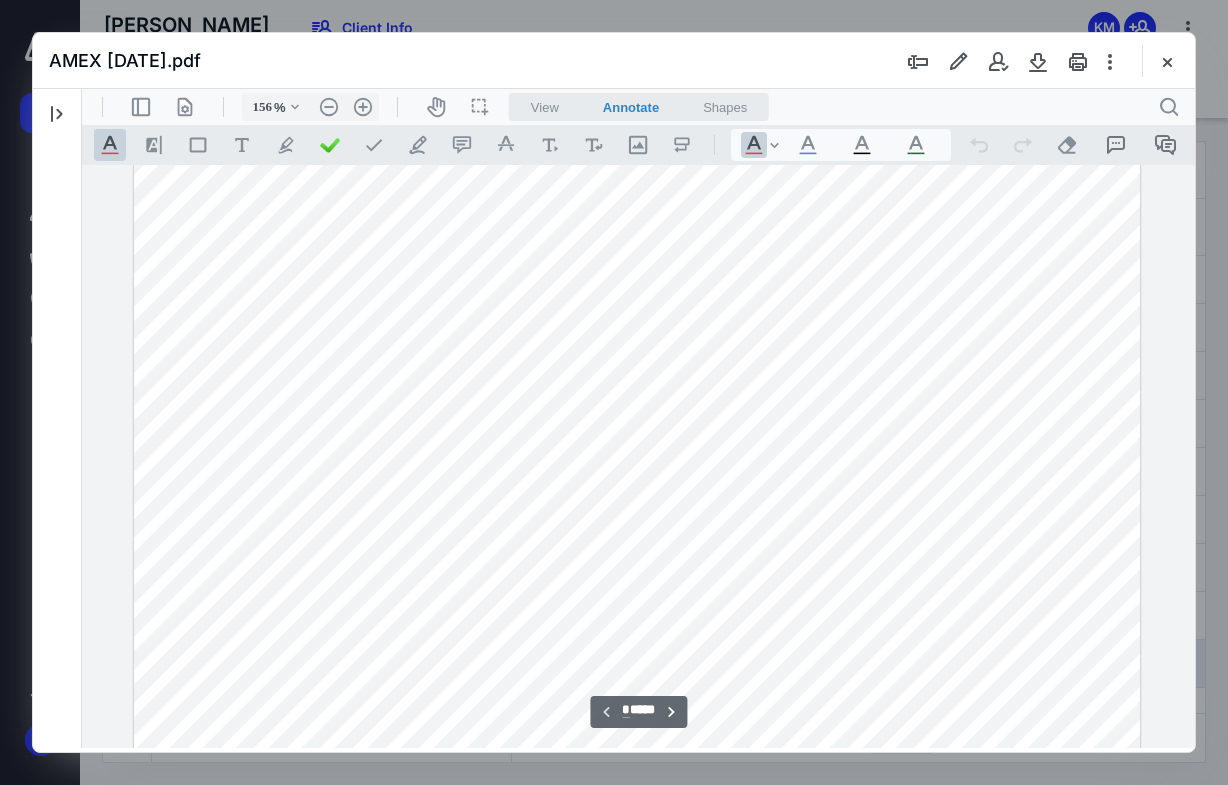 scroll, scrollTop: 171, scrollLeft: 0, axis: vertical 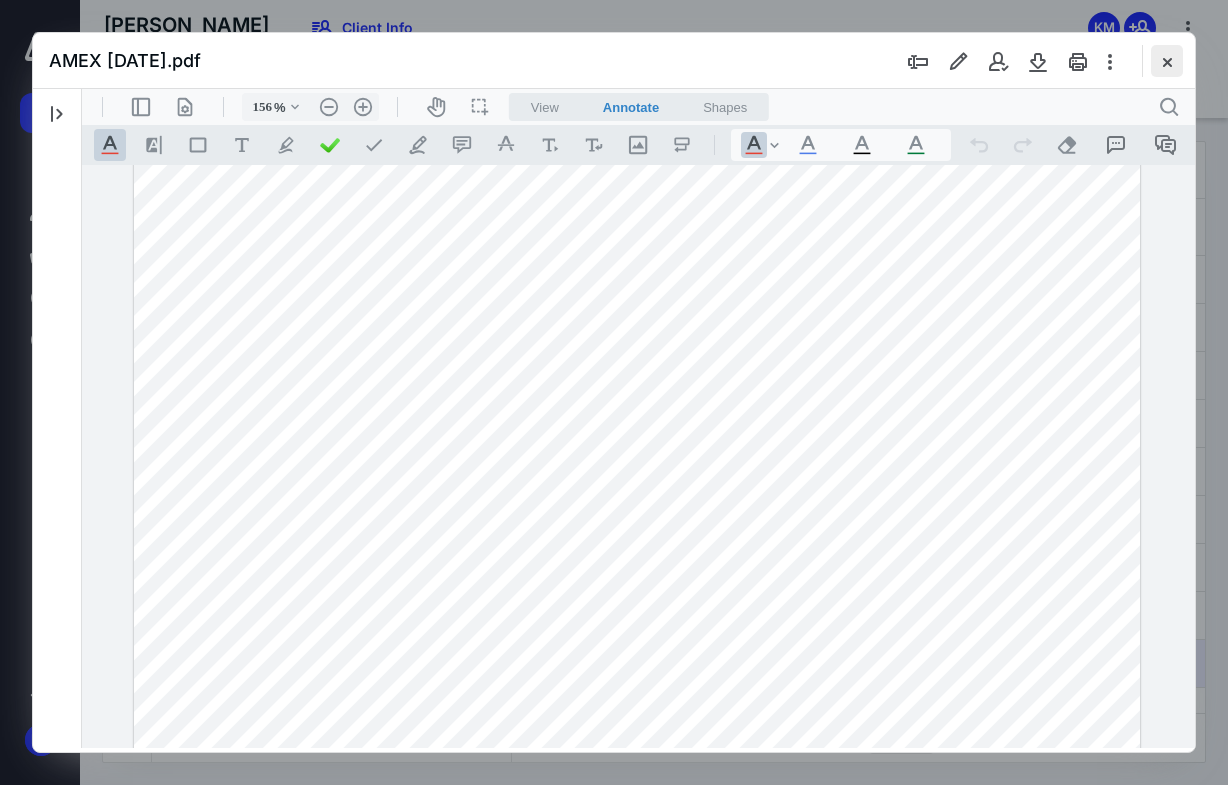 click at bounding box center [1167, 61] 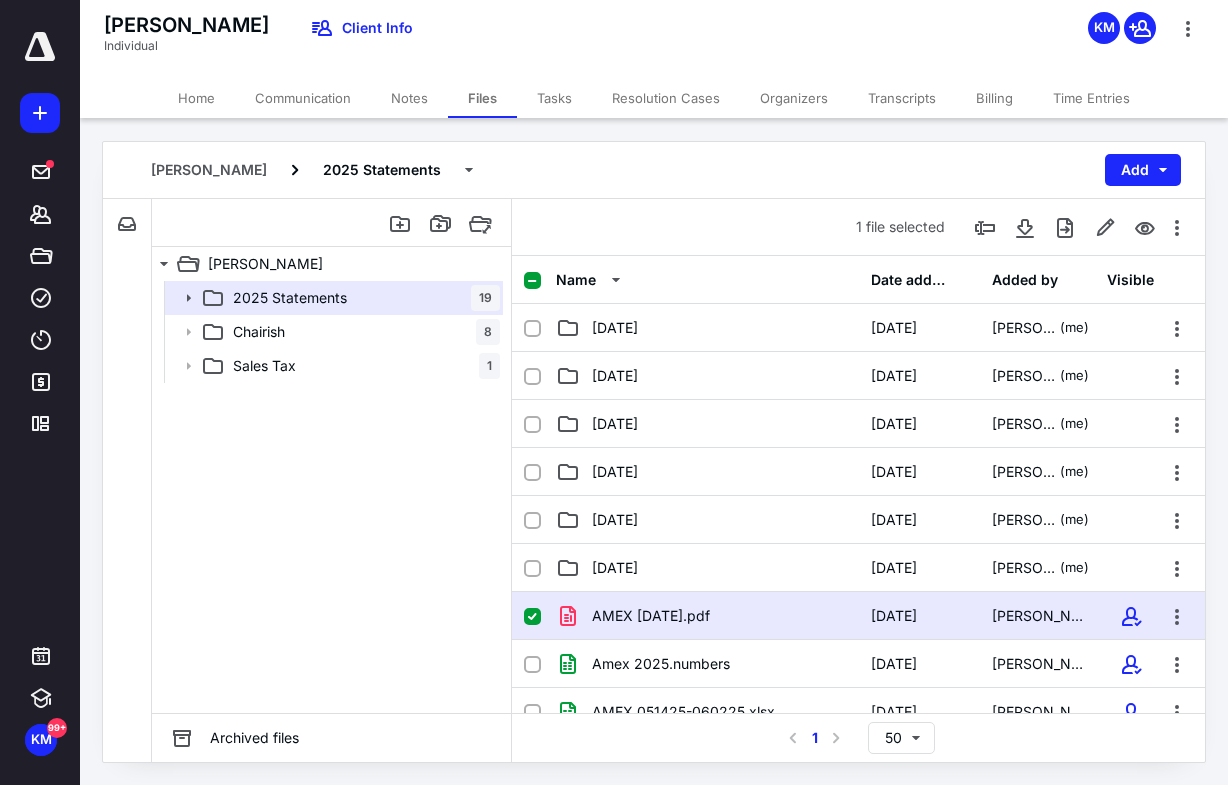 click on "AMEX [DATE].pdf [DATE] [PERSON_NAME]" at bounding box center (858, 616) 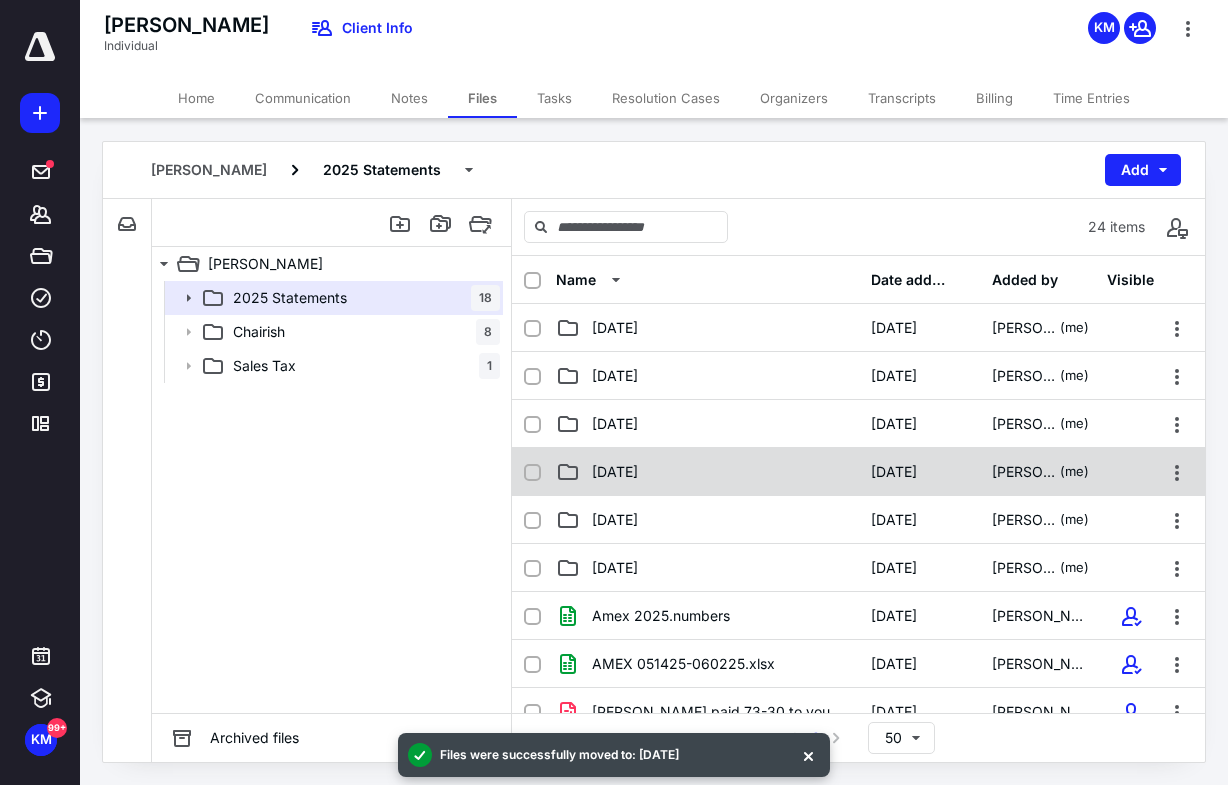 click on "[DATE]" at bounding box center [615, 472] 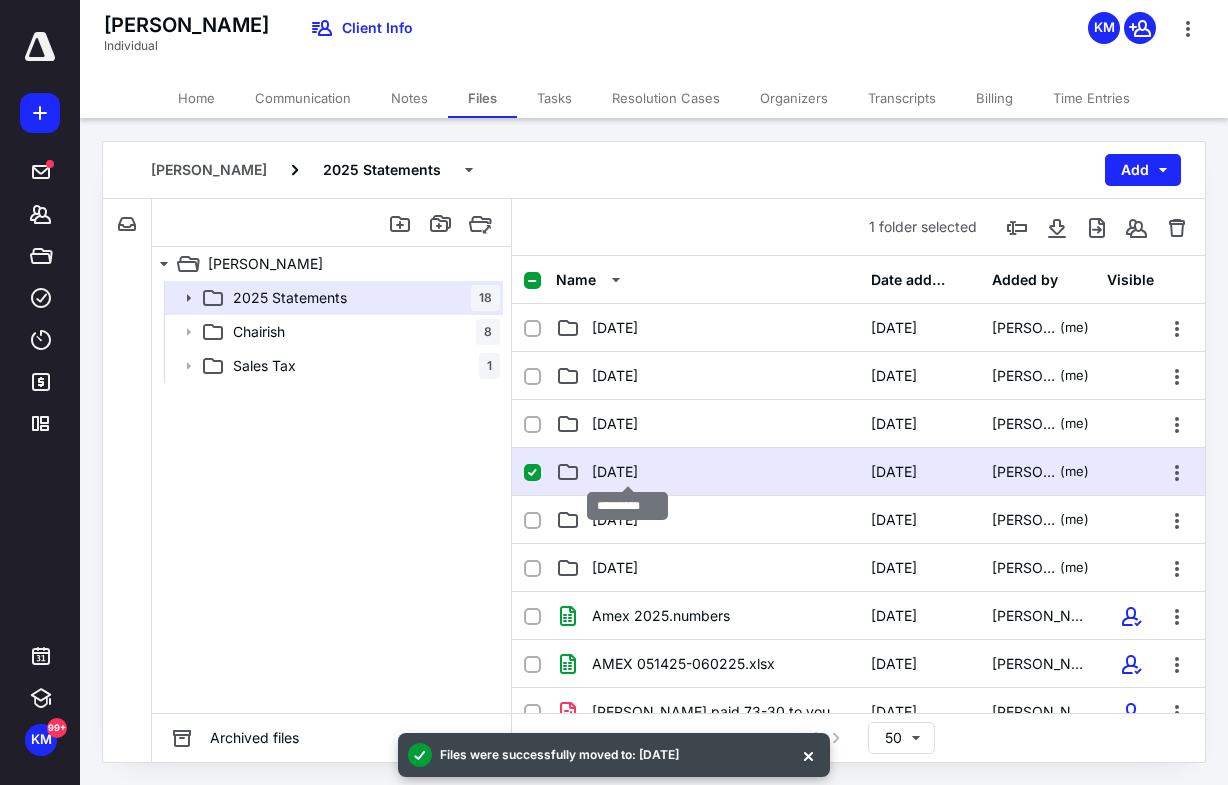 click on "[DATE]" at bounding box center (615, 472) 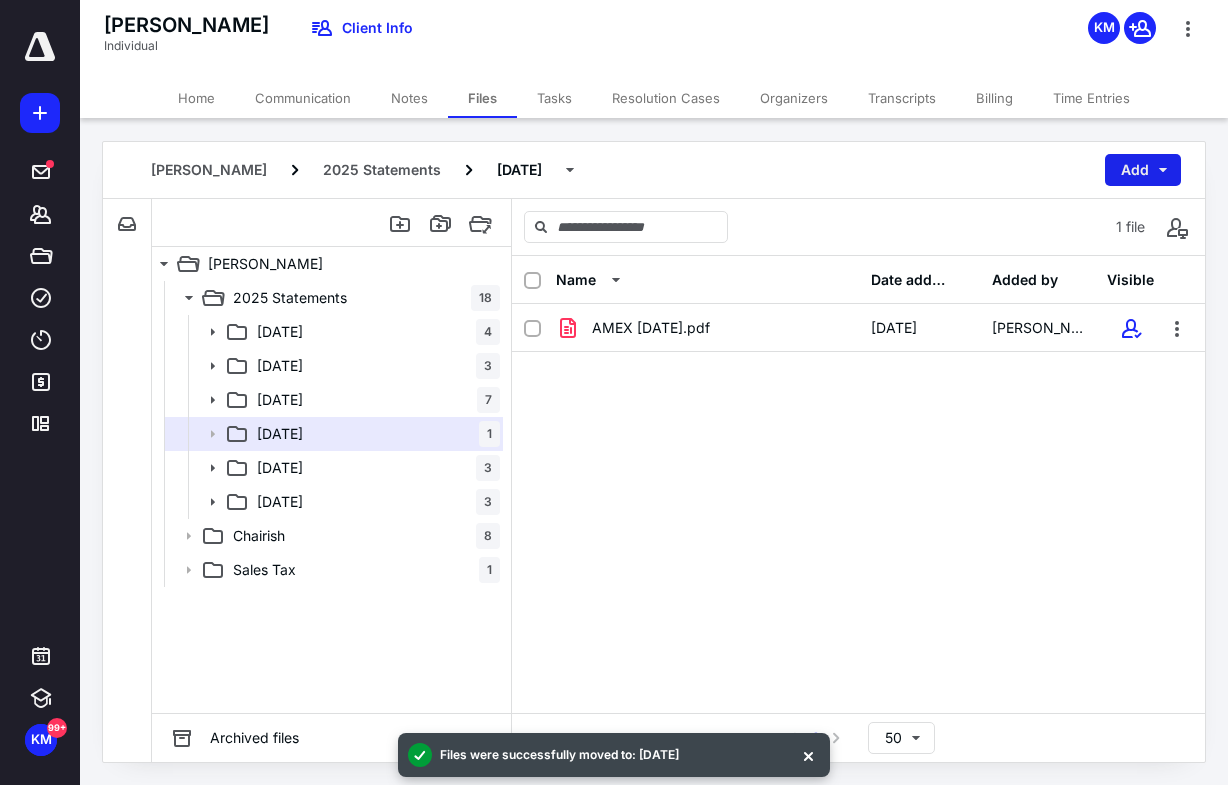 click on "Add" at bounding box center (1143, 170) 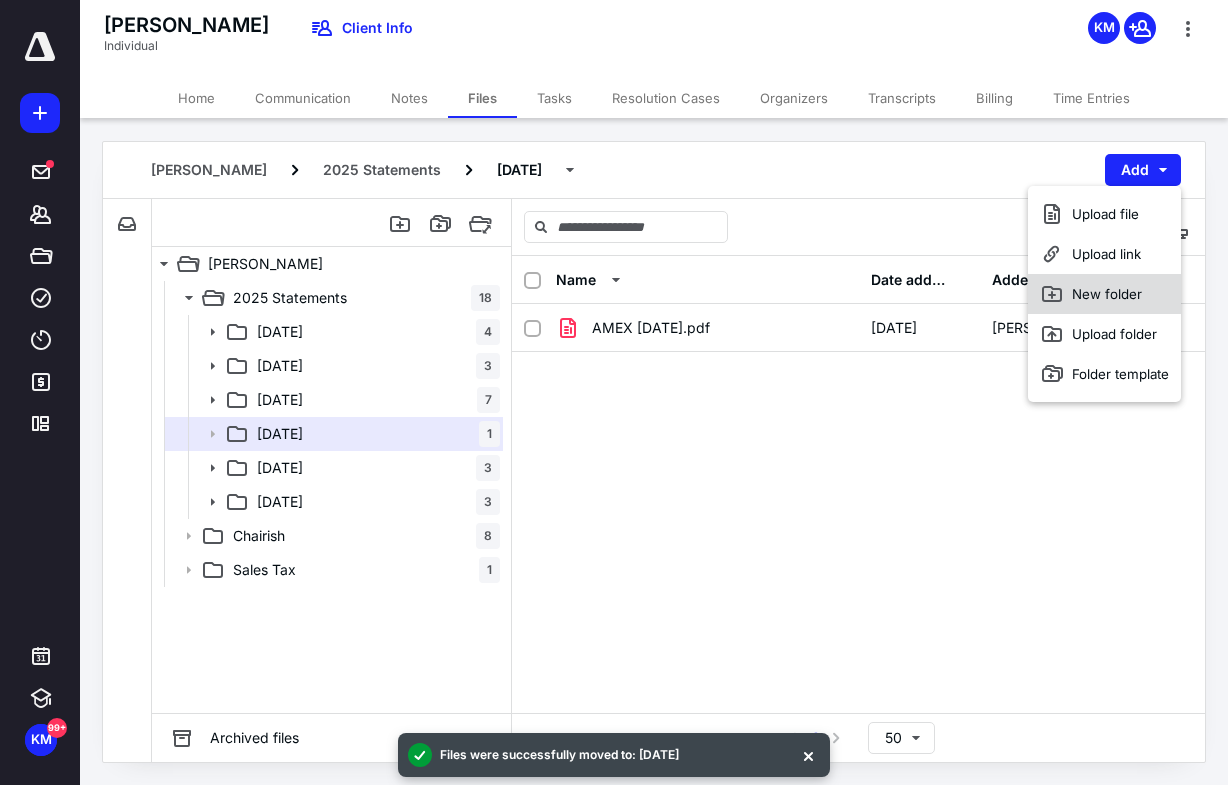 click on "New folder" at bounding box center (1104, 294) 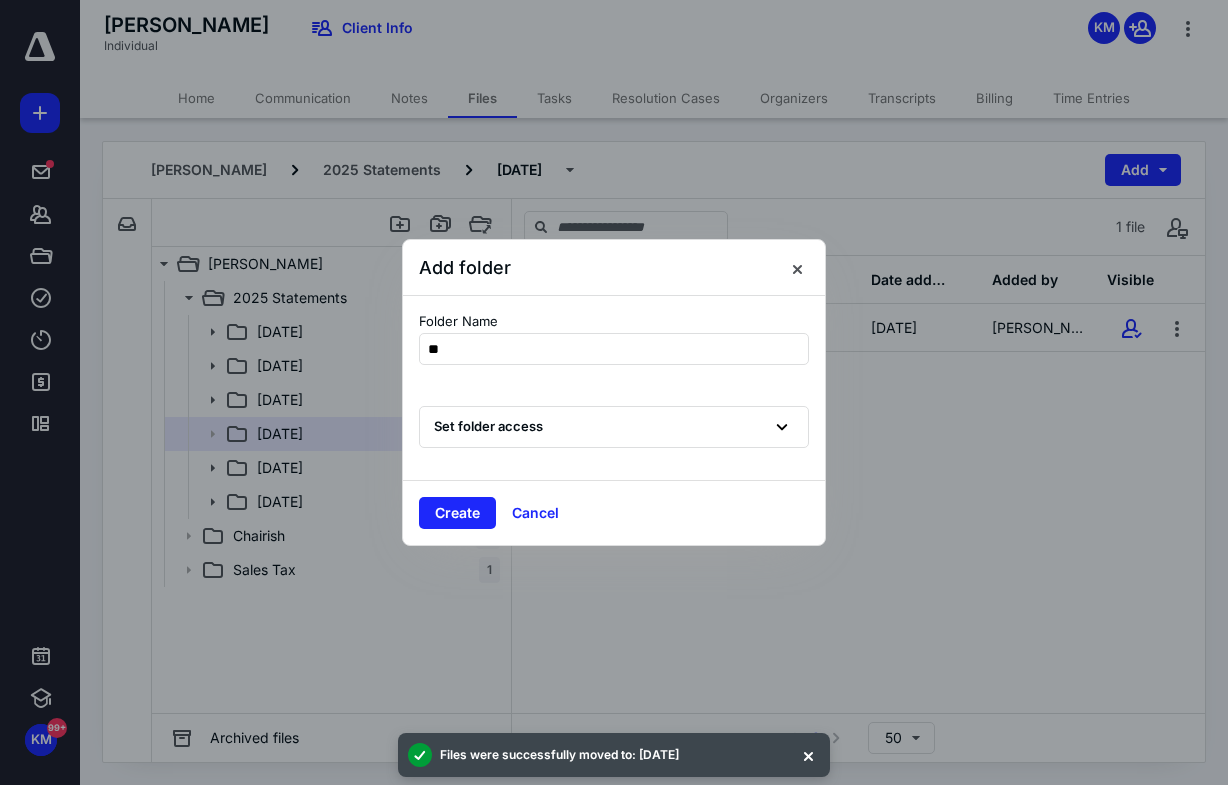 type on "*" 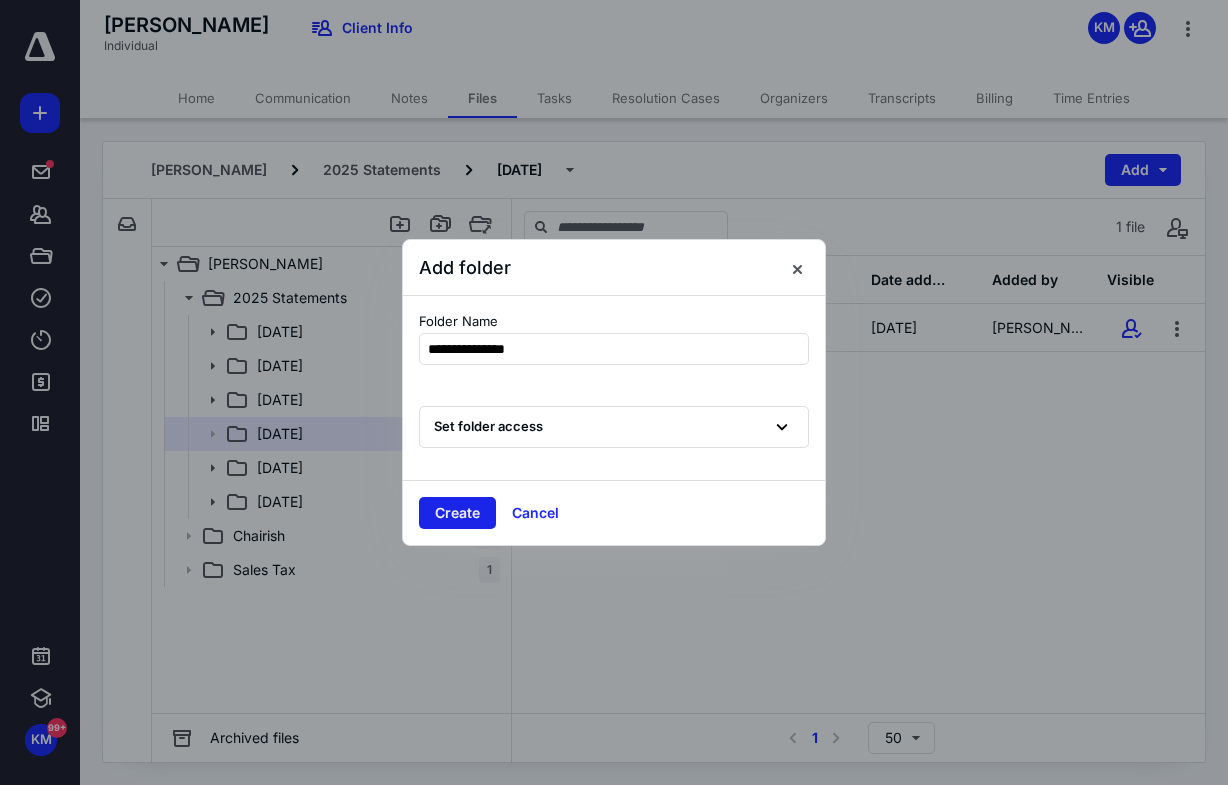 type on "**********" 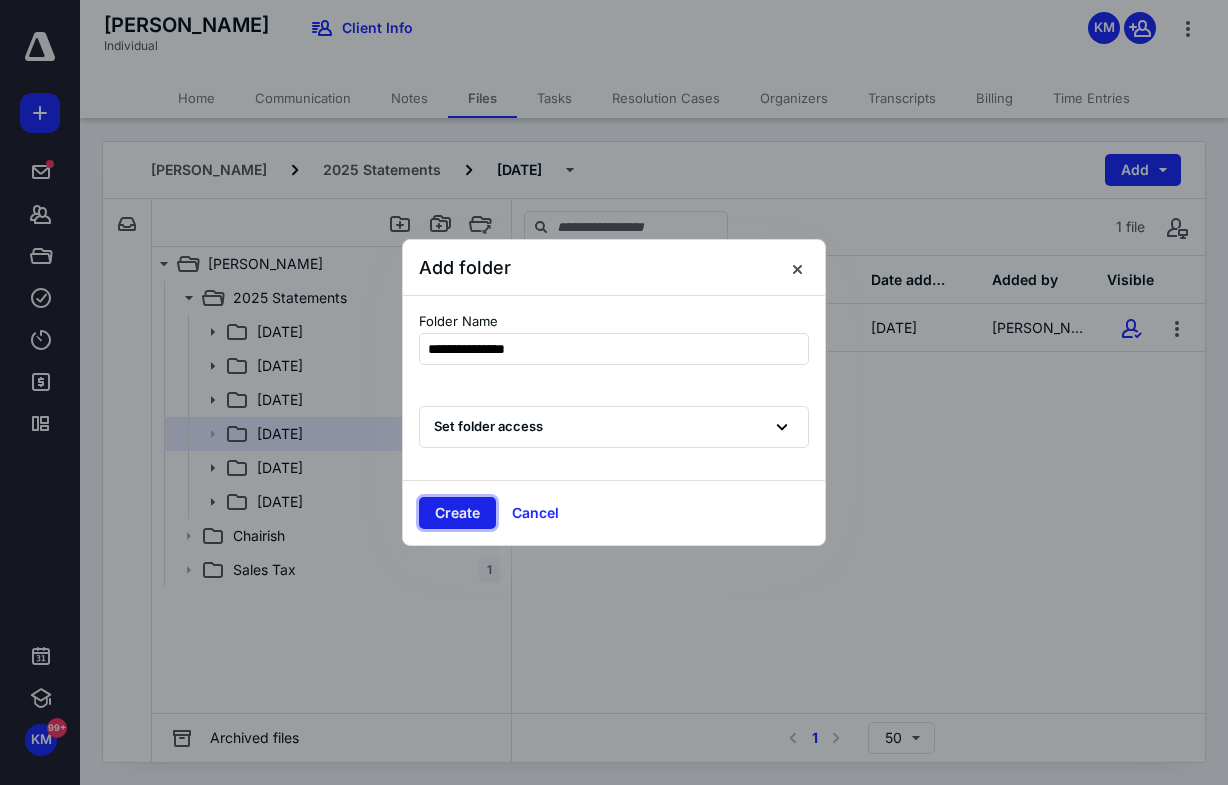 click on "Create" at bounding box center [457, 513] 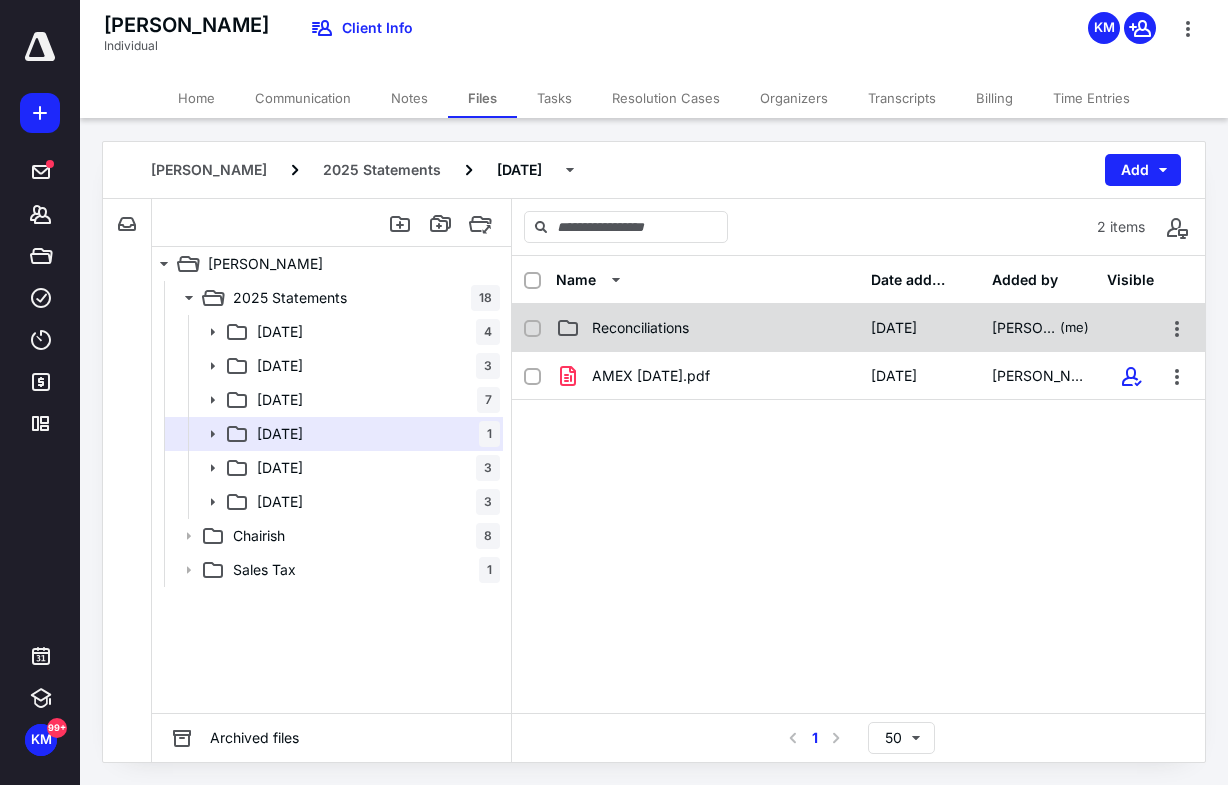 click on "Reconciliations" at bounding box center [707, 328] 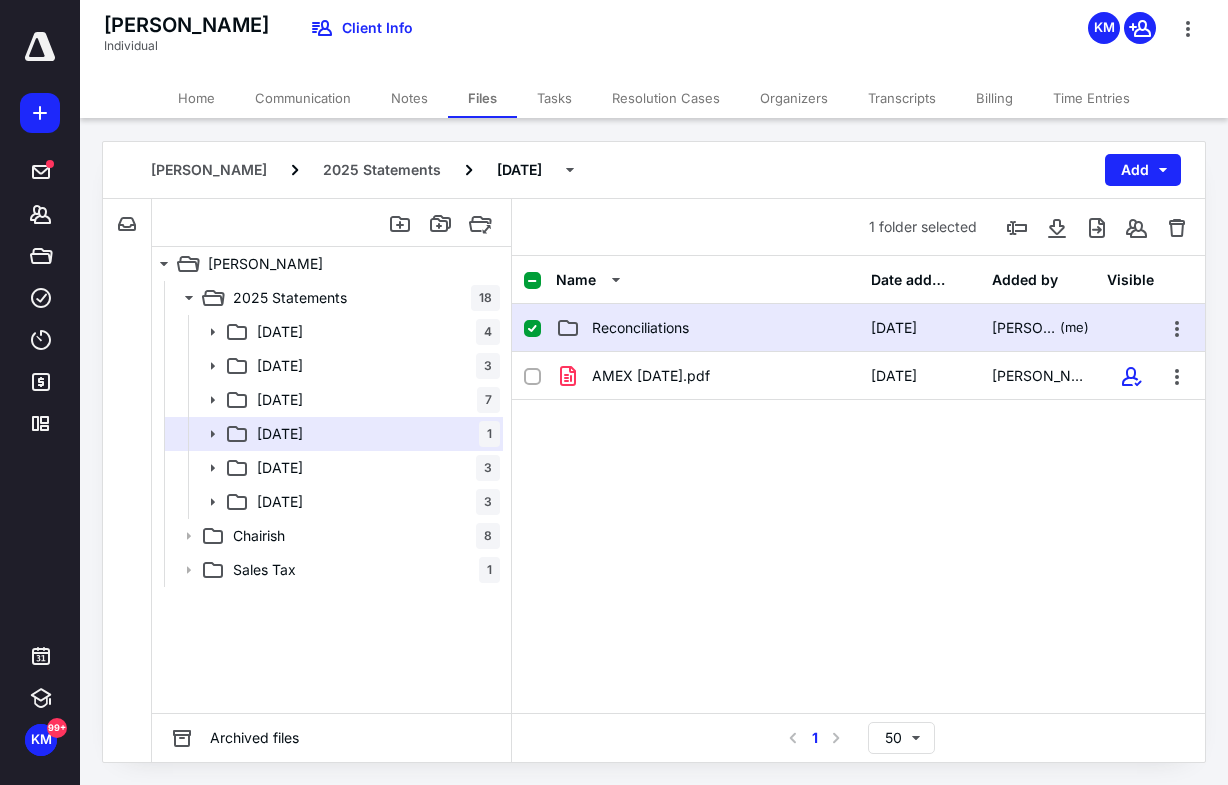click on "Reconciliations" at bounding box center [707, 328] 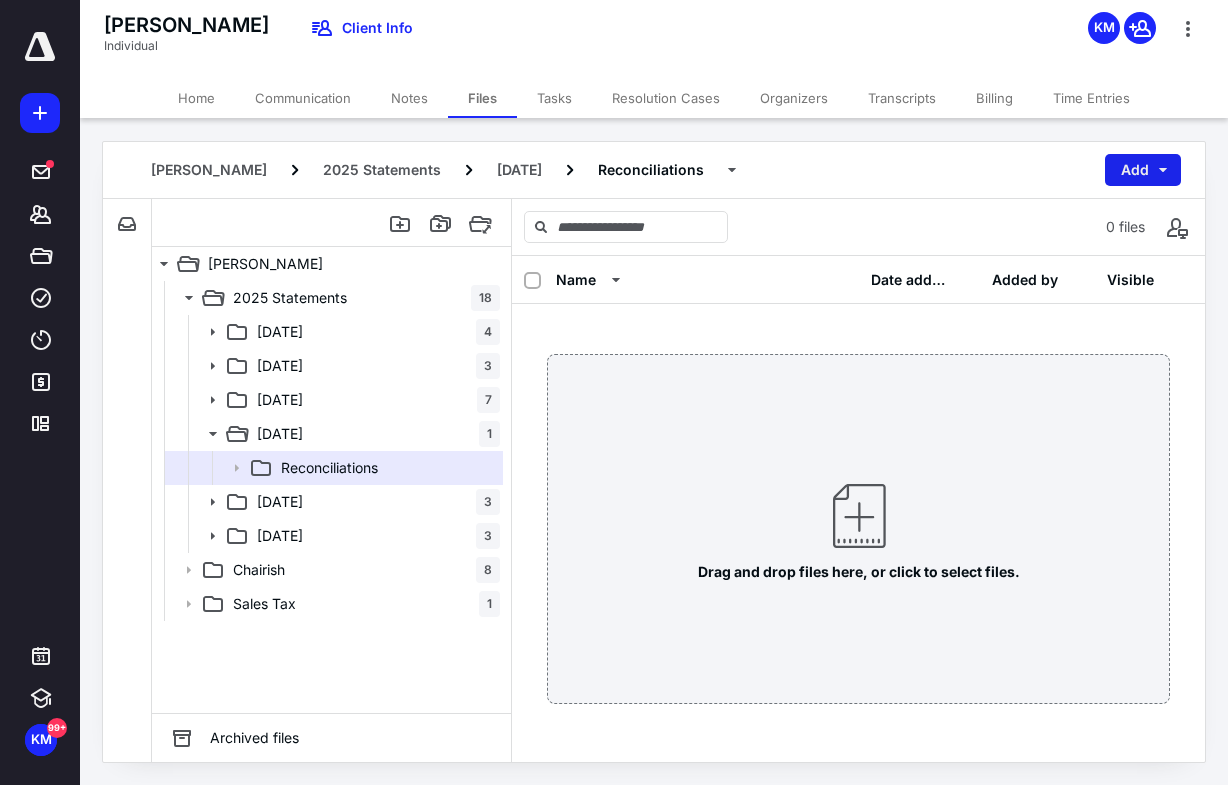 click on "Add" at bounding box center (1143, 170) 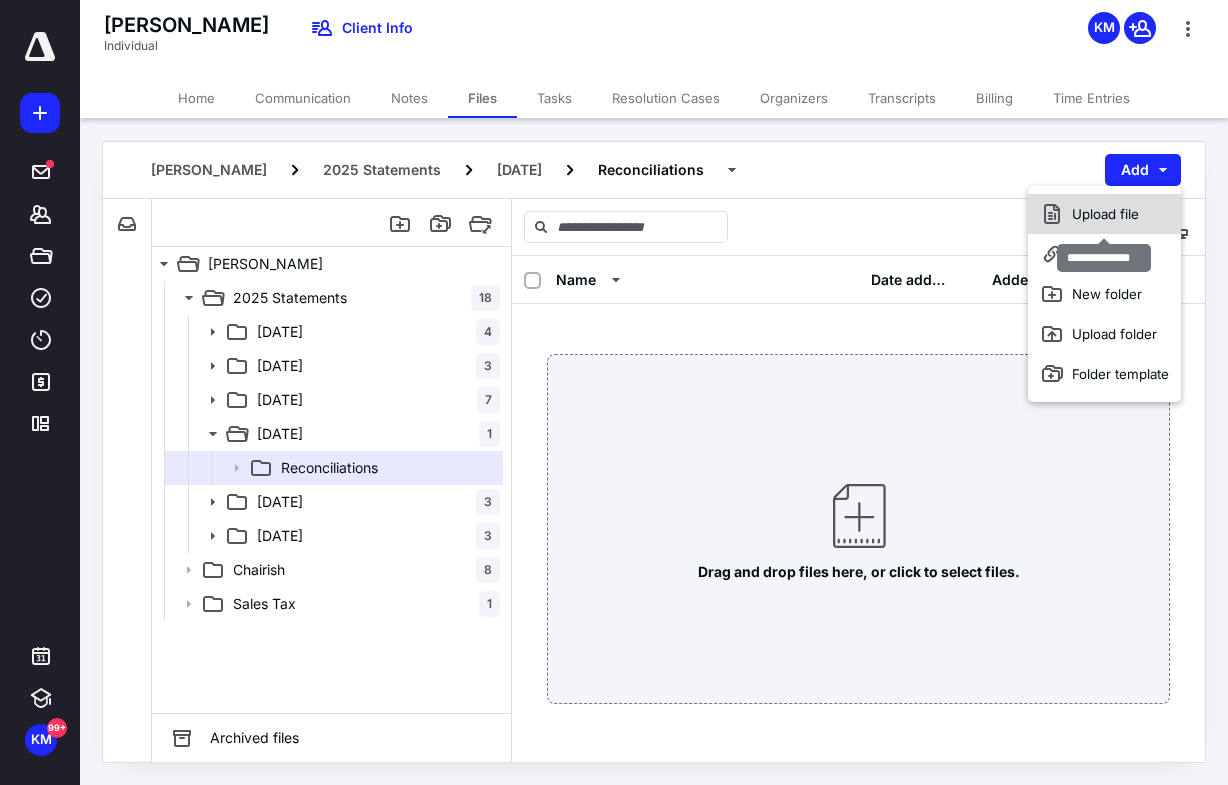 click on "Upload file" at bounding box center [1104, 214] 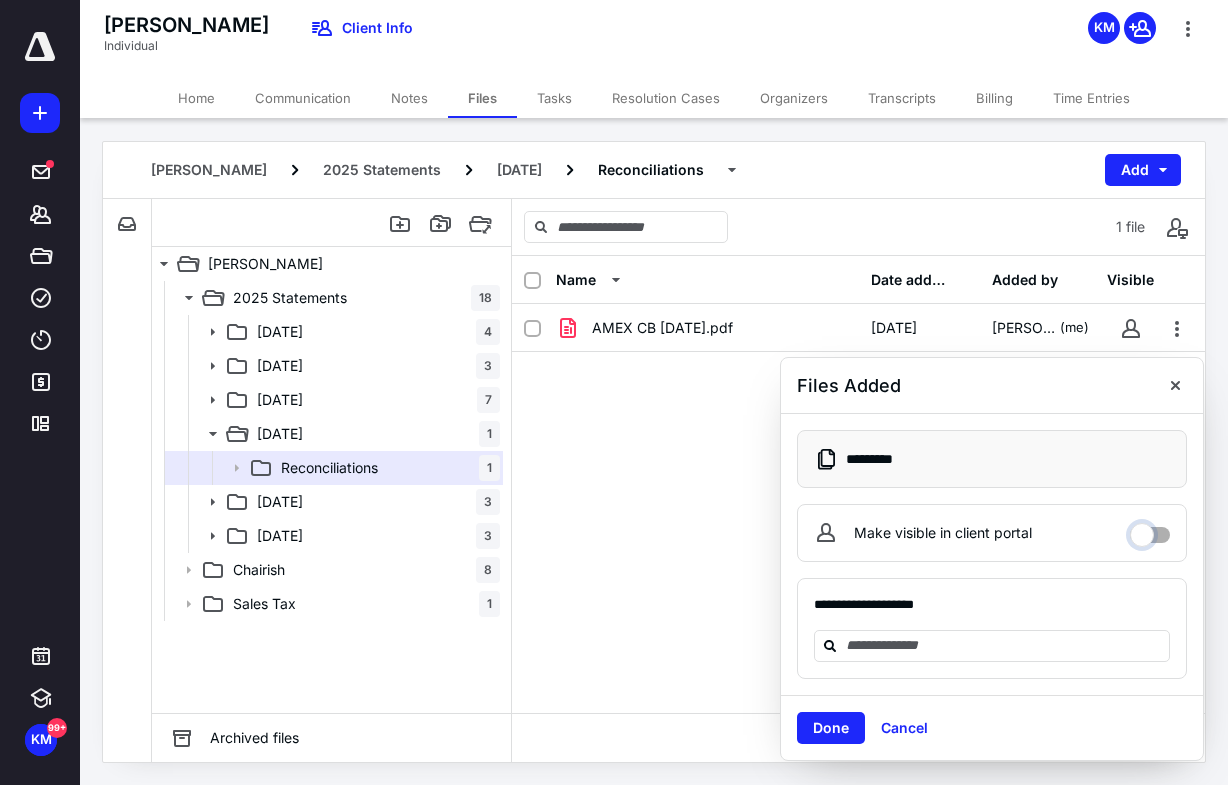 click on "Make visible in client portal" at bounding box center [1150, 530] 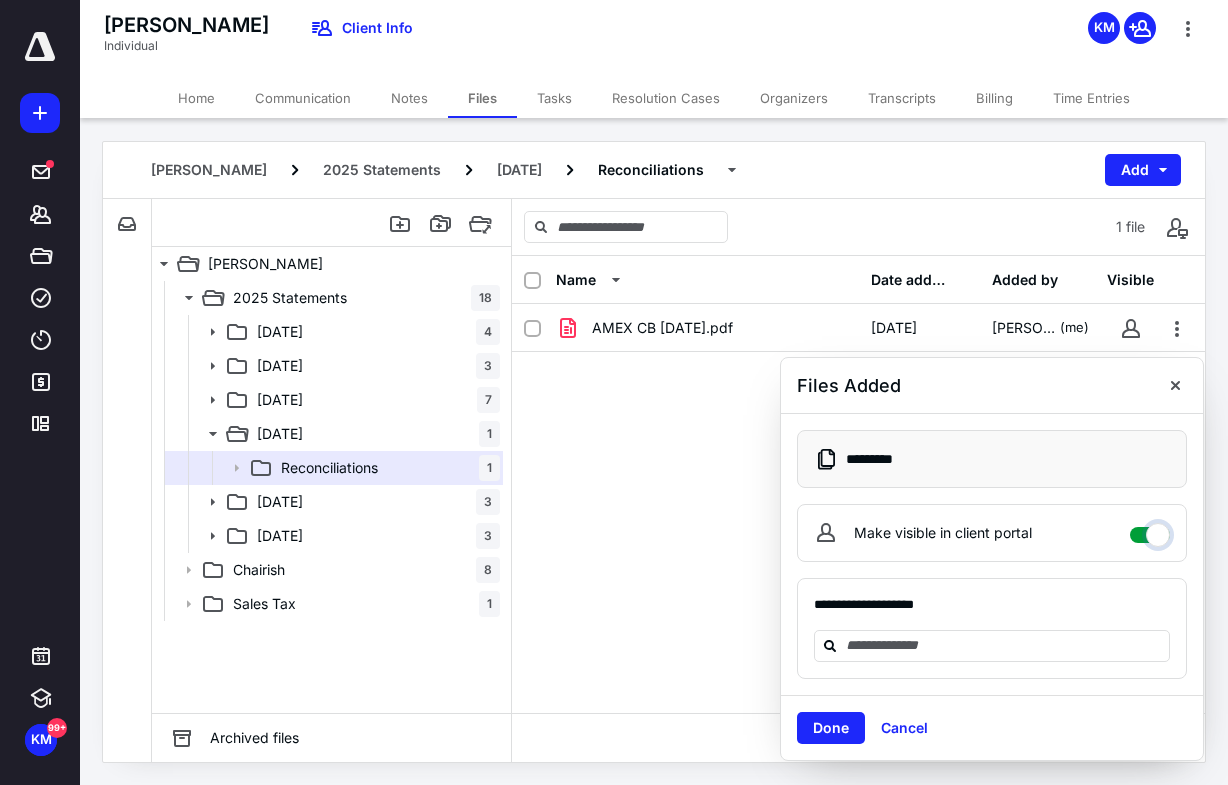 checkbox on "****" 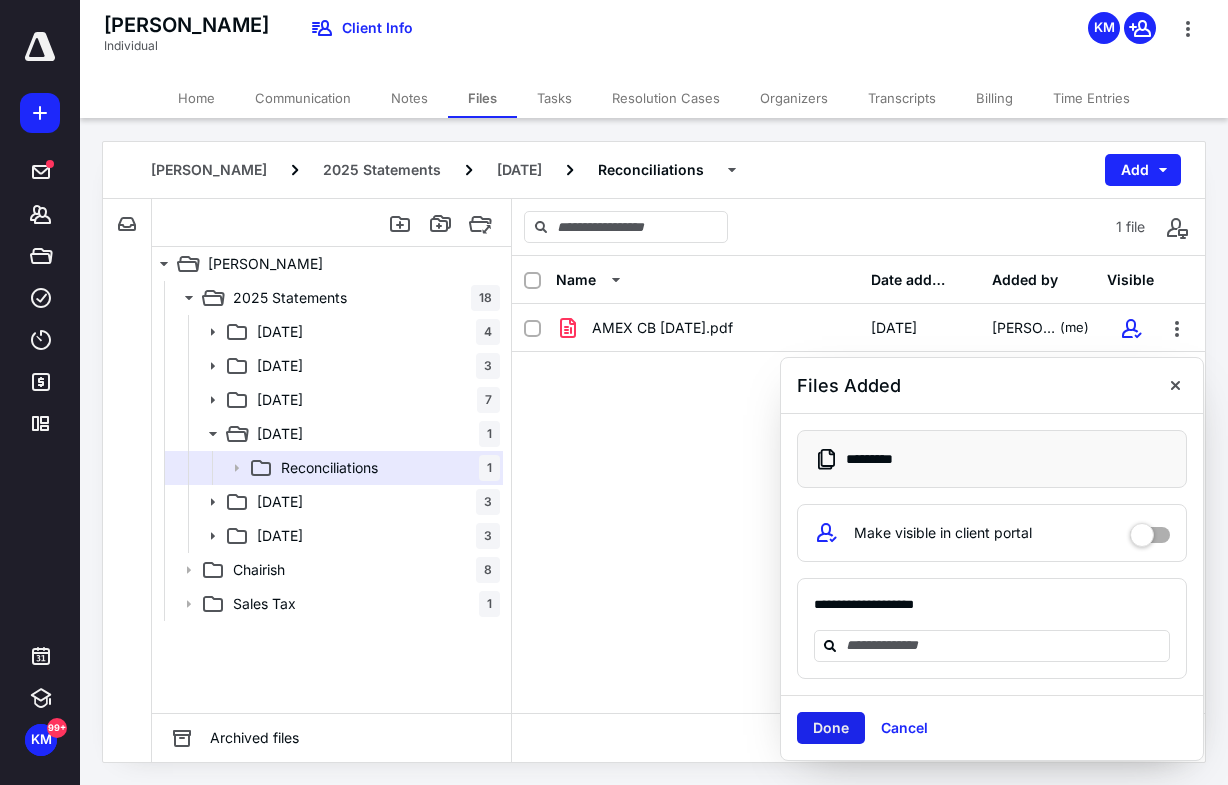 click on "Done" at bounding box center [831, 728] 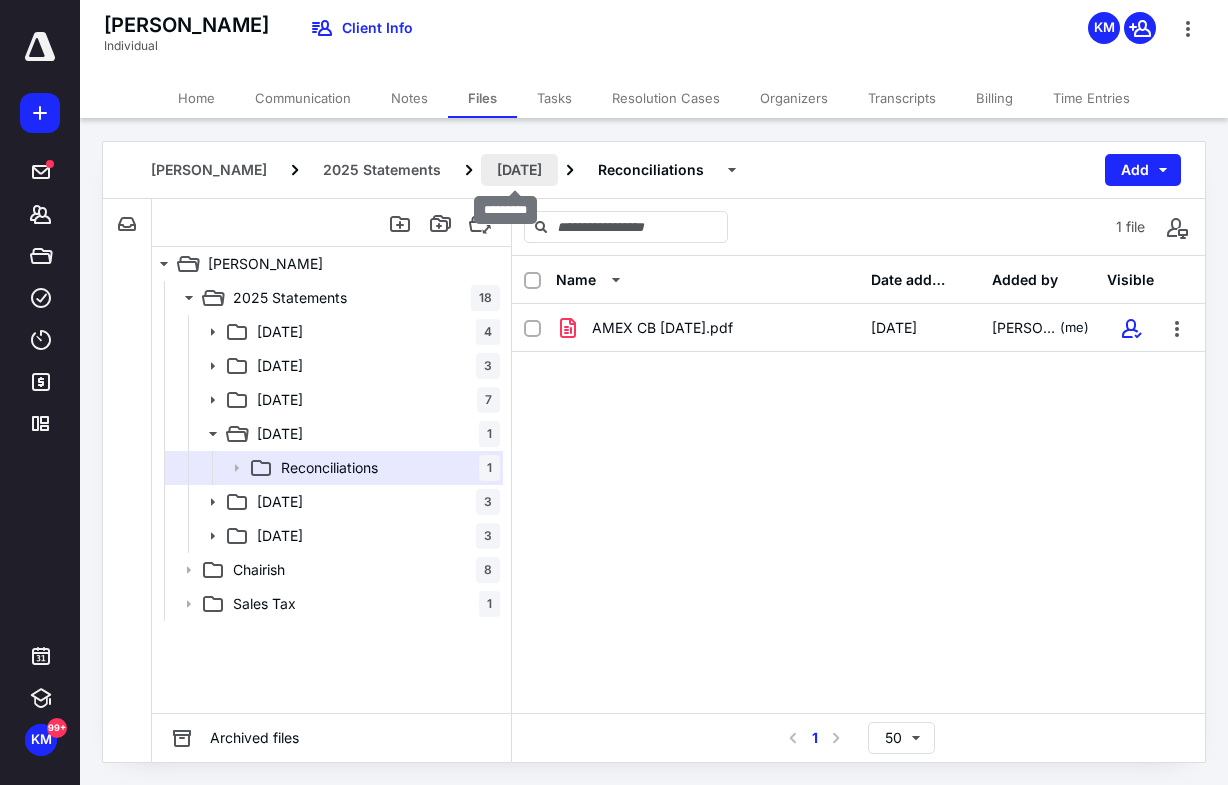 click on "[DATE]" at bounding box center (519, 170) 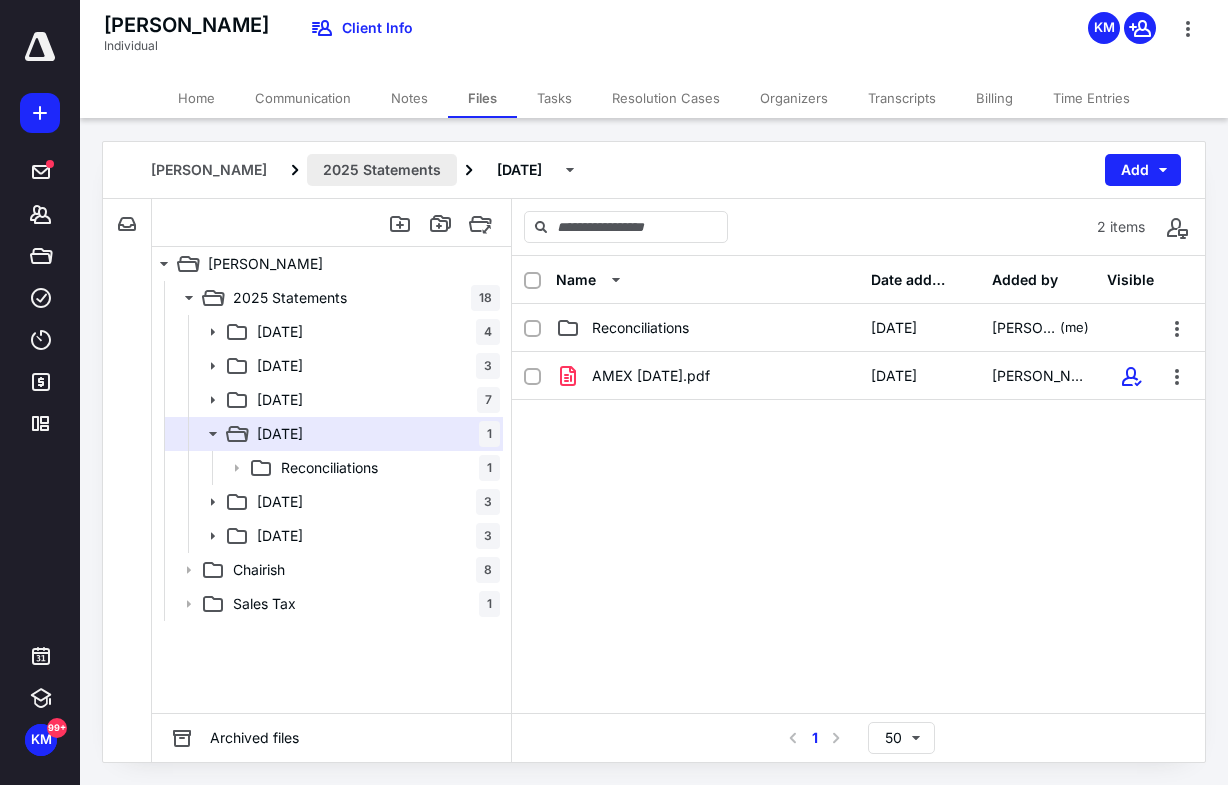 drag, startPoint x: 370, startPoint y: 160, endPoint x: 401, endPoint y: 165, distance: 31.400637 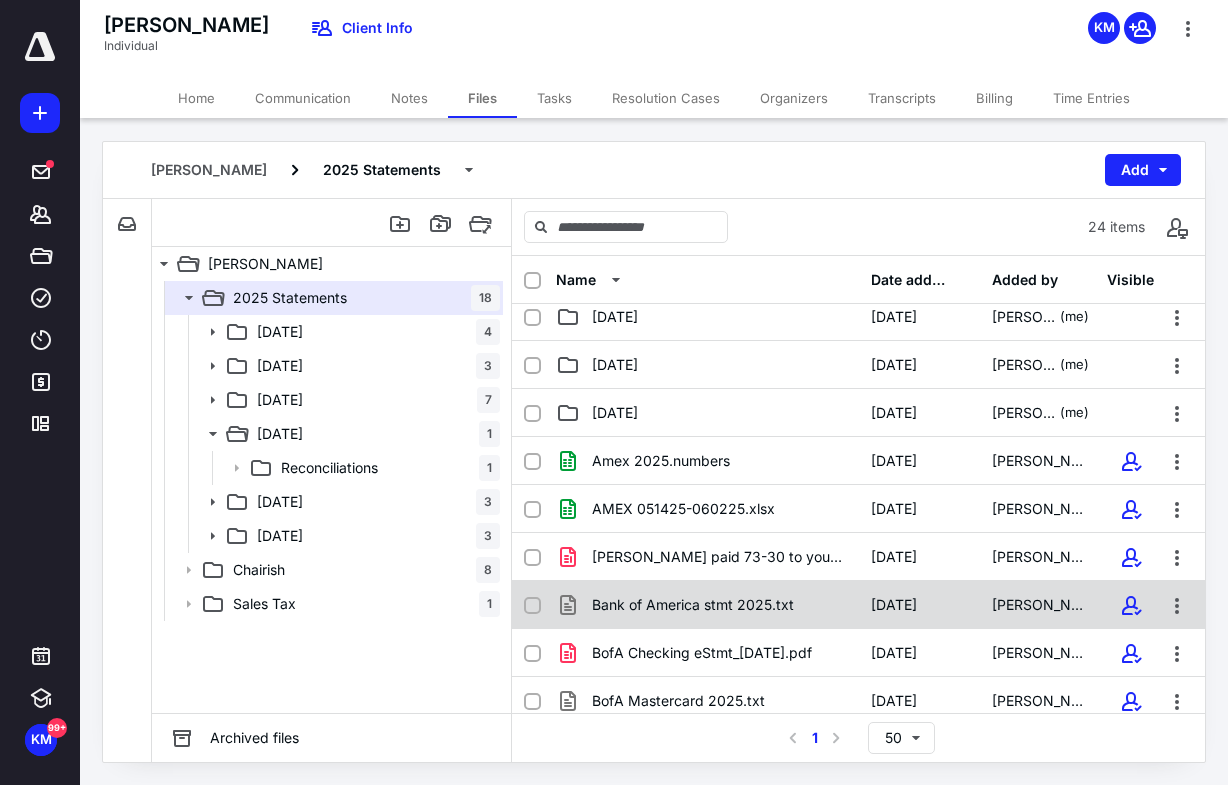 scroll, scrollTop: 160, scrollLeft: 0, axis: vertical 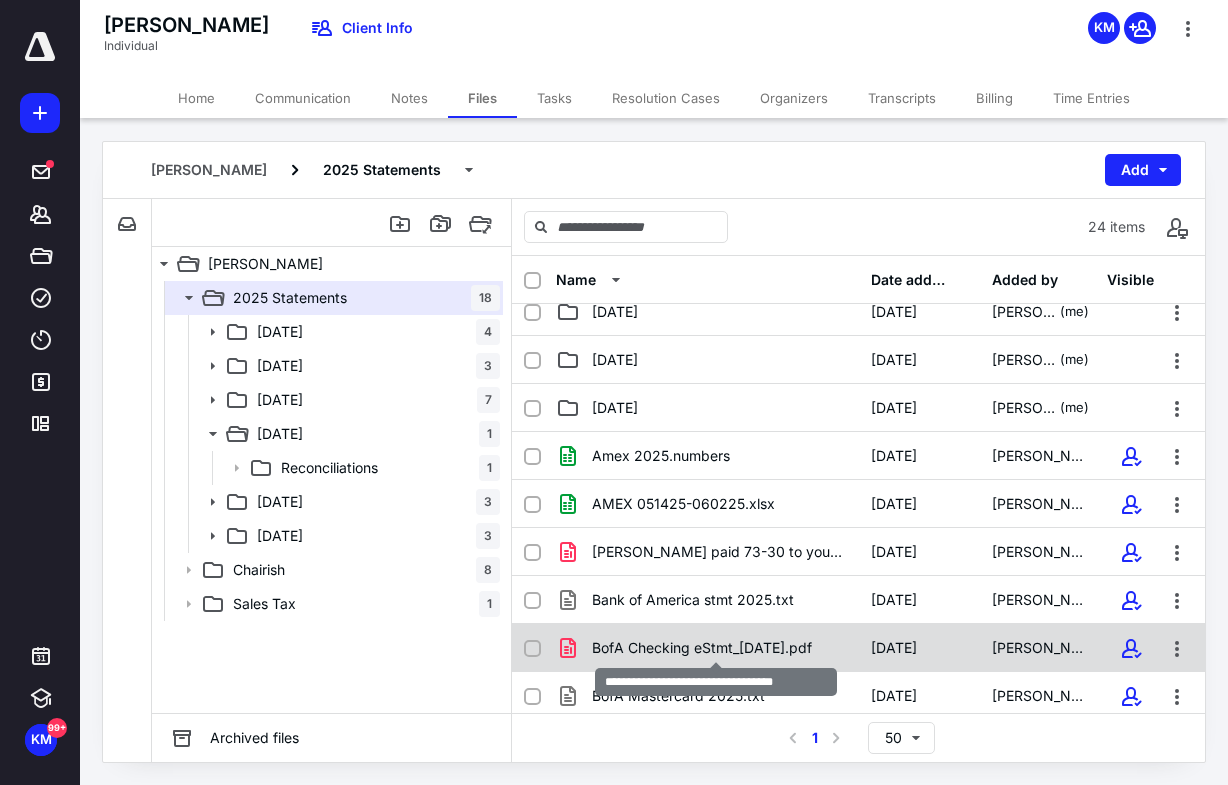click on "BofA Checking eStmt_[DATE].pdf" at bounding box center (702, 648) 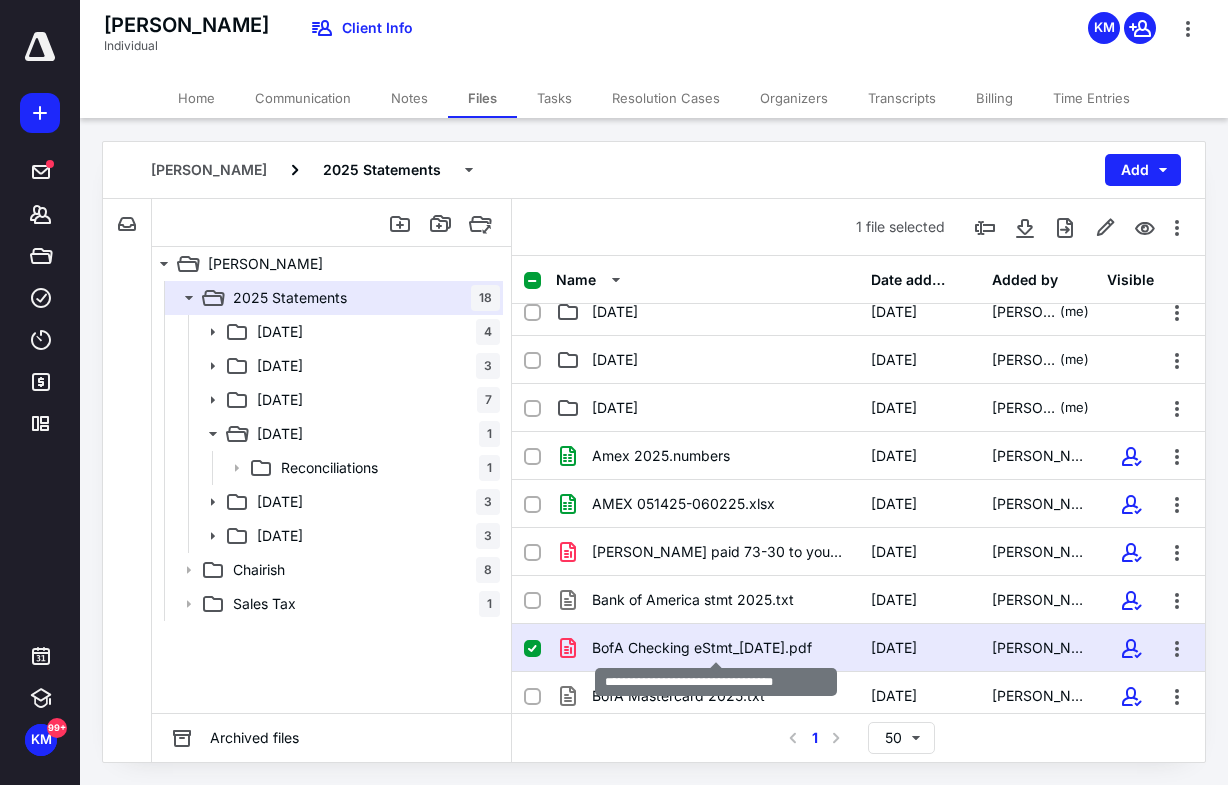 click on "BofA Checking eStmt_[DATE].pdf" at bounding box center [702, 648] 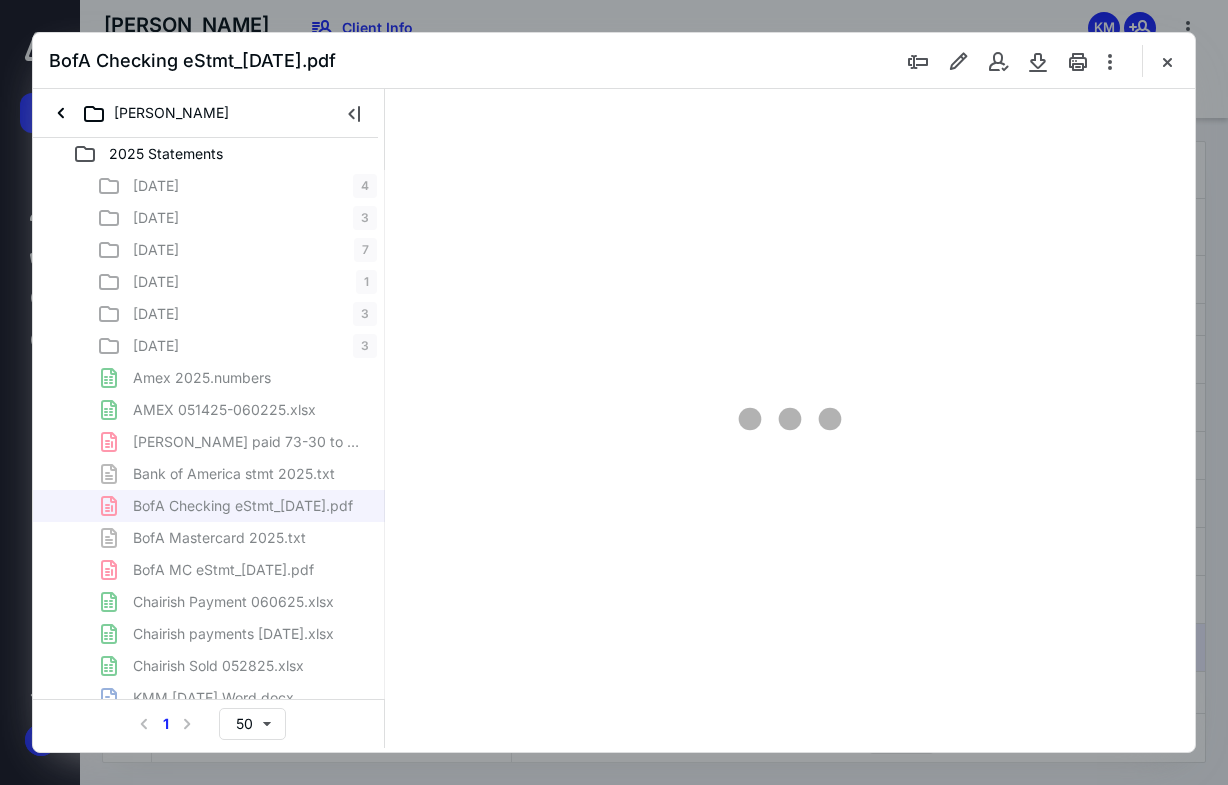 scroll, scrollTop: 0, scrollLeft: 0, axis: both 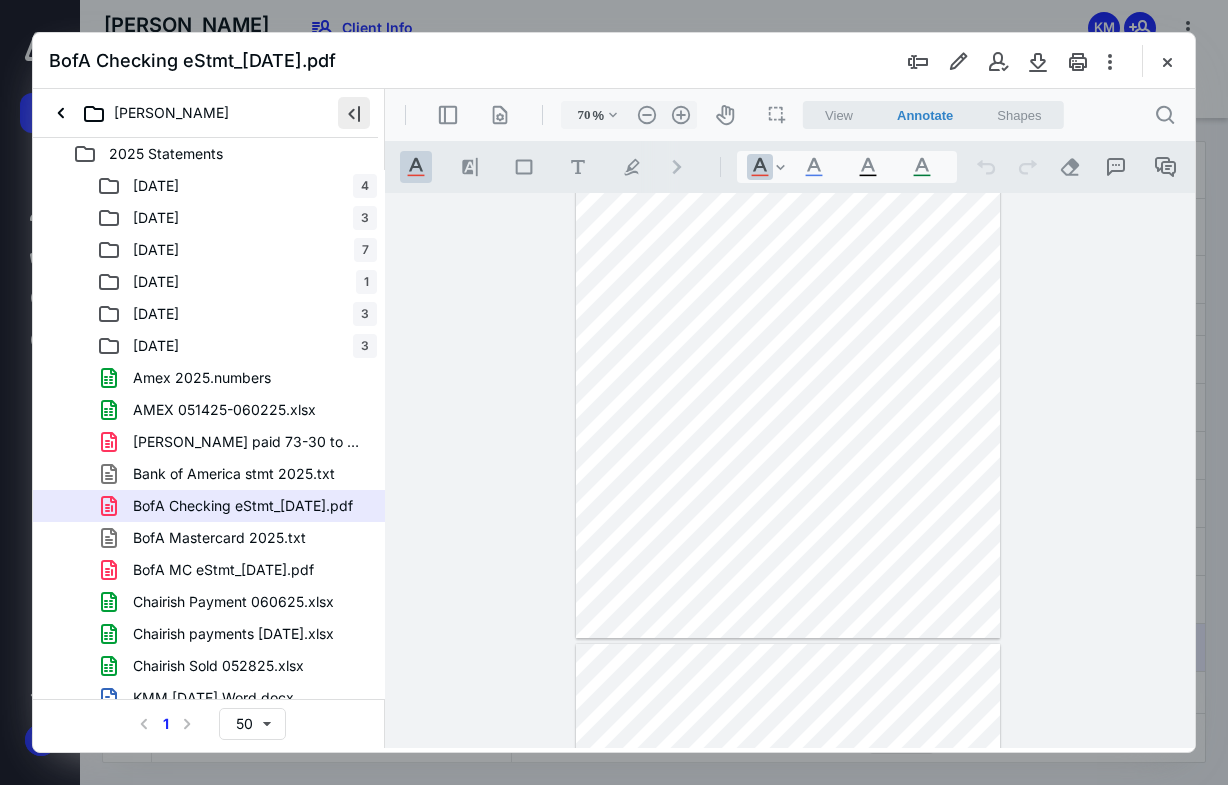 drag, startPoint x: 371, startPoint y: 101, endPoint x: 364, endPoint y: 113, distance: 13.892444 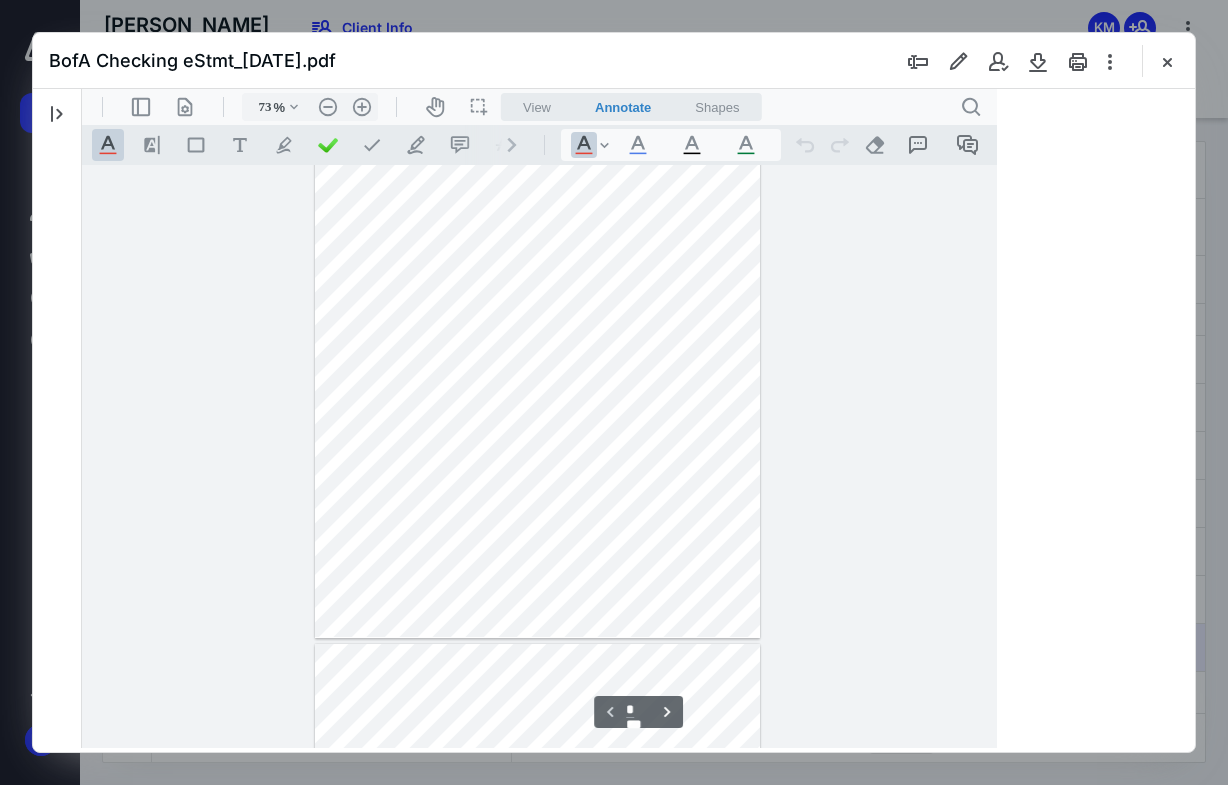 scroll, scrollTop: 79, scrollLeft: 0, axis: vertical 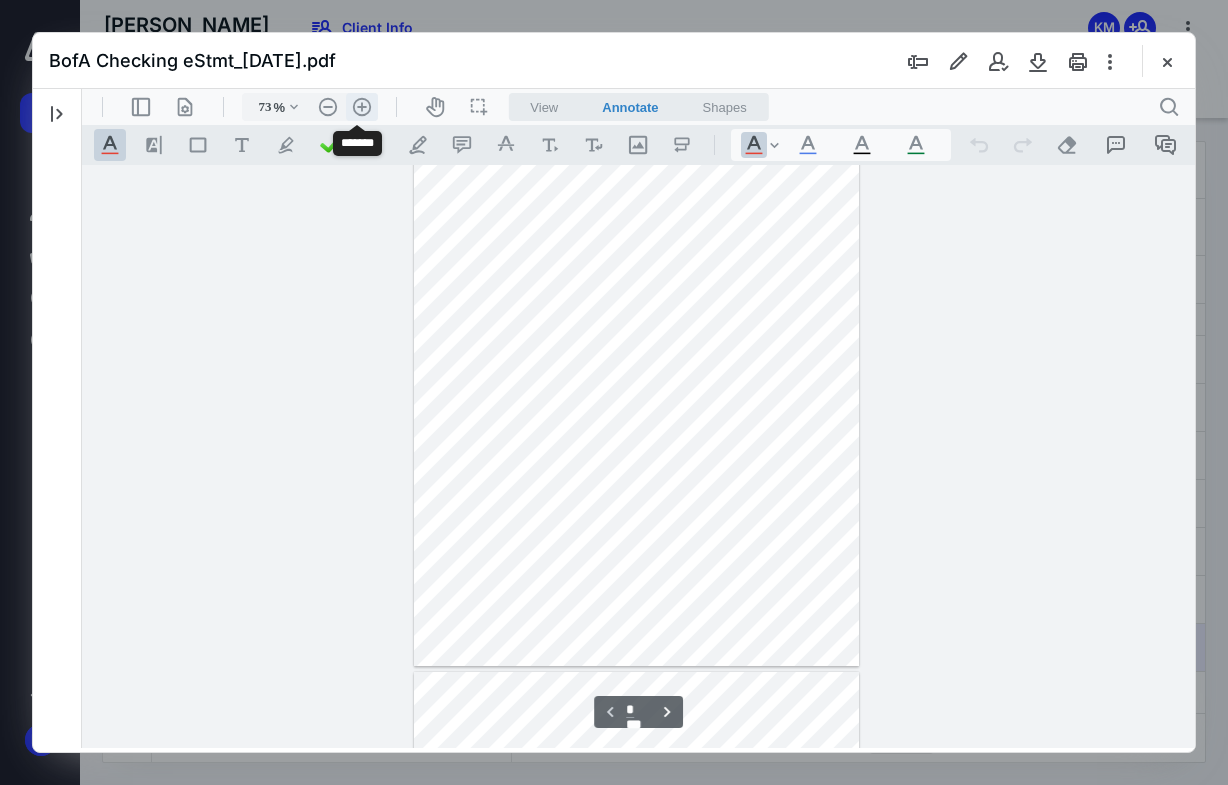 click on ".cls-1{fill:#abb0c4;} icon - header - zoom - in - line" at bounding box center [362, 107] 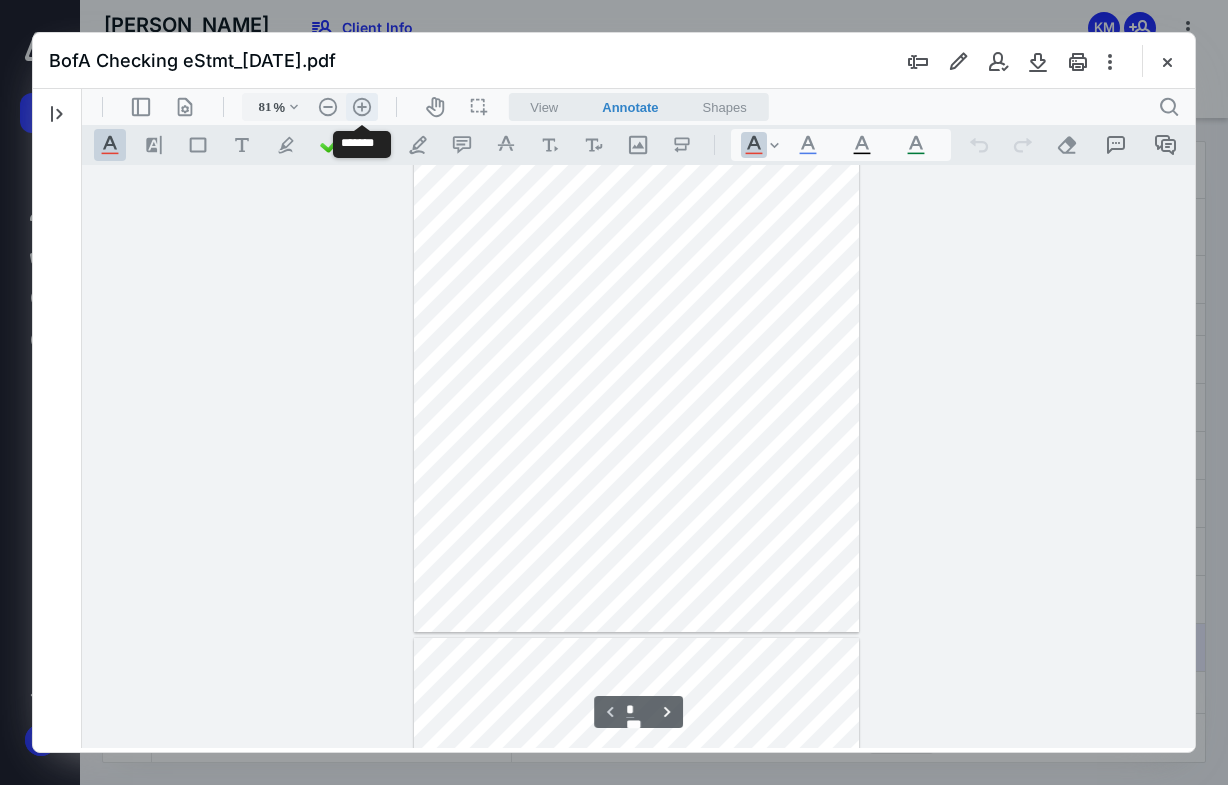 click on ".cls-1{fill:#abb0c4;} icon - header - zoom - in - line" at bounding box center (362, 107) 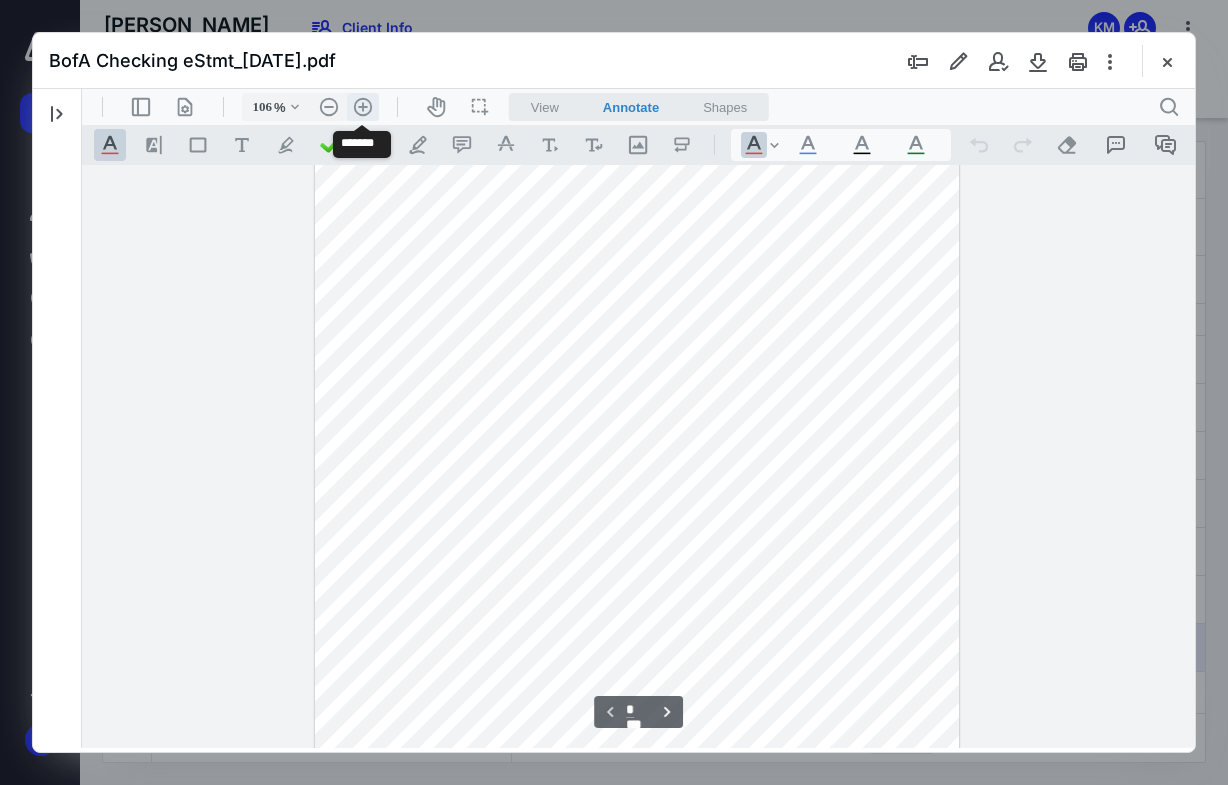 click on ".cls-1{fill:#abb0c4;} icon - header - zoom - in - line" at bounding box center [363, 107] 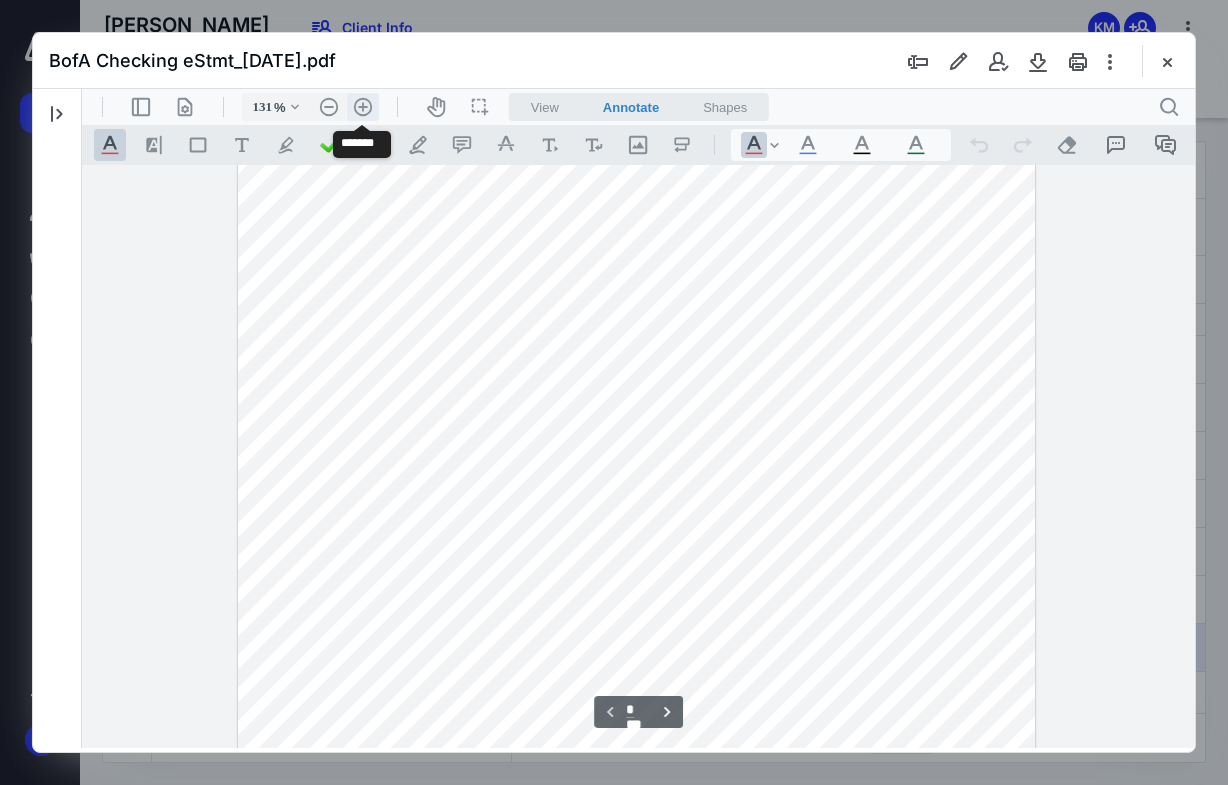 scroll, scrollTop: 455, scrollLeft: 0, axis: vertical 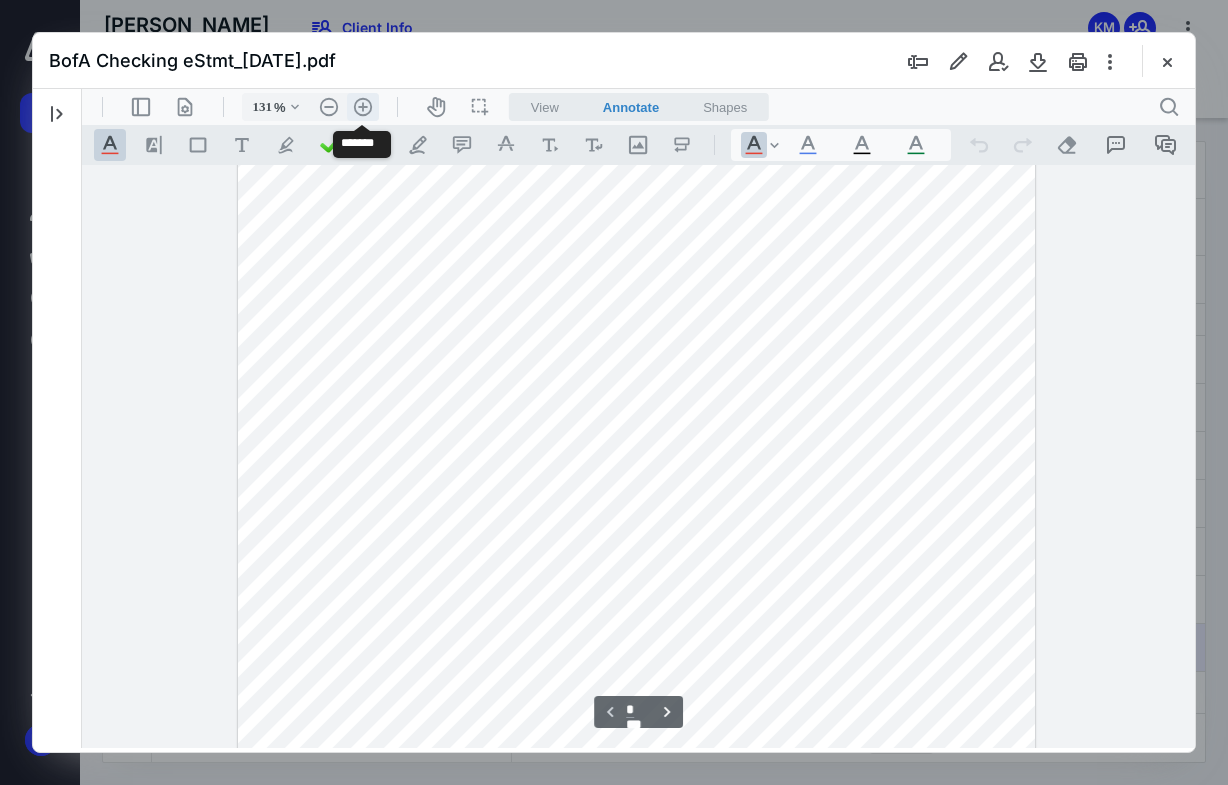 click on ".cls-1{fill:#abb0c4;} icon - header - zoom - in - line" at bounding box center (363, 107) 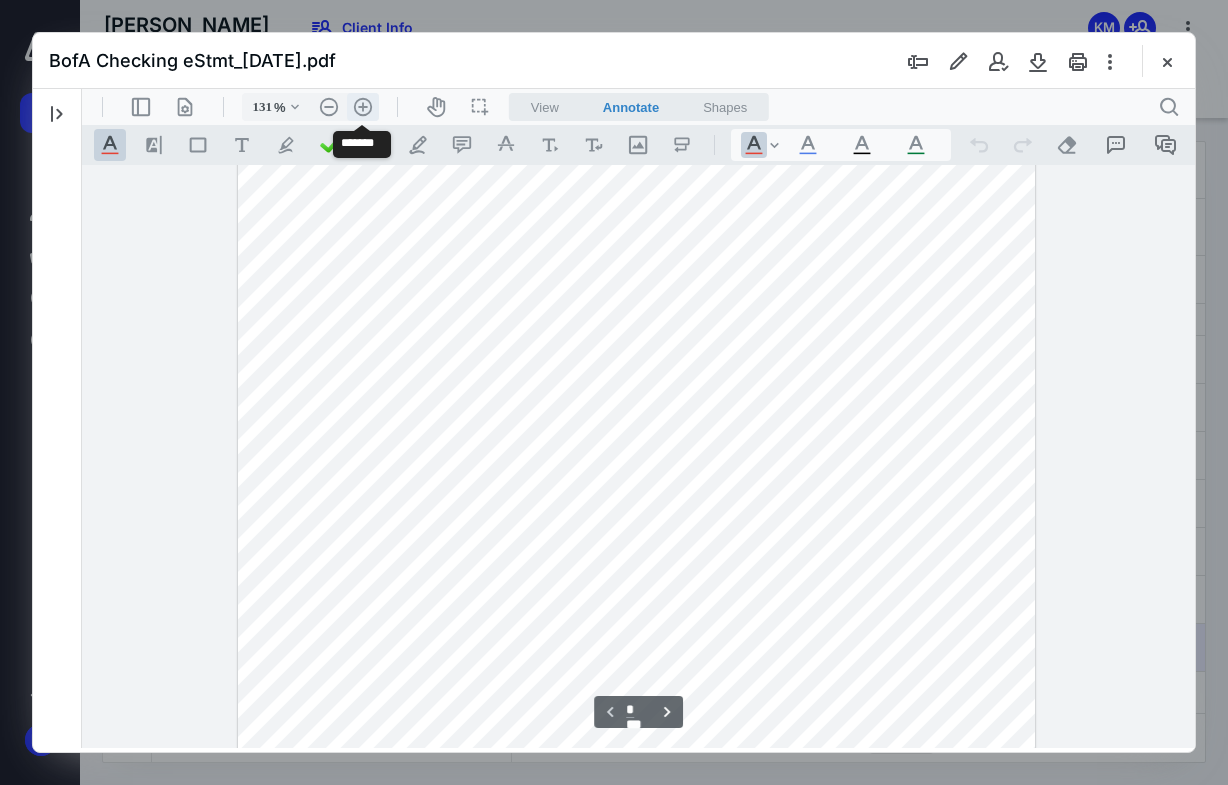 type on "156" 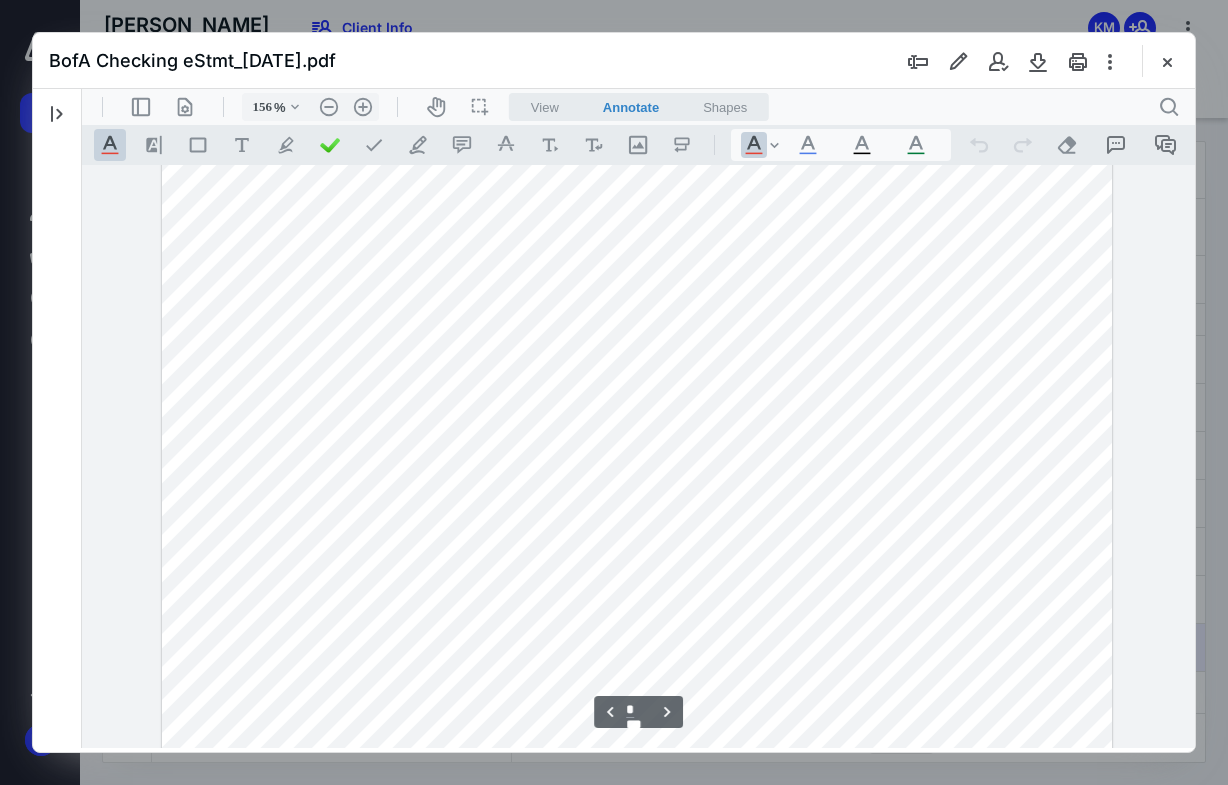 scroll, scrollTop: 2665, scrollLeft: 0, axis: vertical 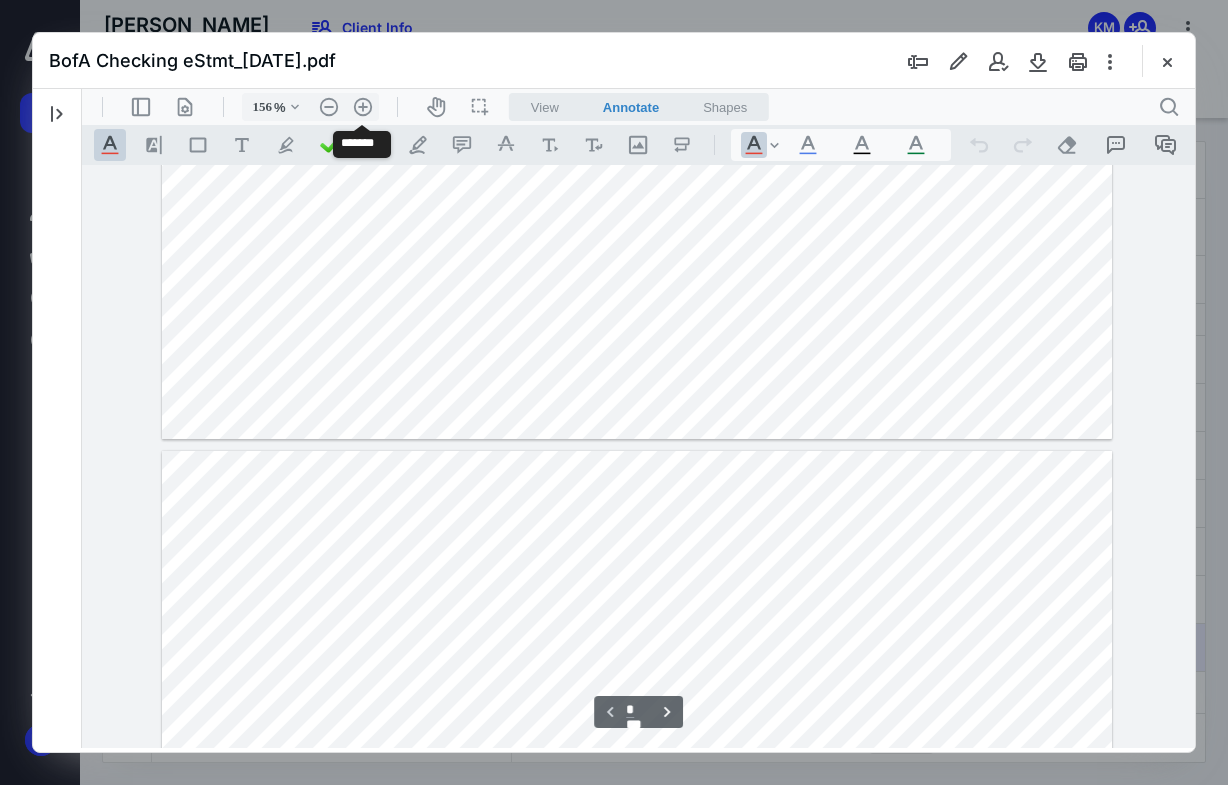 type on "*" 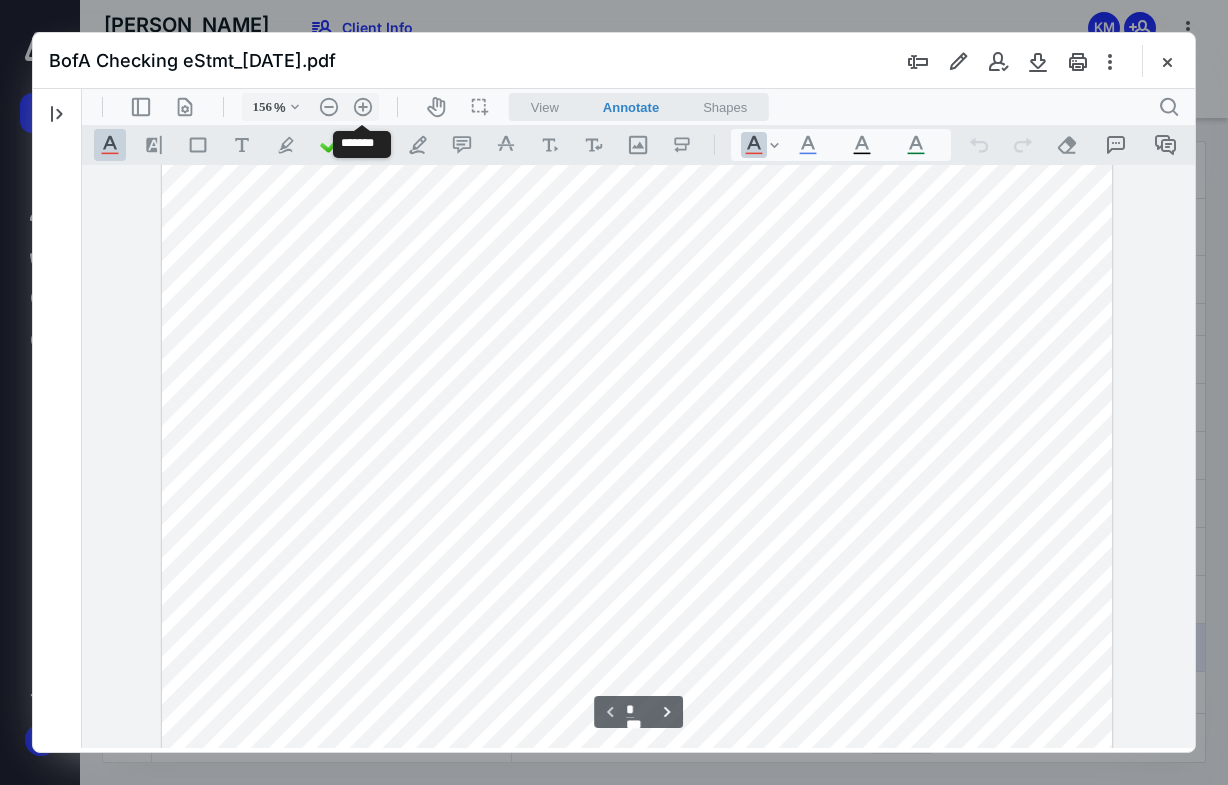 scroll, scrollTop: 222, scrollLeft: 0, axis: vertical 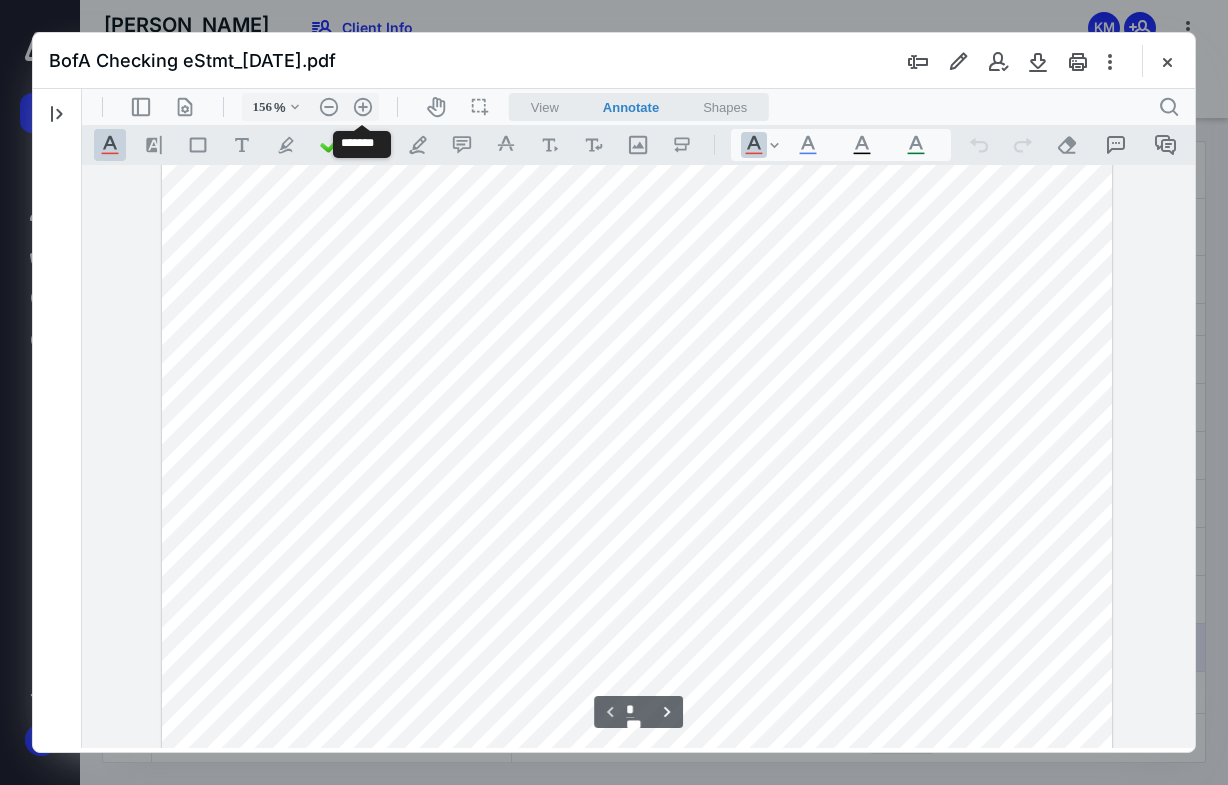 click at bounding box center [1167, 61] 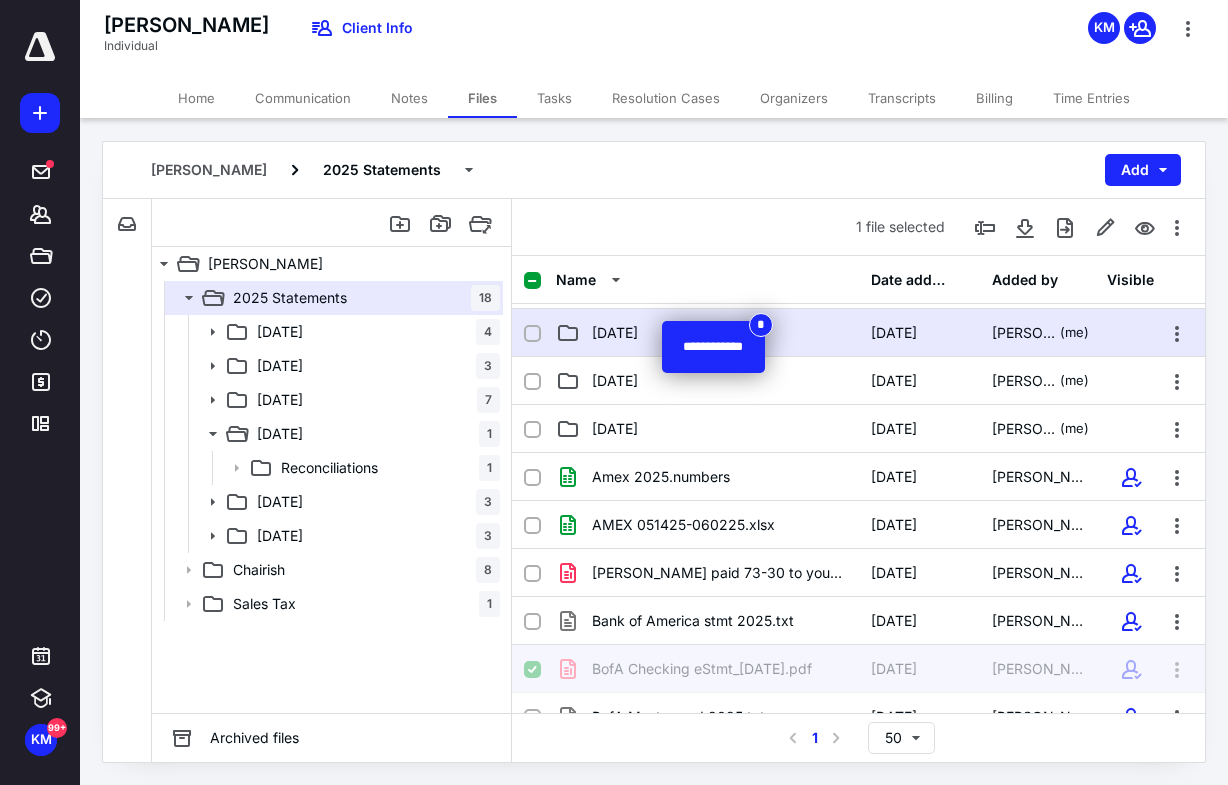scroll, scrollTop: 127, scrollLeft: 0, axis: vertical 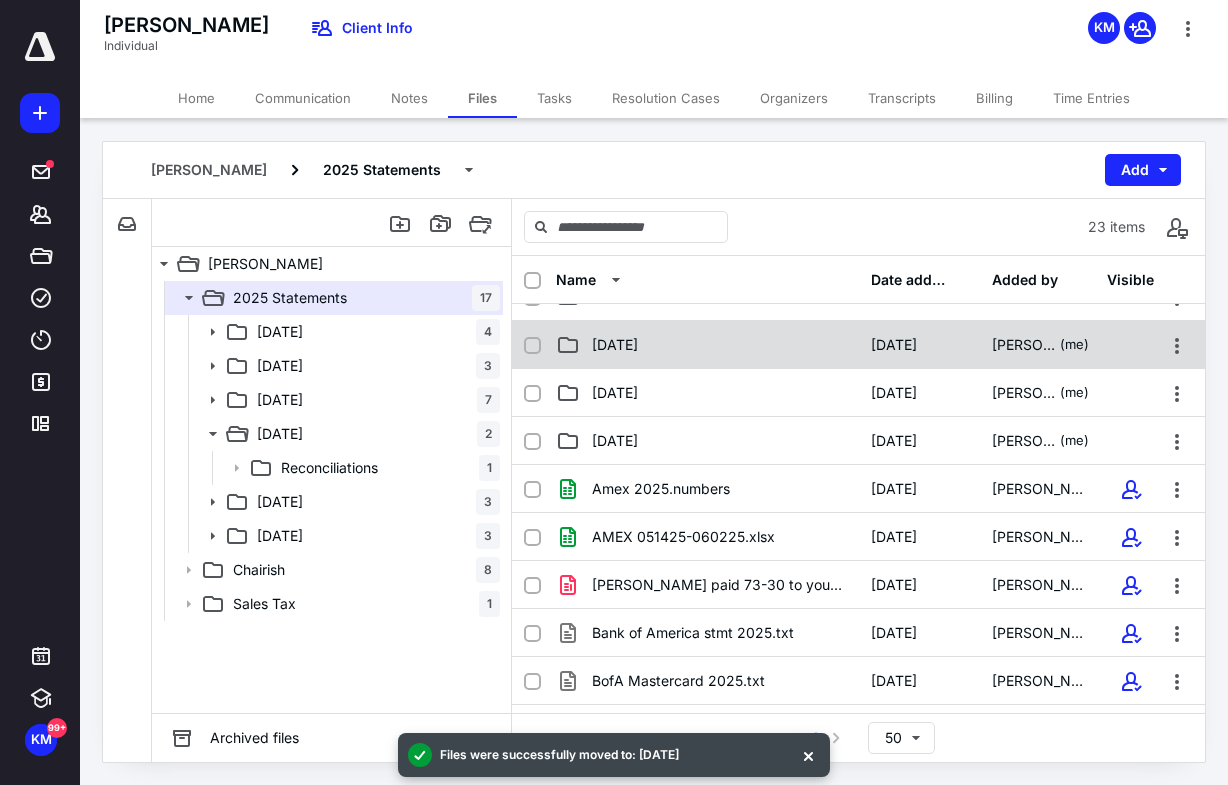 click on "[DATE]" at bounding box center (615, 345) 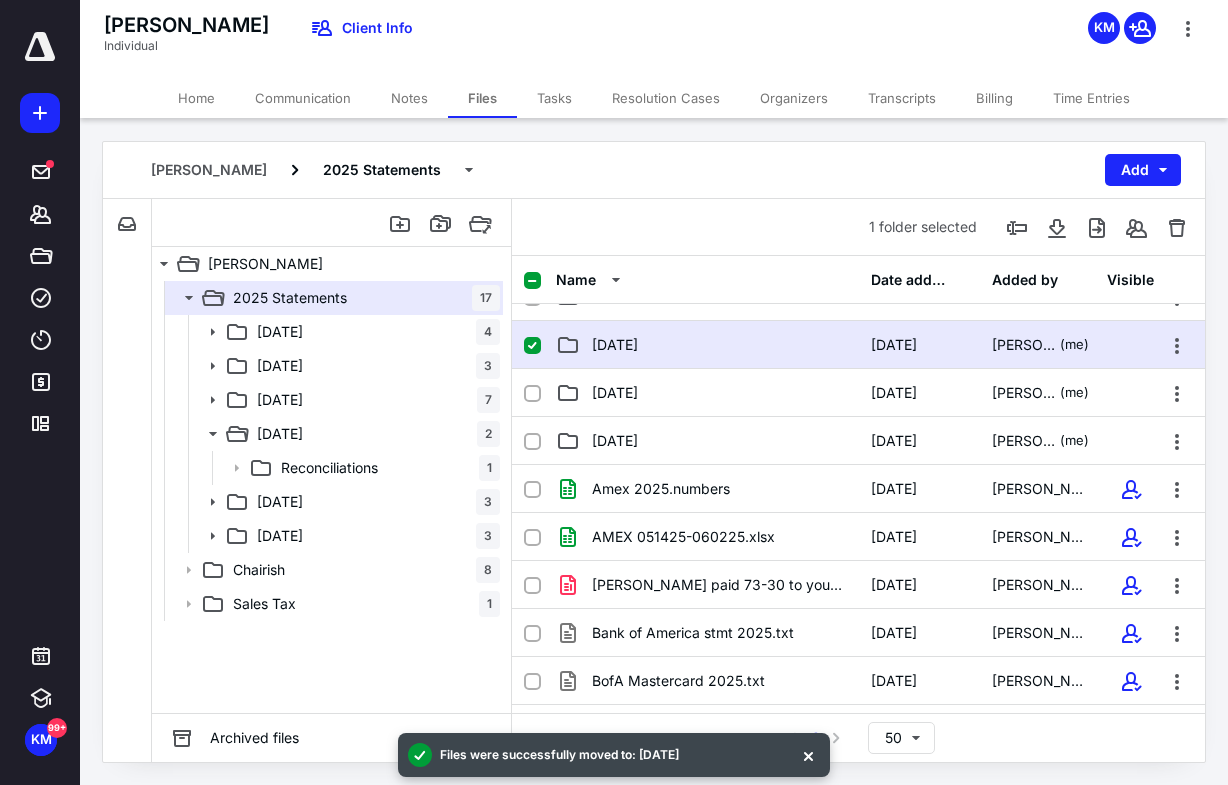 click on "[DATE]" at bounding box center (615, 345) 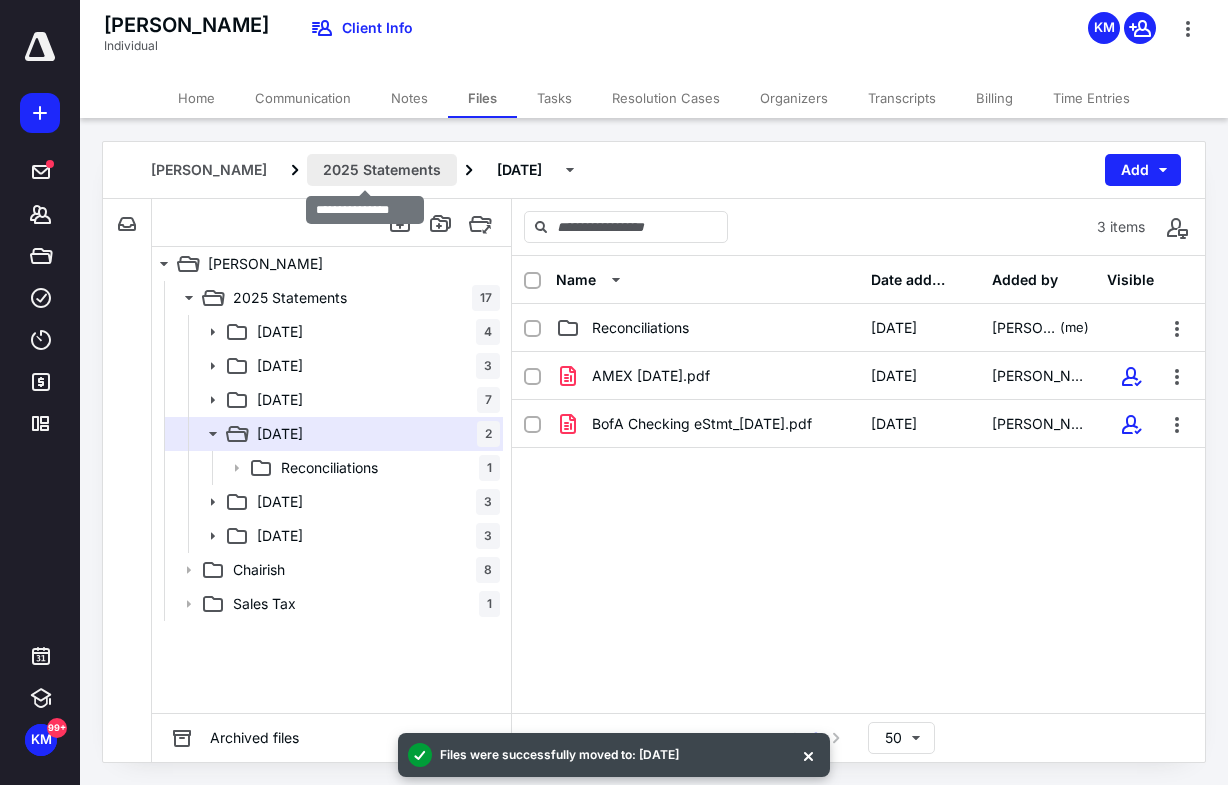 click on "2025 Statements" at bounding box center [382, 170] 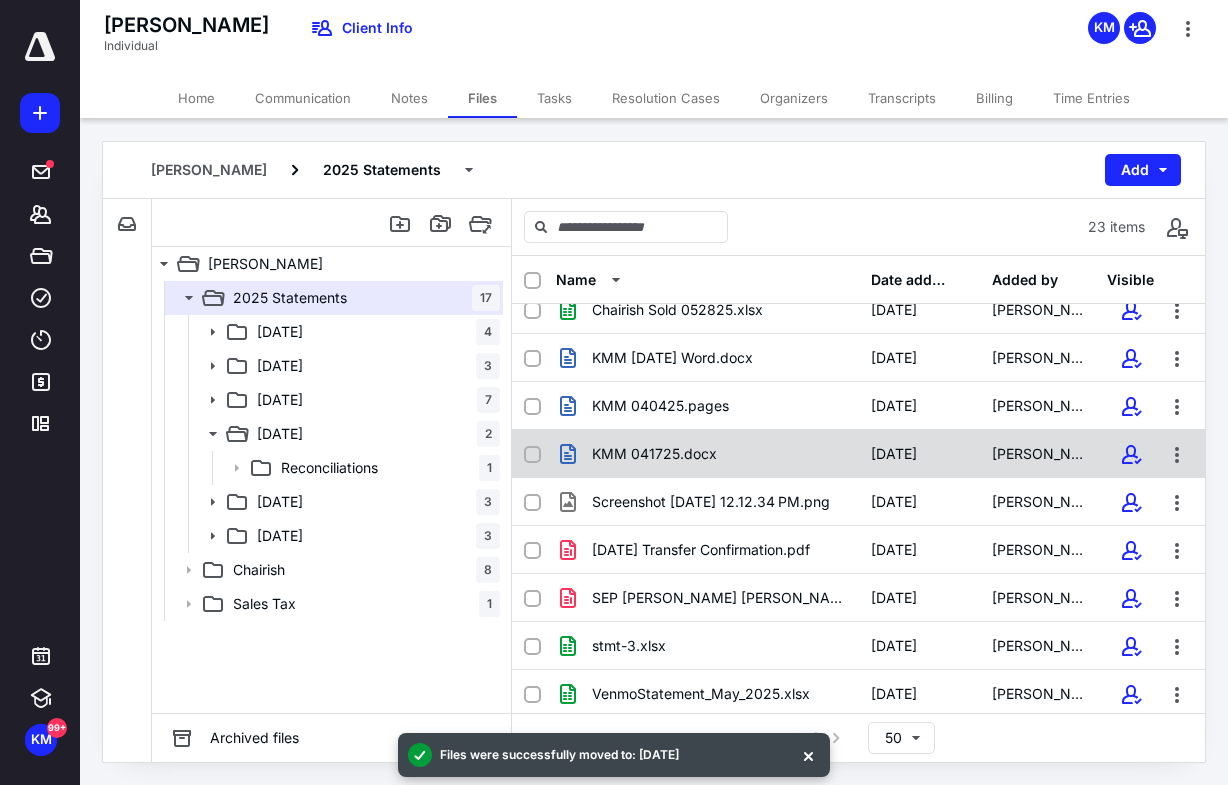 scroll, scrollTop: 695, scrollLeft: 0, axis: vertical 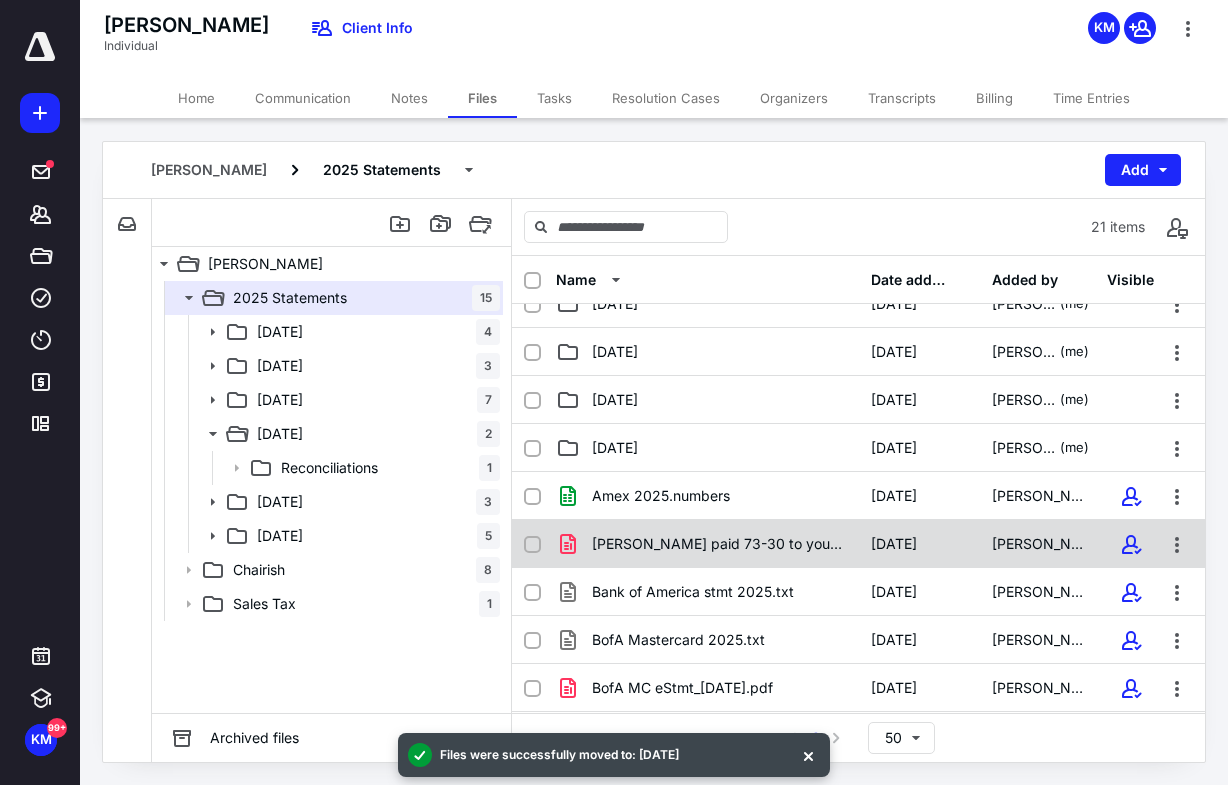 click on "[PERSON_NAME] paid 73-30 to your Venmo account.pdf" at bounding box center (719, 544) 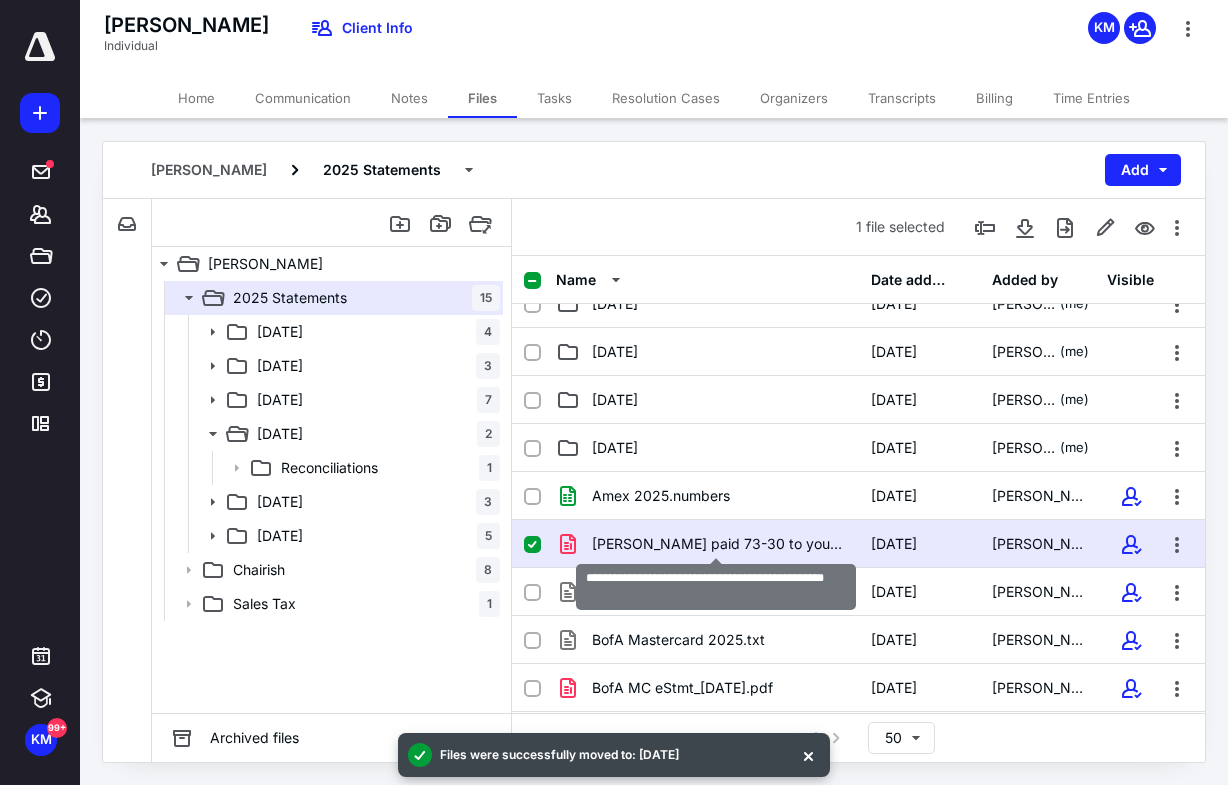 click on "[PERSON_NAME] paid 73-30 to your Venmo account.pdf" at bounding box center [719, 544] 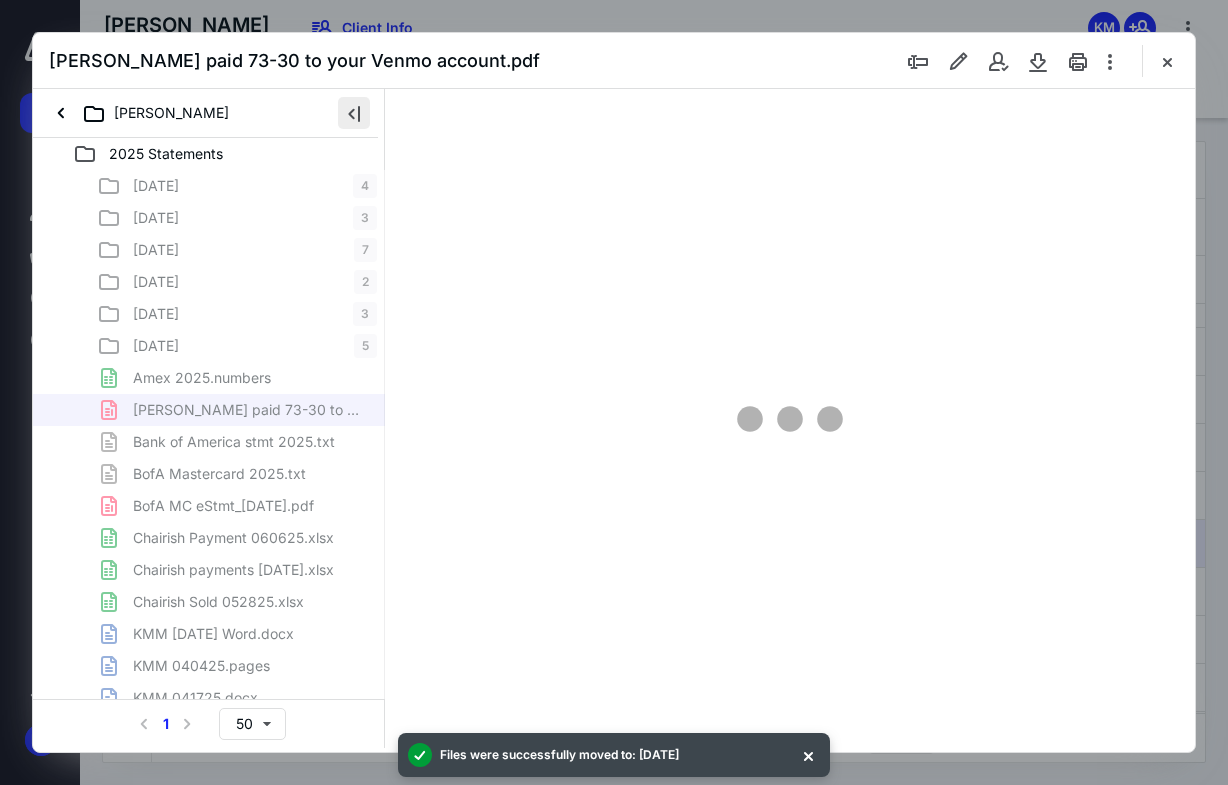 click at bounding box center (354, 113) 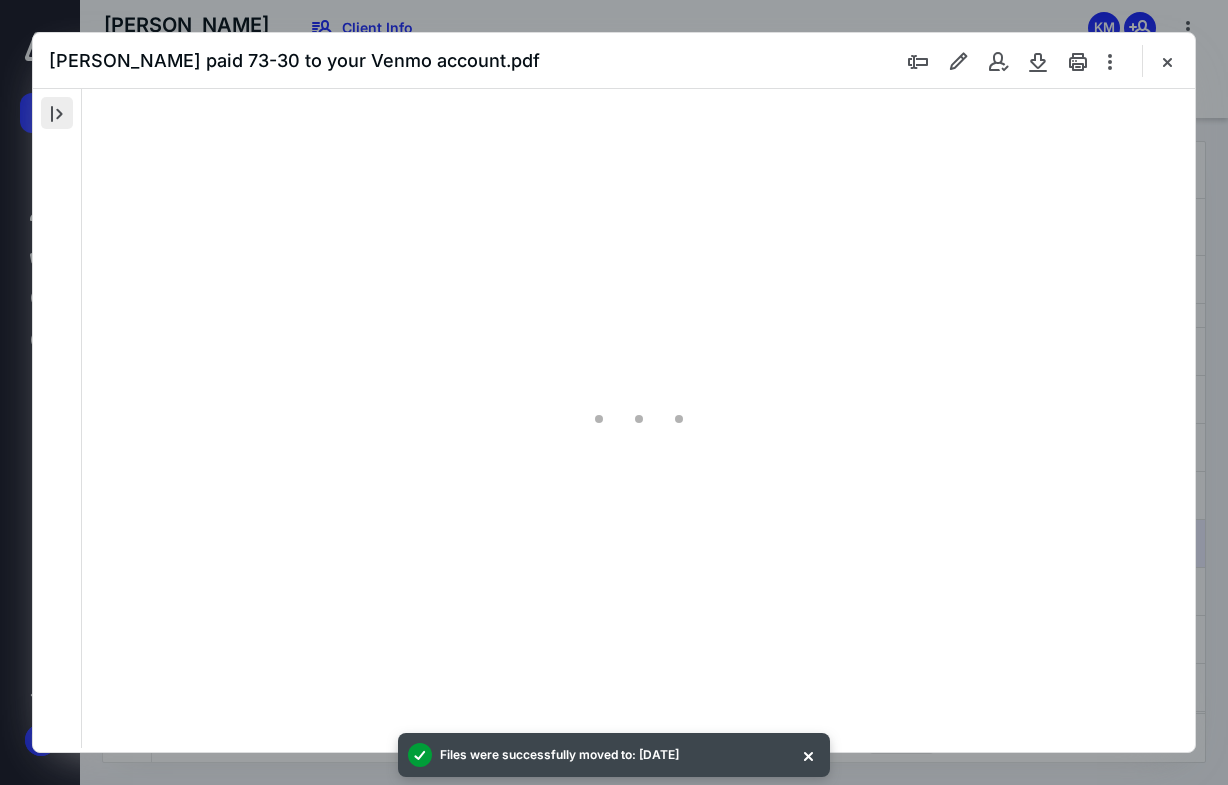 scroll, scrollTop: 0, scrollLeft: 0, axis: both 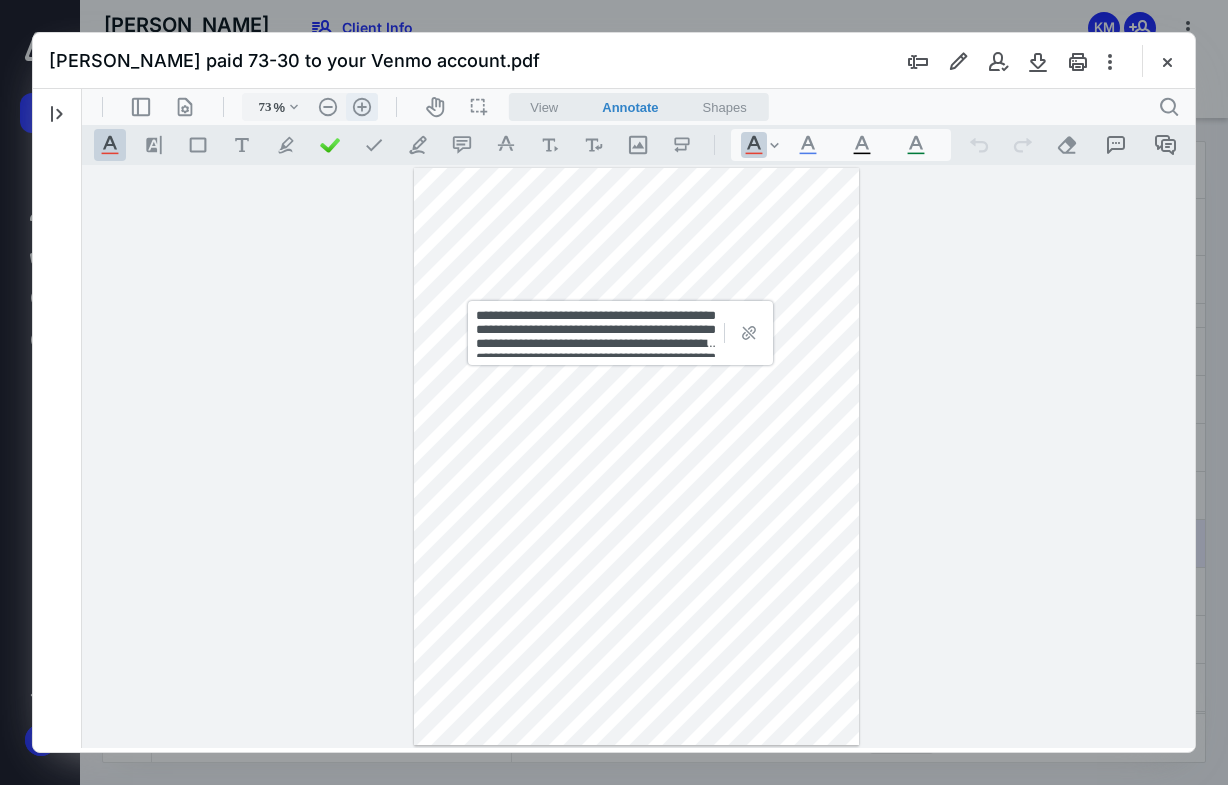 click on ".cls-1{fill:#abb0c4;} icon - header - zoom - in - line" at bounding box center [362, 107] 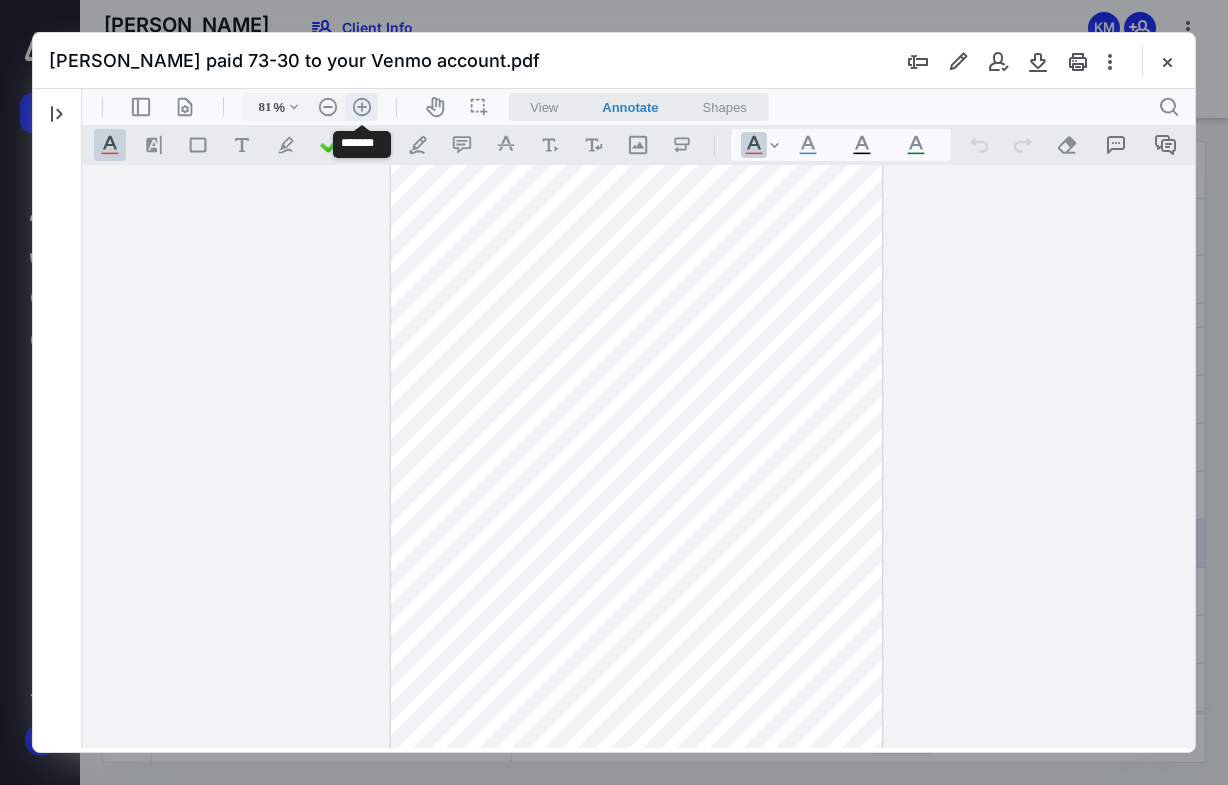 click on ".cls-1{fill:#abb0c4;} icon - header - zoom - in - line" at bounding box center [362, 107] 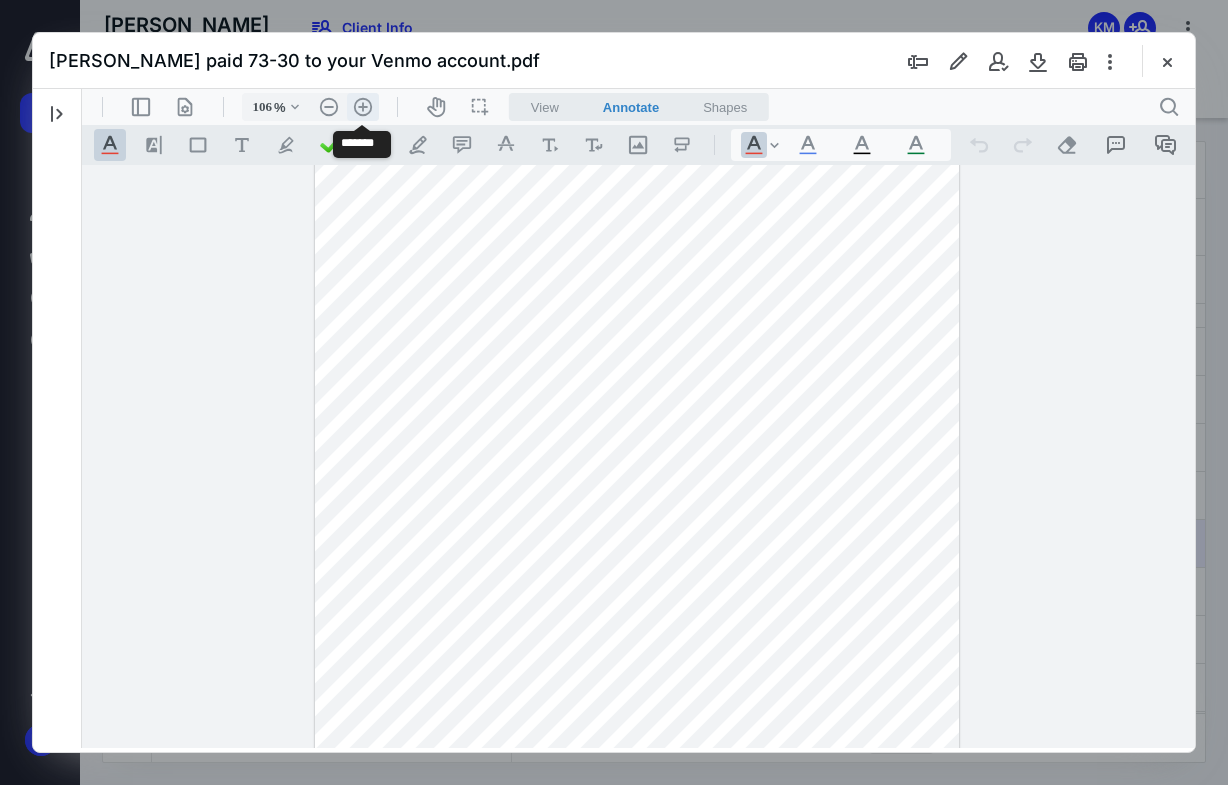 click on ".cls-1{fill:#abb0c4;} icon - header - zoom - in - line" at bounding box center (363, 107) 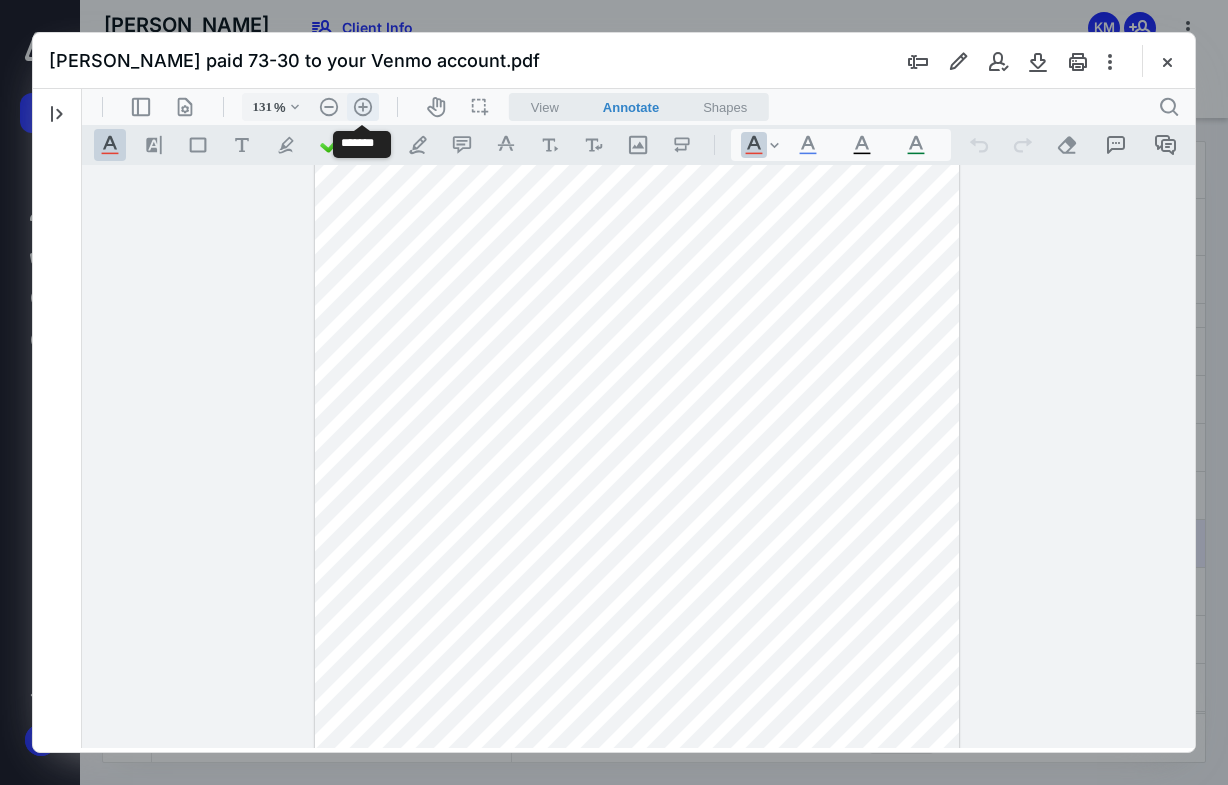 scroll, scrollTop: 200, scrollLeft: 0, axis: vertical 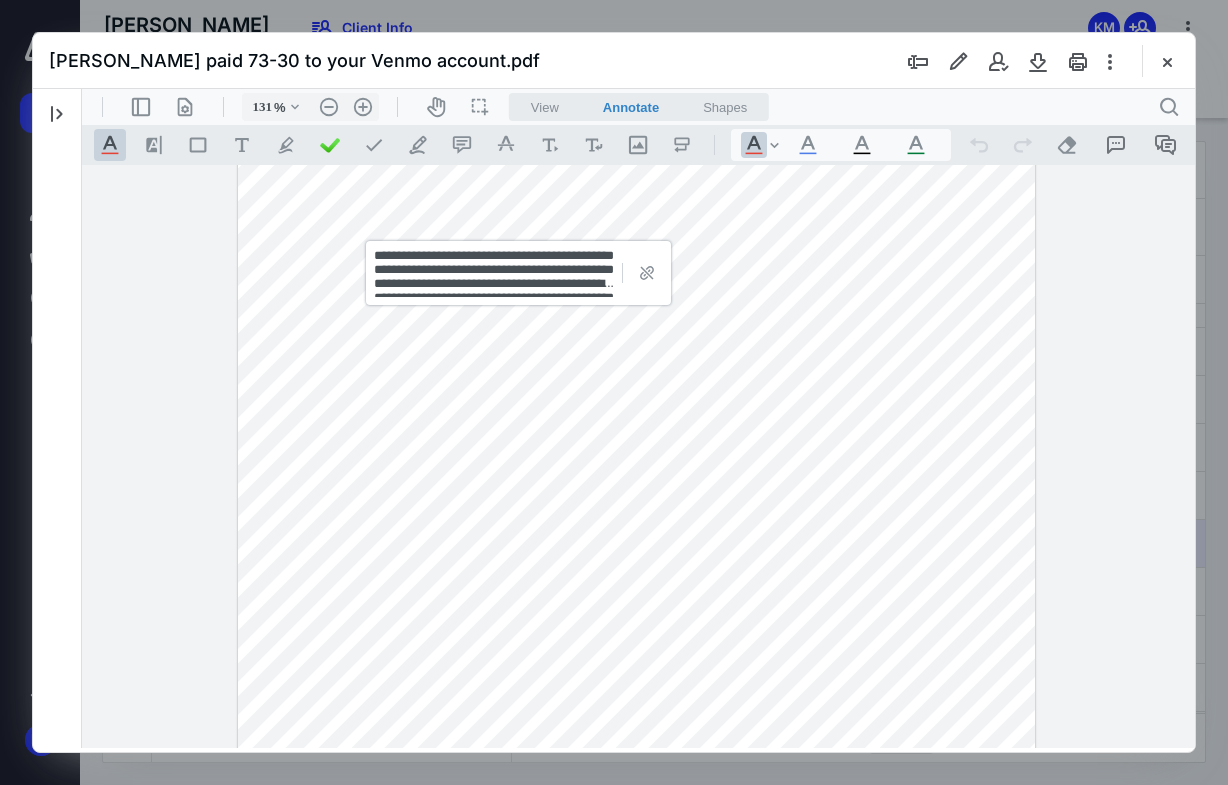 click at bounding box center (637, 486) 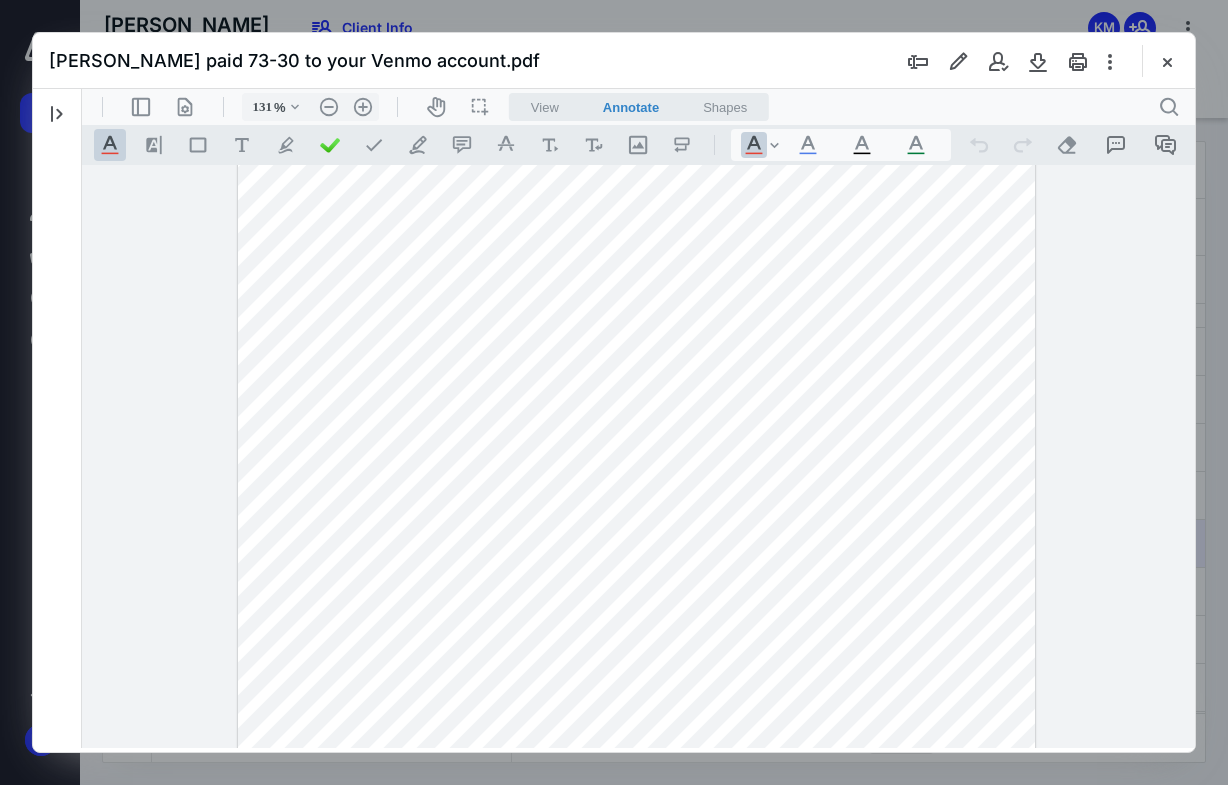 scroll, scrollTop: 86, scrollLeft: 0, axis: vertical 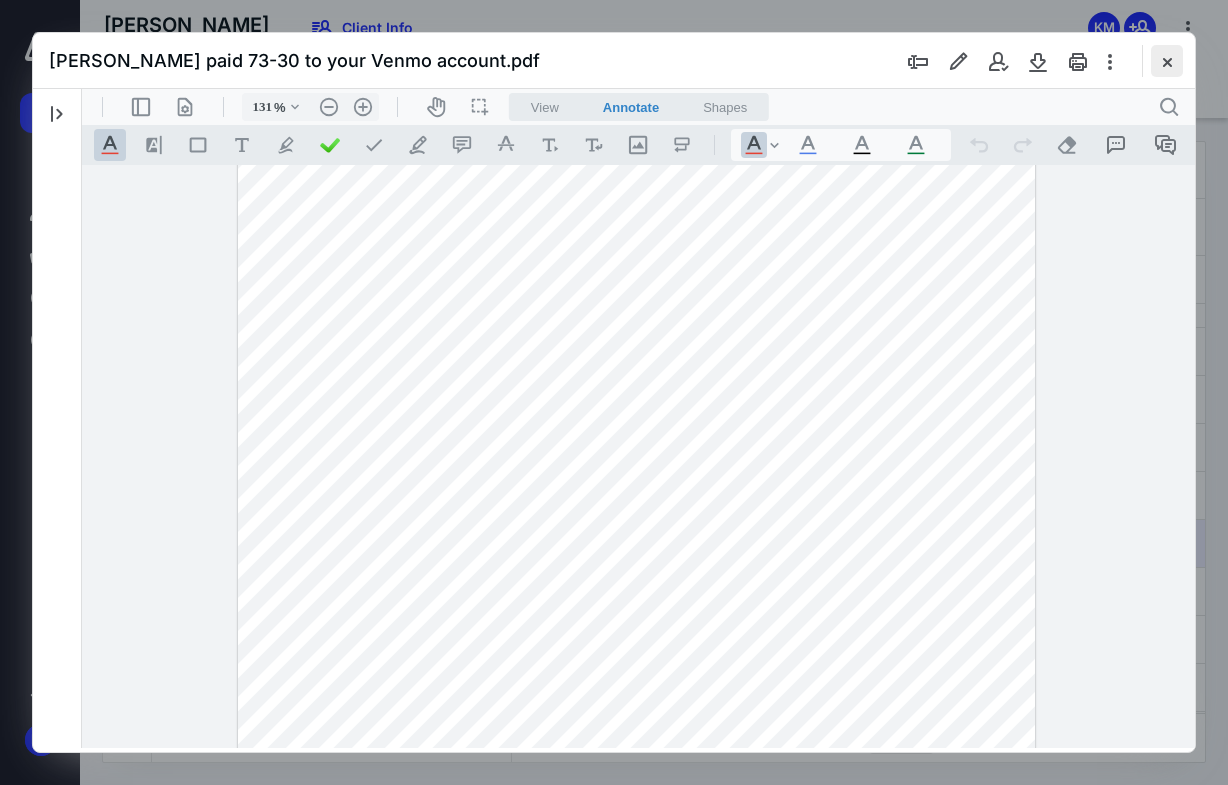 click at bounding box center [1167, 61] 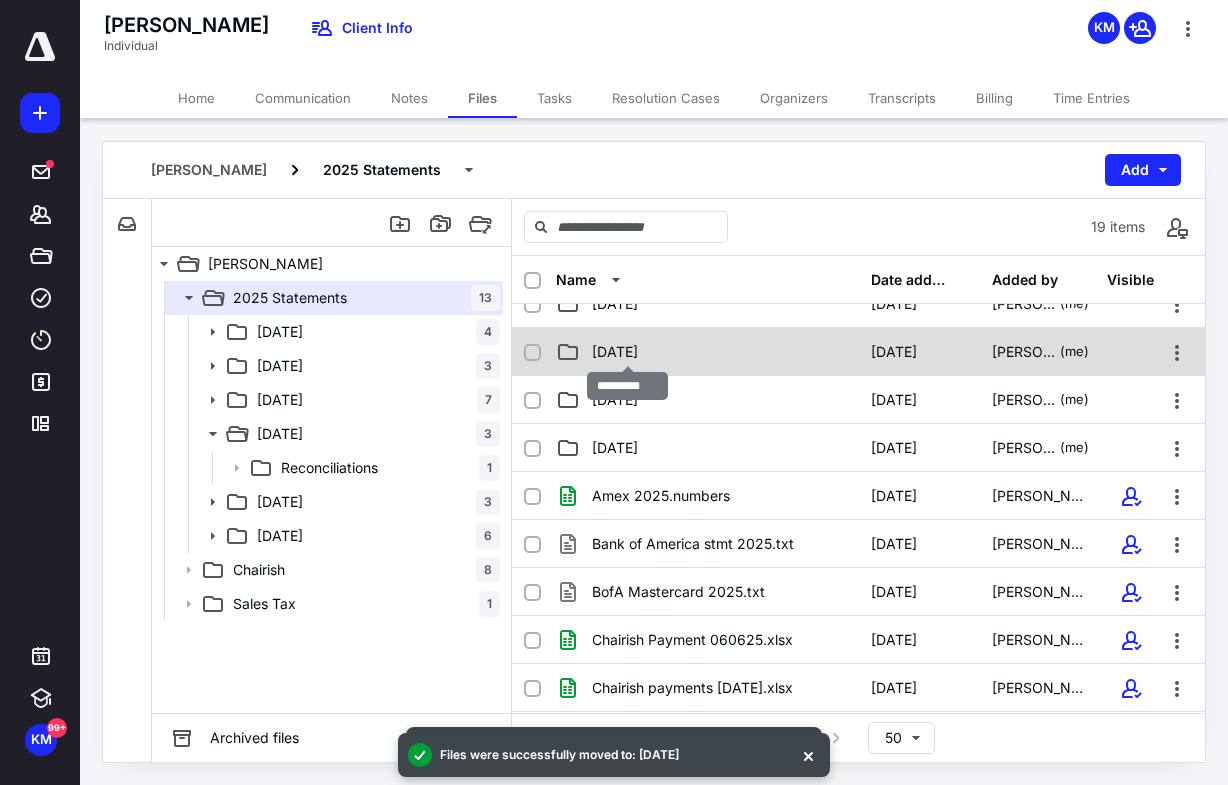 click on "[DATE]" at bounding box center [615, 352] 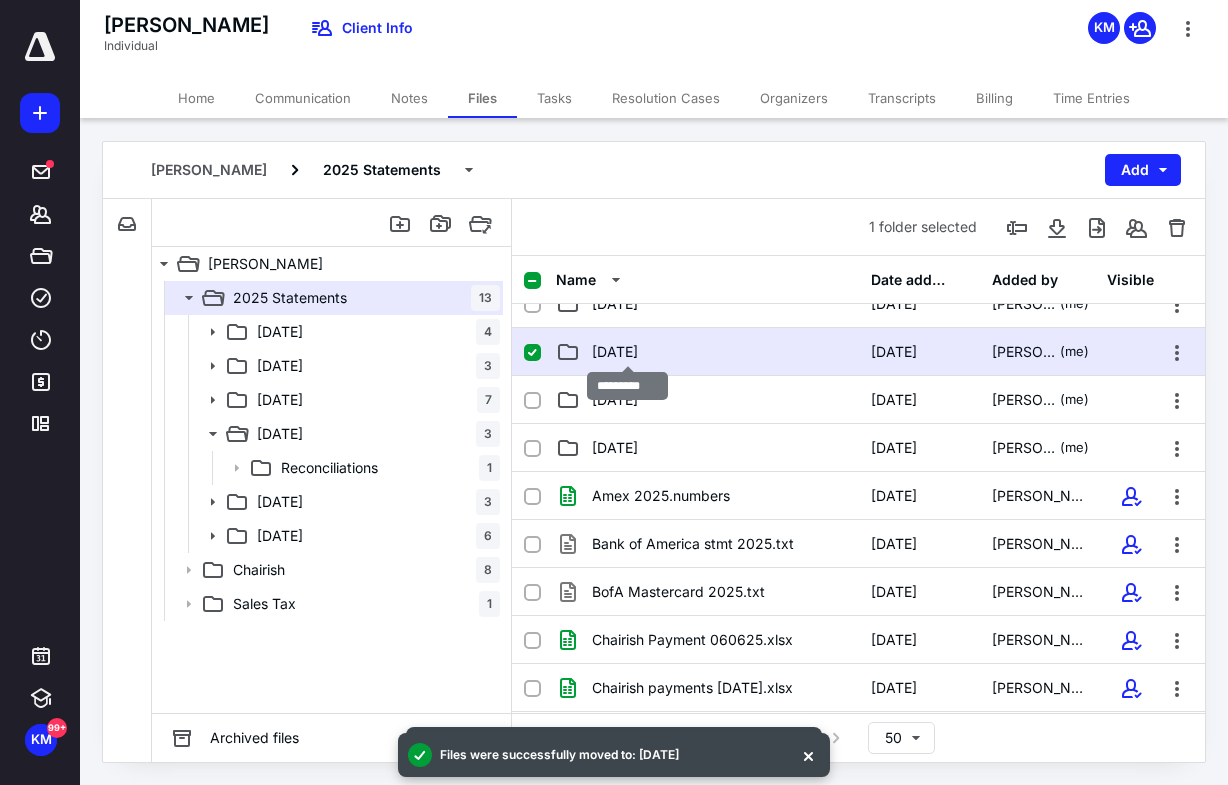 click on "[DATE]" at bounding box center (615, 352) 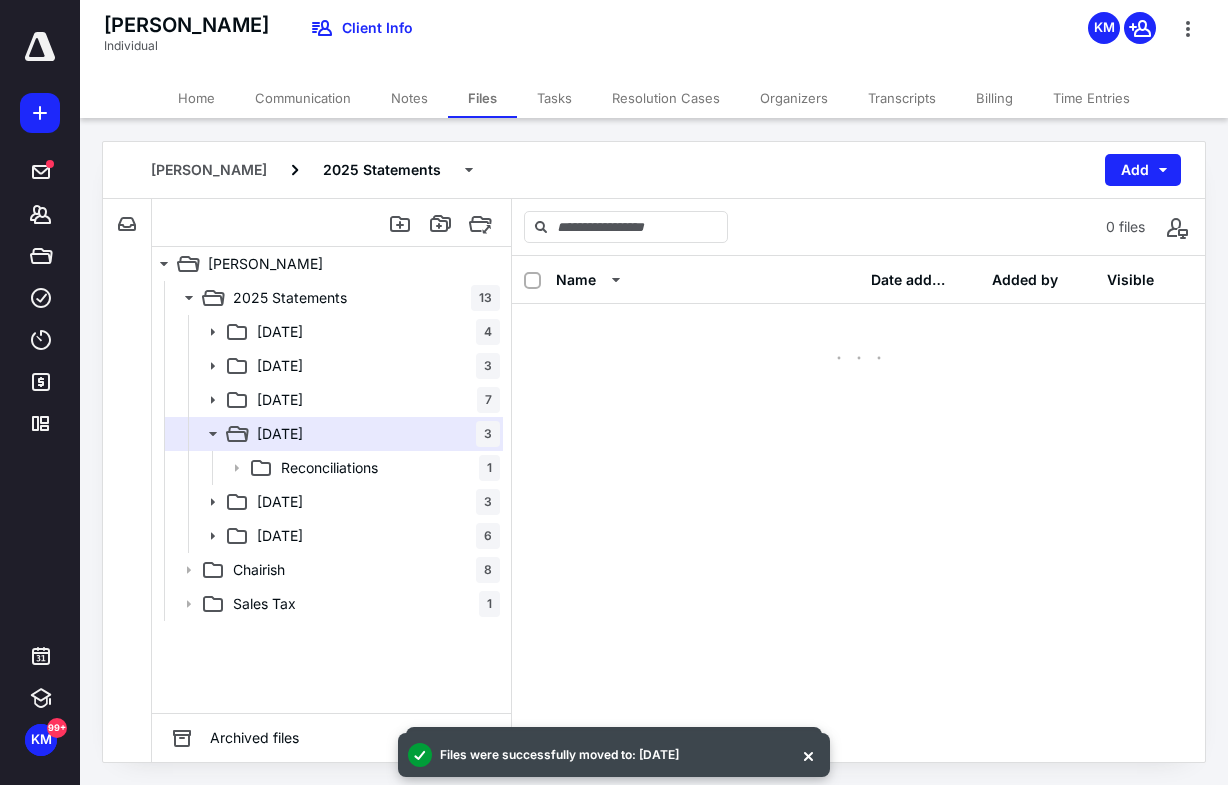 scroll, scrollTop: 0, scrollLeft: 0, axis: both 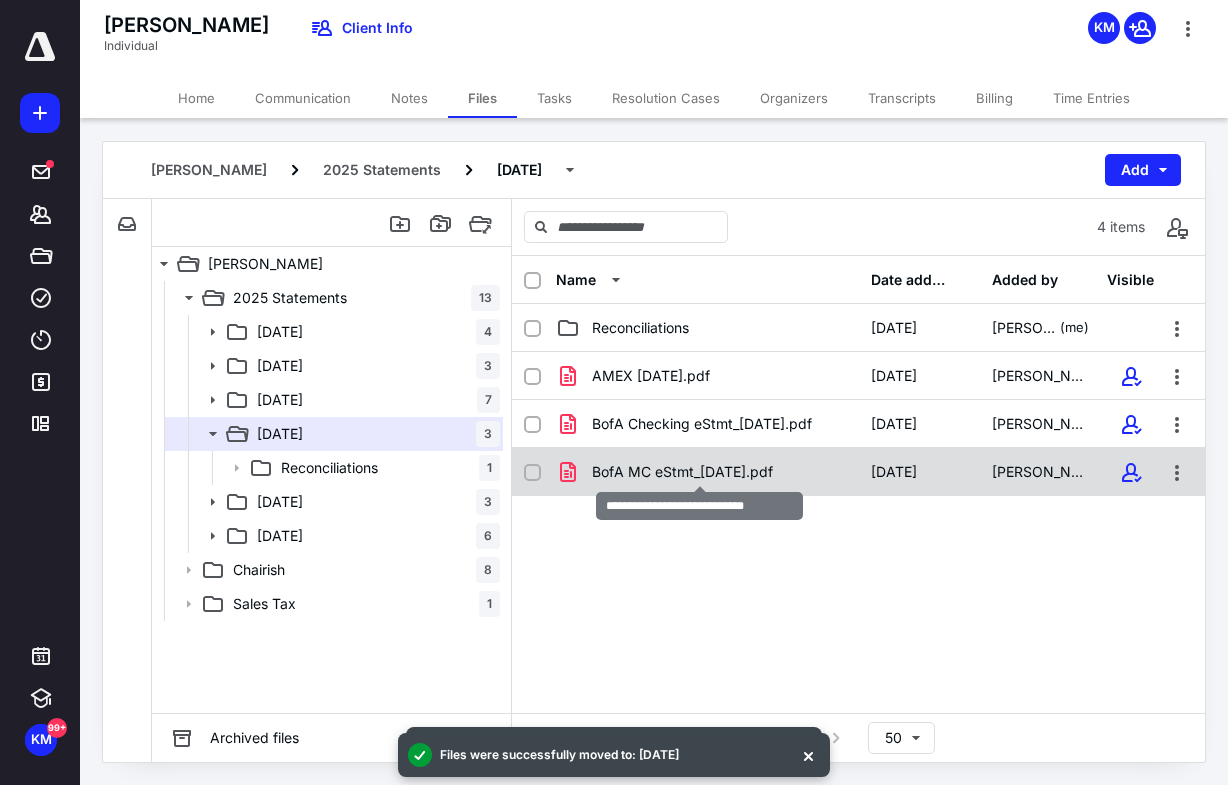 click on "BofA MC eStmt_[DATE].pdf" at bounding box center (682, 472) 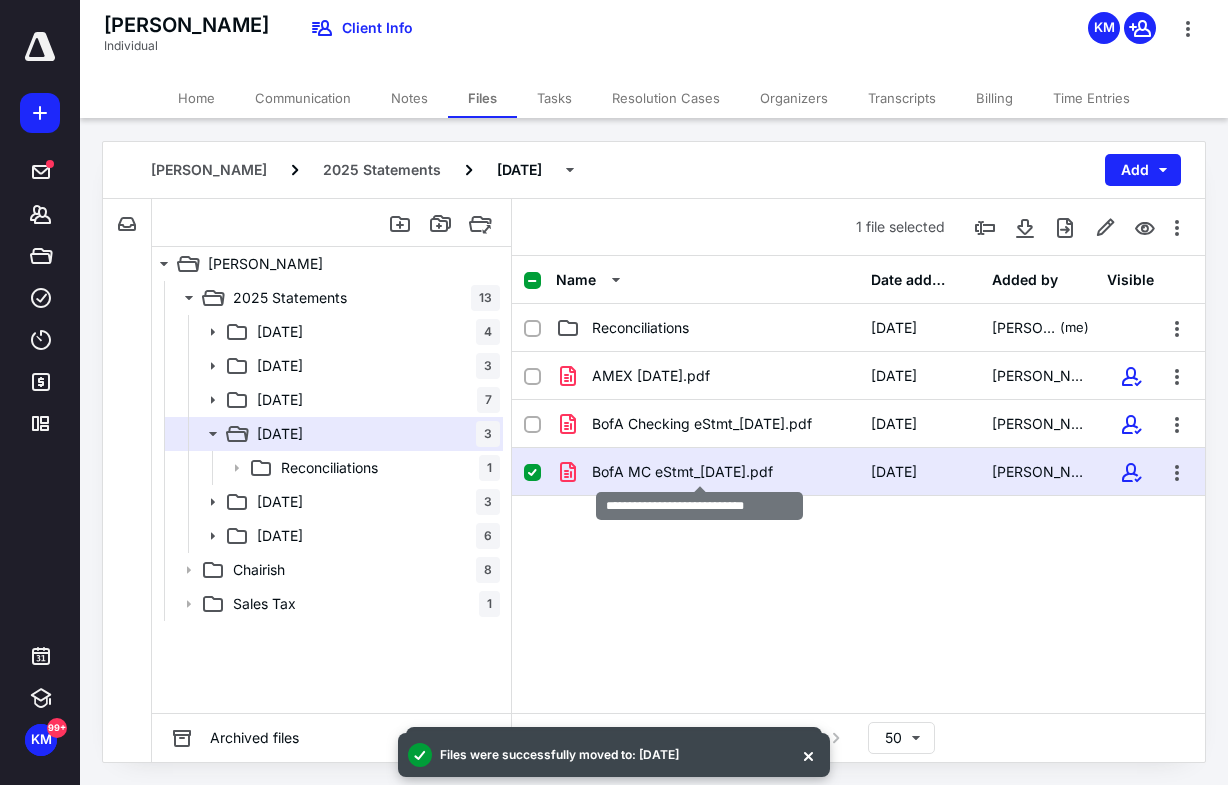 click on "BofA MC eStmt_[DATE].pdf" at bounding box center [682, 472] 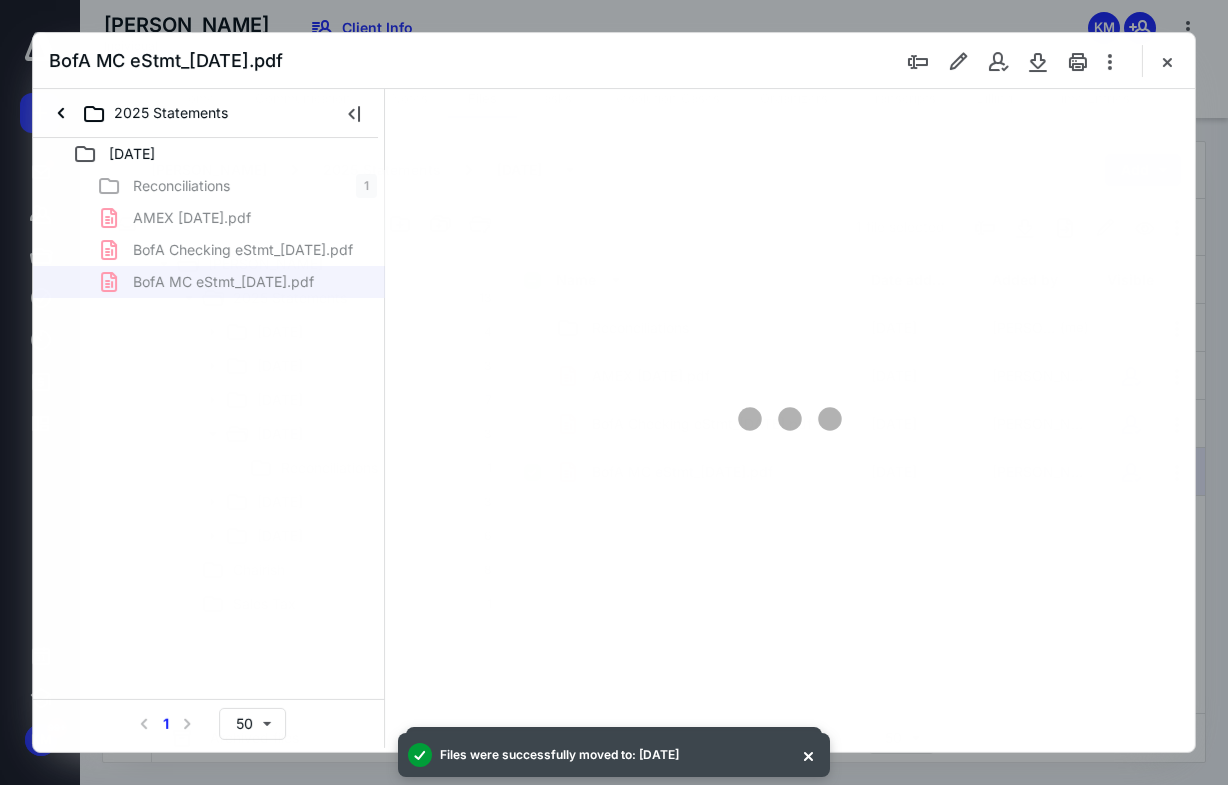 click at bounding box center [354, 113] 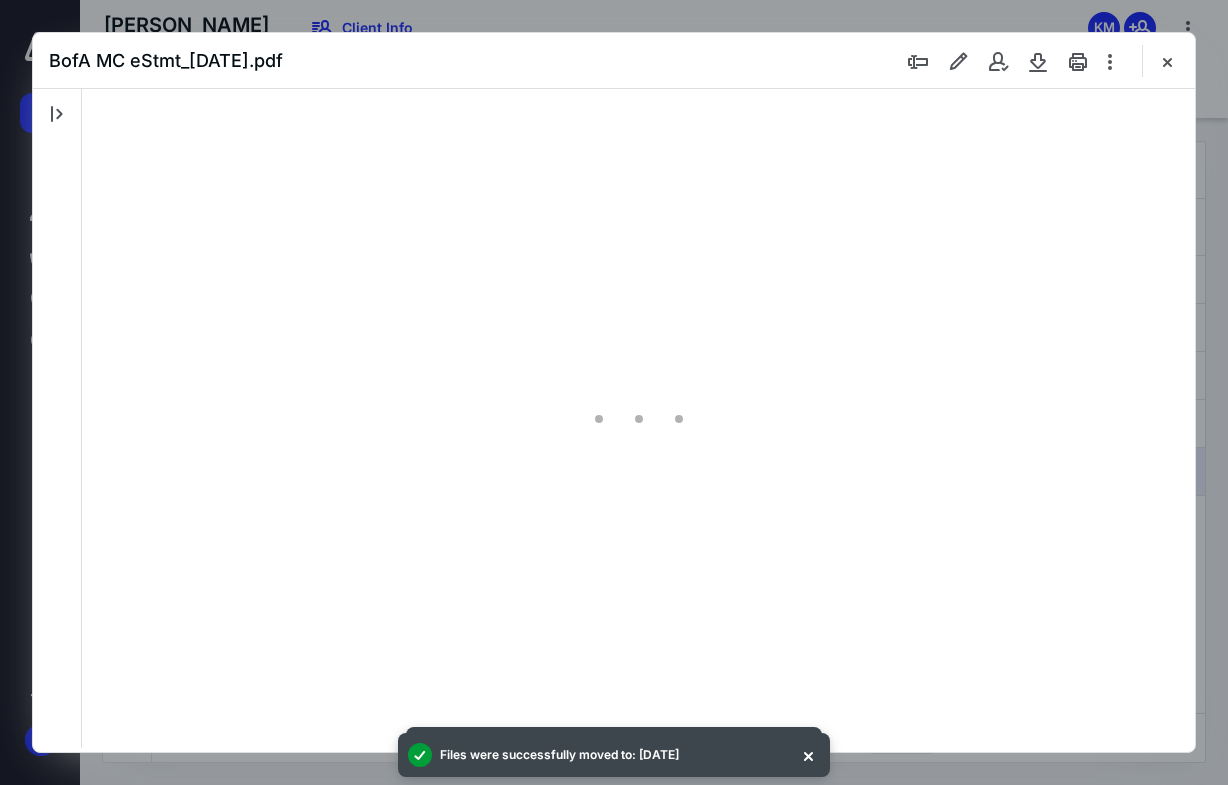 scroll, scrollTop: 0, scrollLeft: 0, axis: both 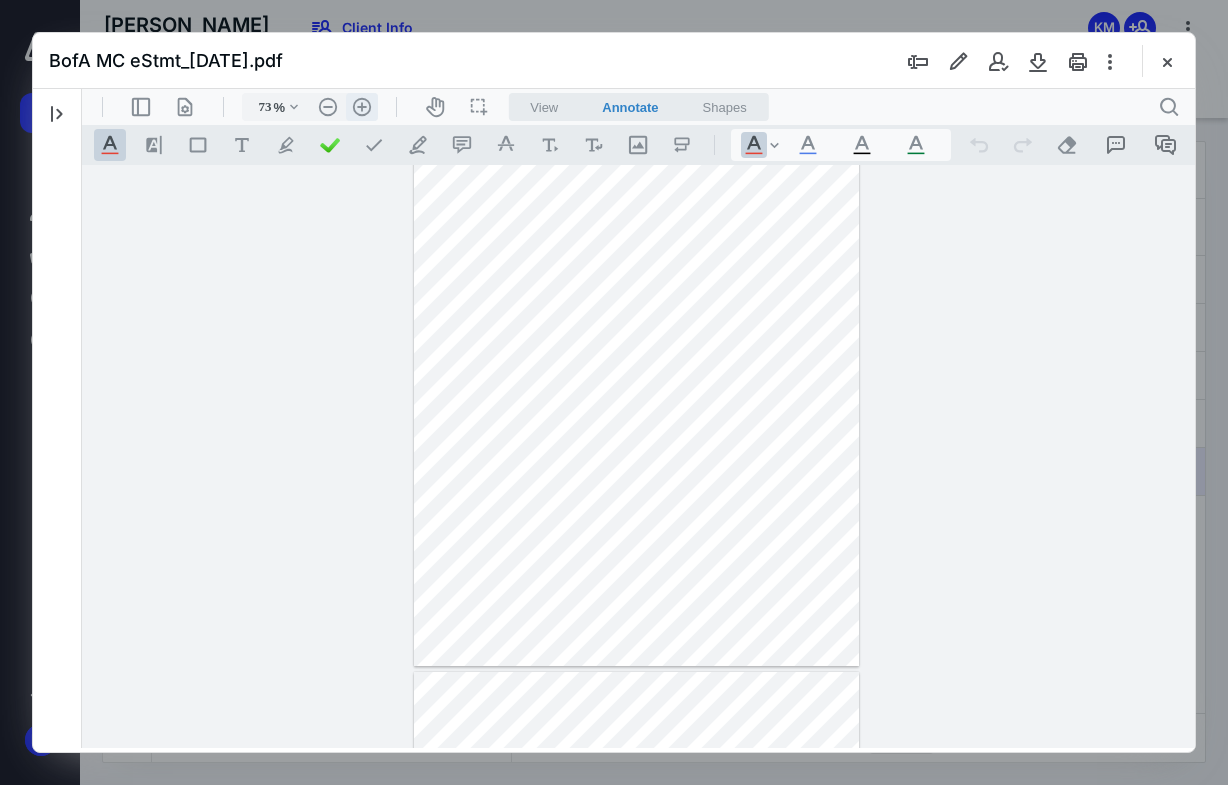 click on ".cls-1{fill:#abb0c4;} icon - header - zoom - in - line" at bounding box center (362, 107) 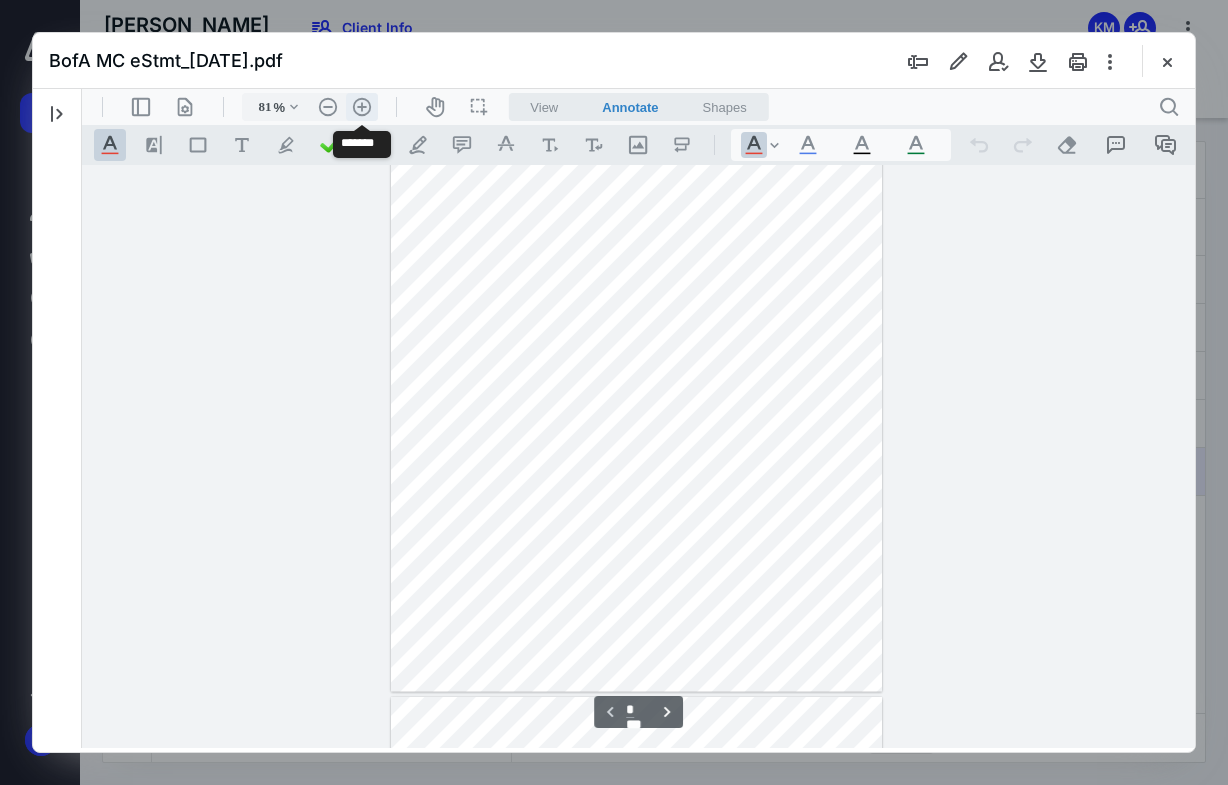 click on ".cls-1{fill:#abb0c4;} icon - header - zoom - in - line" at bounding box center [362, 107] 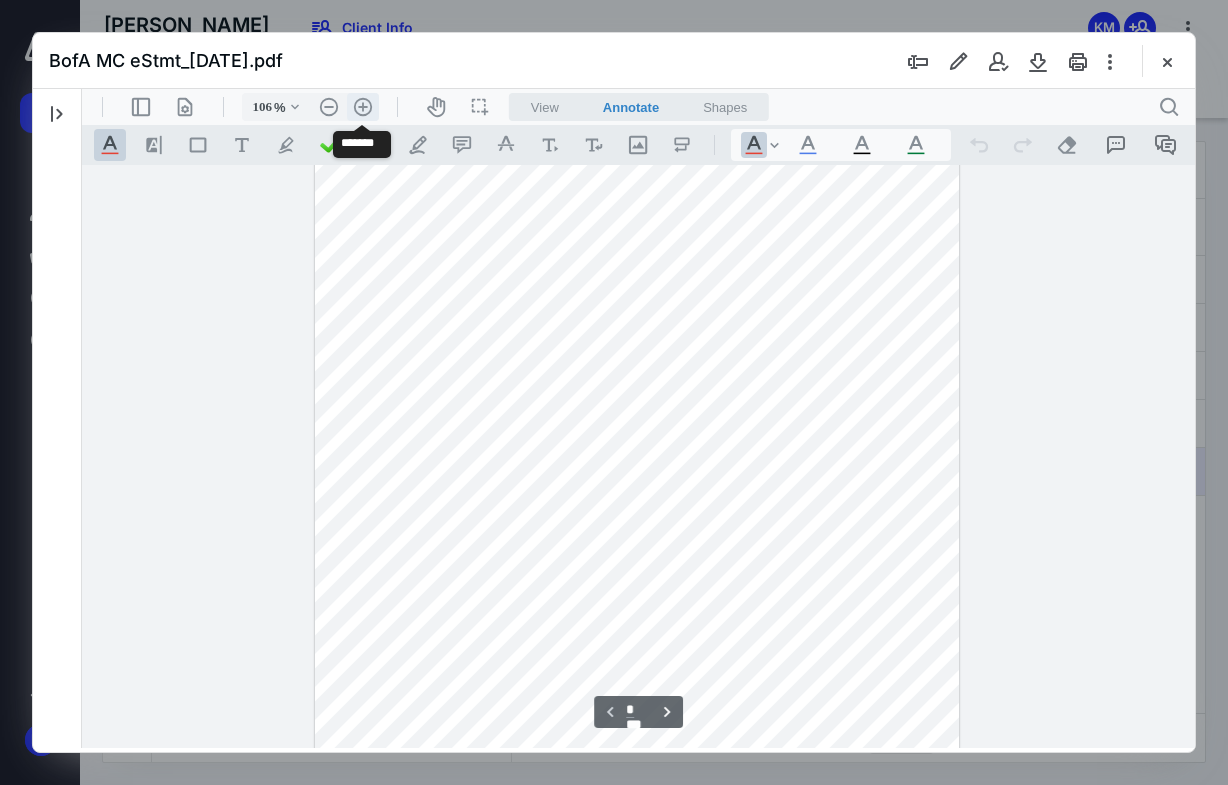 click on ".cls-1{fill:#abb0c4;} icon - header - zoom - in - line" at bounding box center (363, 107) 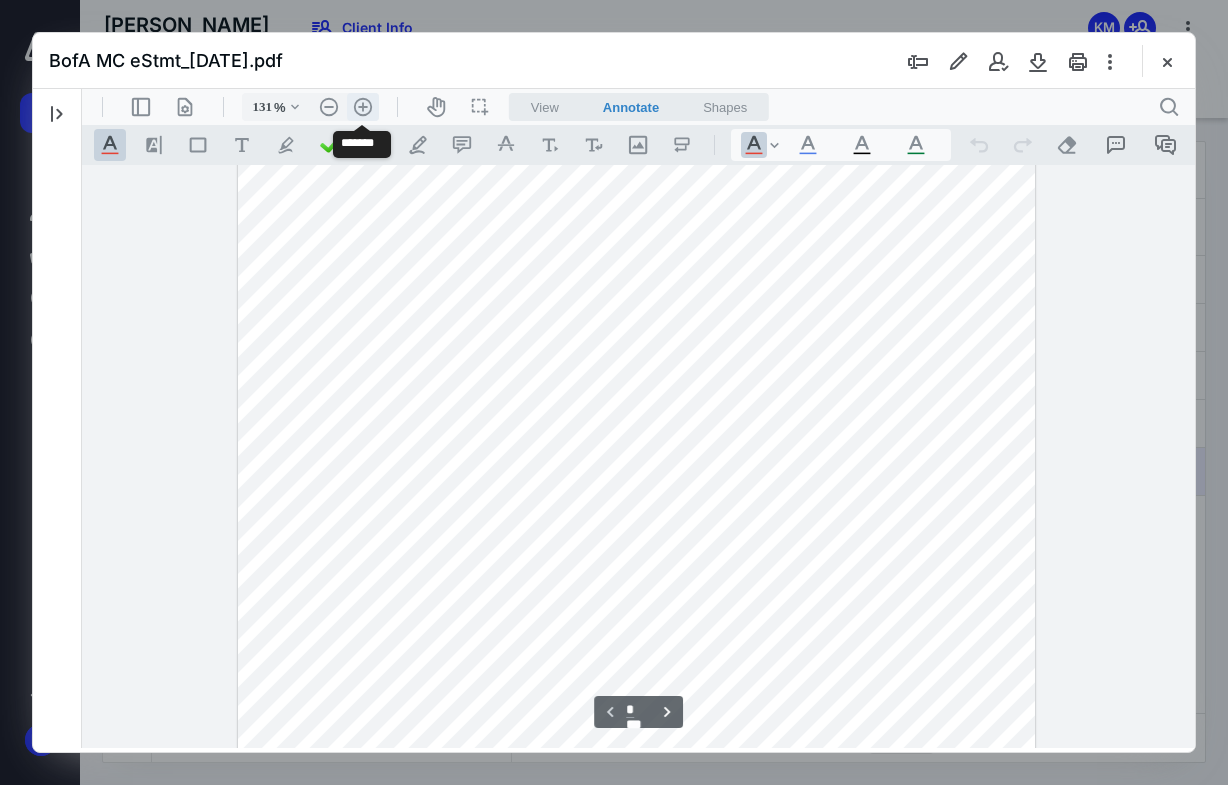 click on ".cls-1{fill:#abb0c4;} icon - header - zoom - in - line" at bounding box center (363, 107) 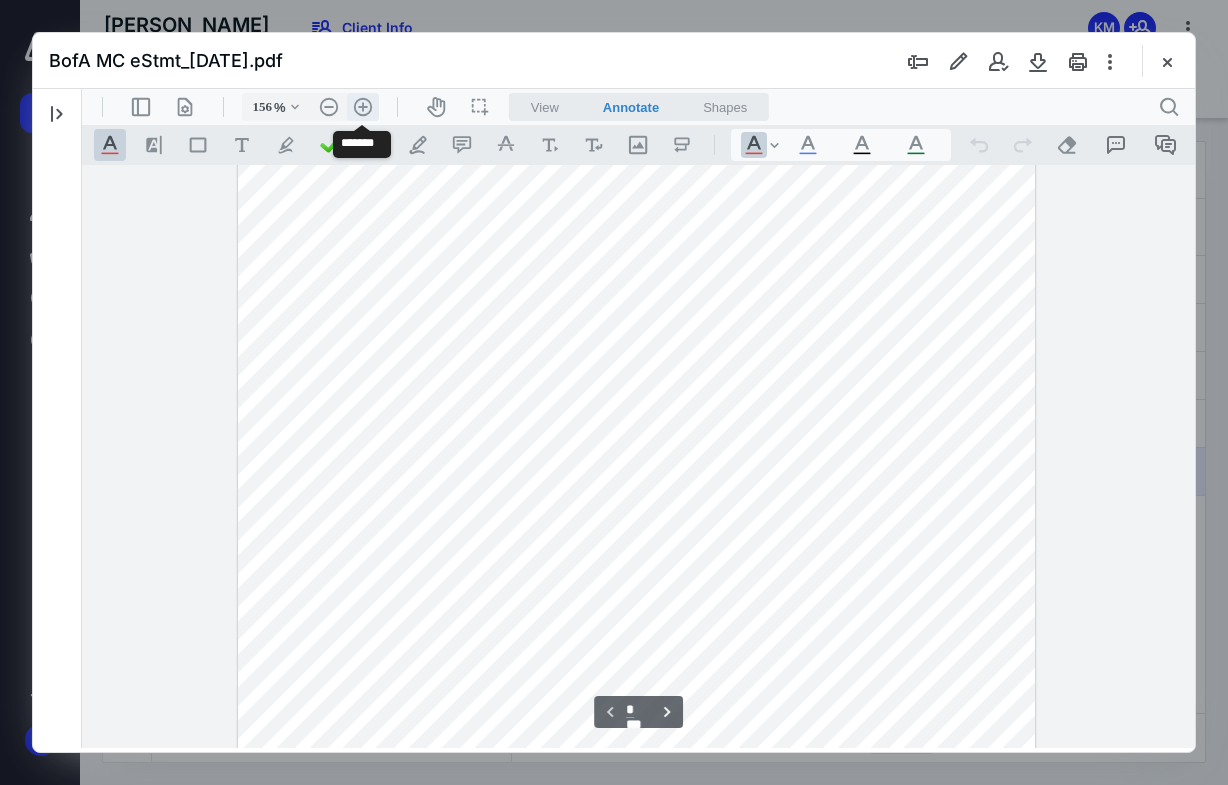 scroll, scrollTop: 455, scrollLeft: 0, axis: vertical 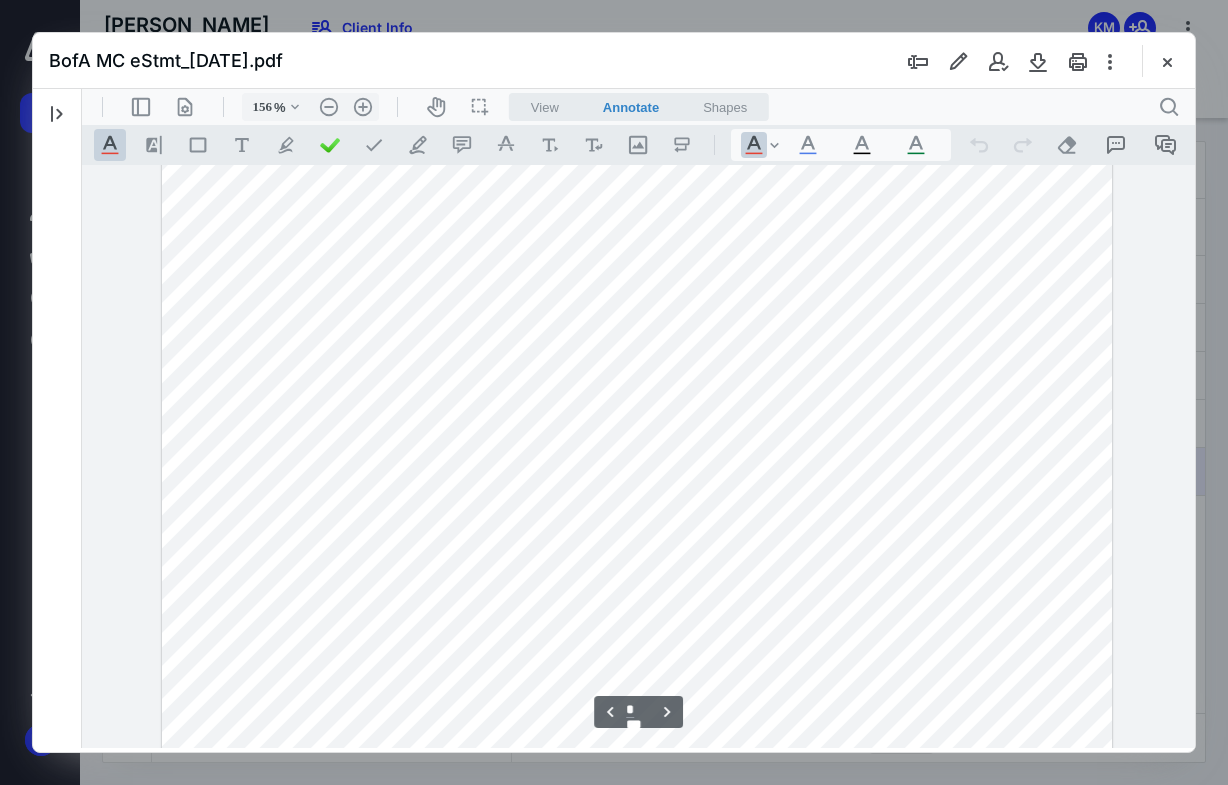 drag, startPoint x: 1189, startPoint y: 263, endPoint x: 1300, endPoint y: 594, distance: 349.11603 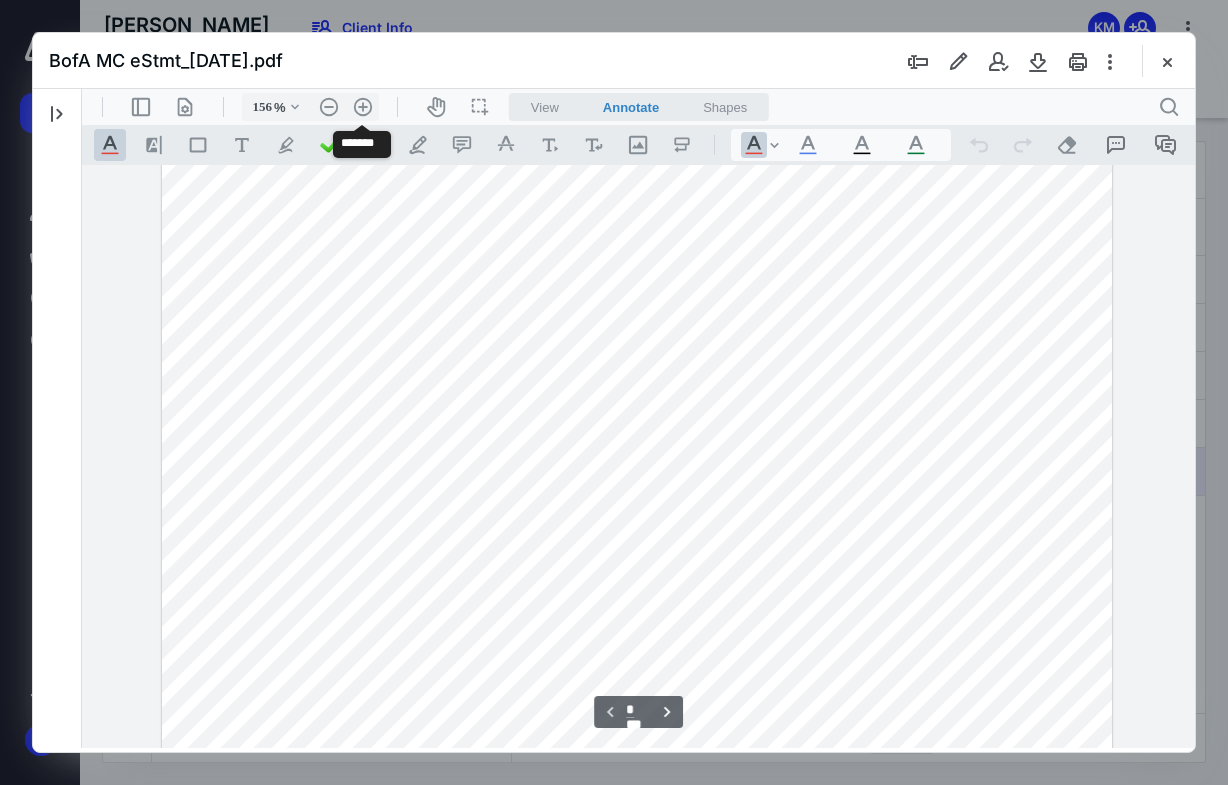 scroll, scrollTop: 153, scrollLeft: 0, axis: vertical 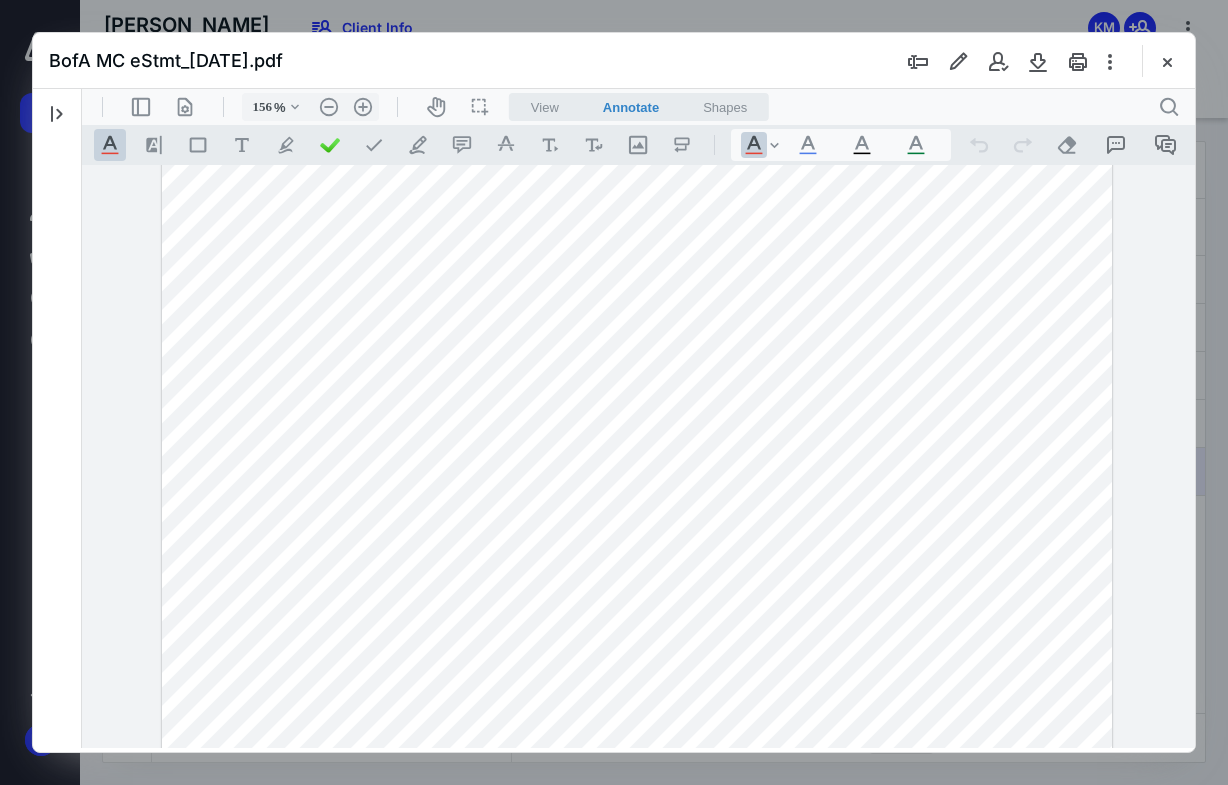 drag, startPoint x: 1192, startPoint y: 213, endPoint x: 1186, endPoint y: 278, distance: 65.27634 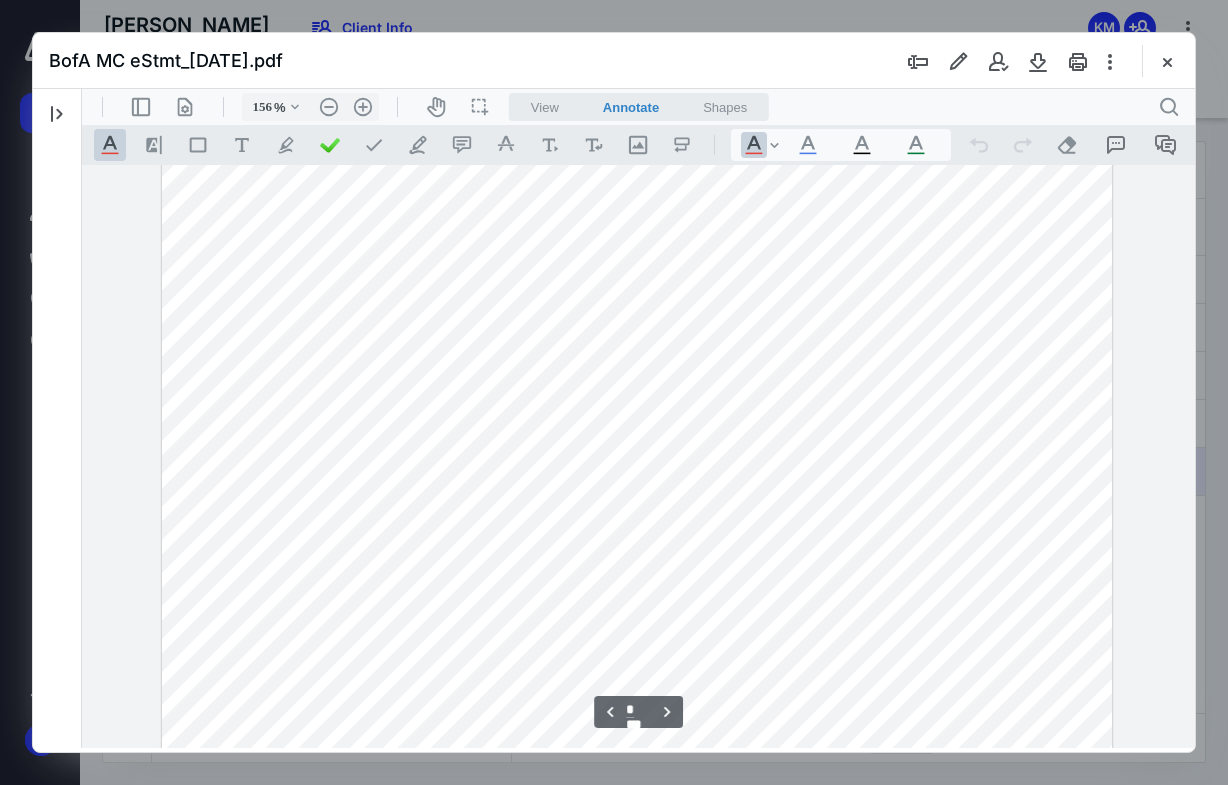 scroll, scrollTop: 2622, scrollLeft: 0, axis: vertical 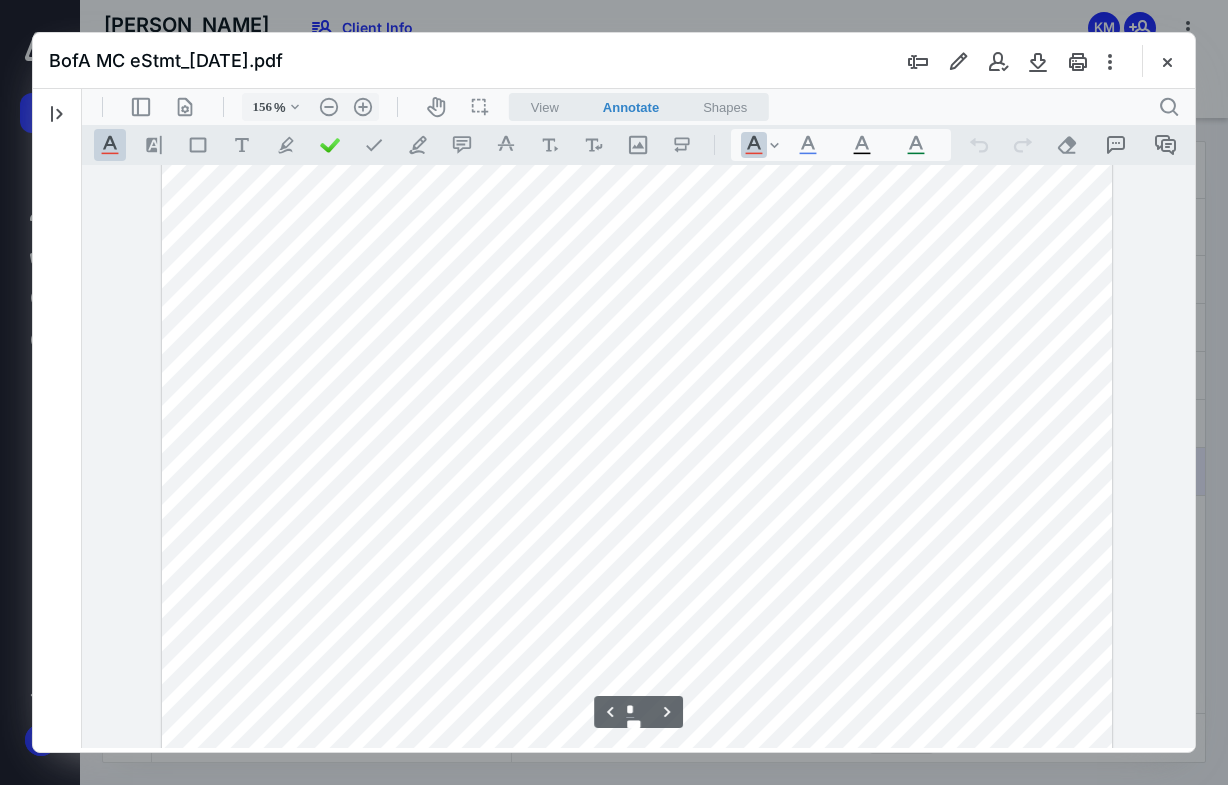 type on "*" 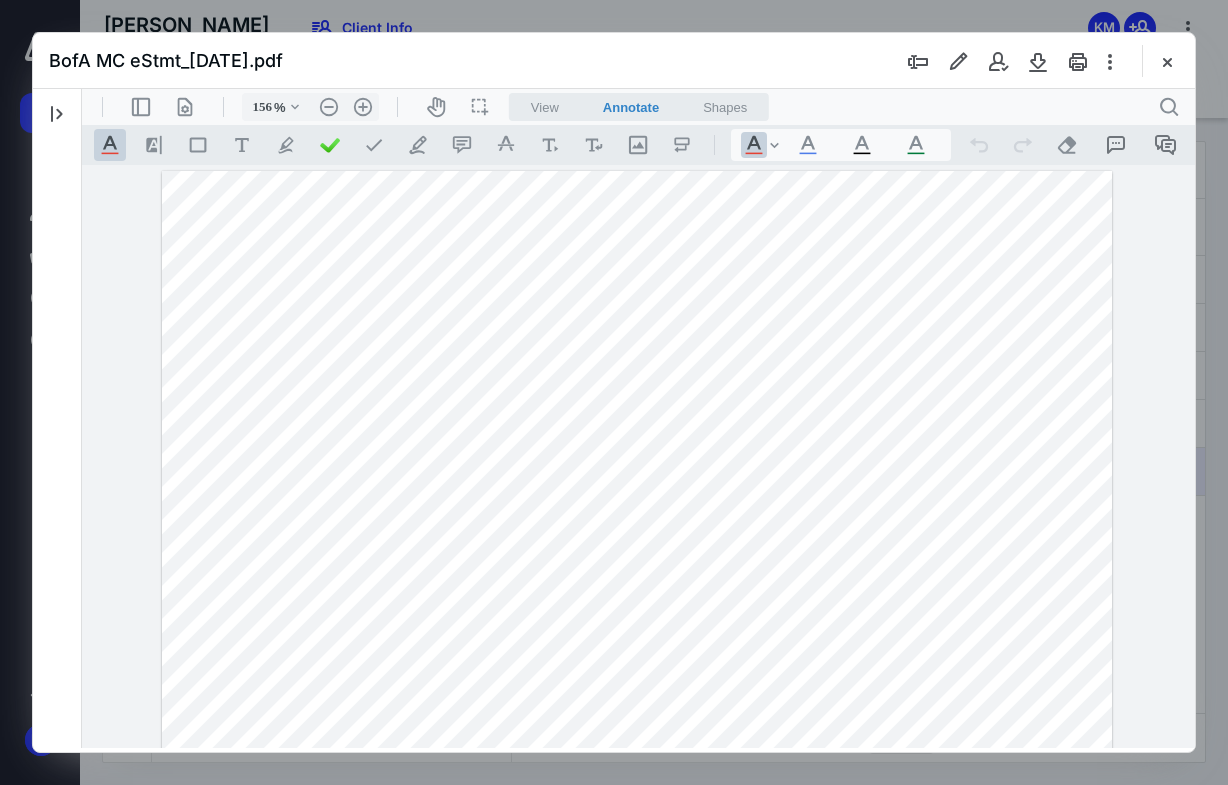 drag, startPoint x: 1174, startPoint y: 66, endPoint x: 1097, endPoint y: 207, distance: 160.6549 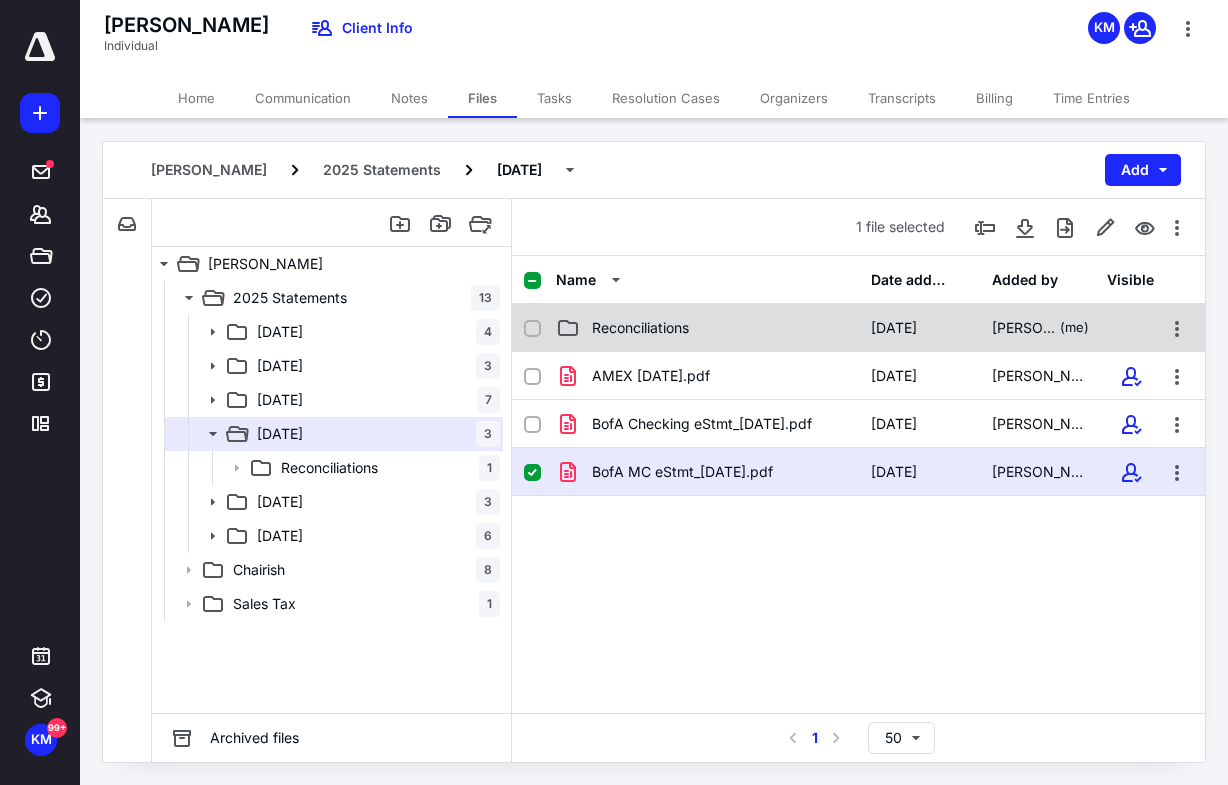 click on "Reconciliations [DATE] [PERSON_NAME]  (me)" at bounding box center [858, 328] 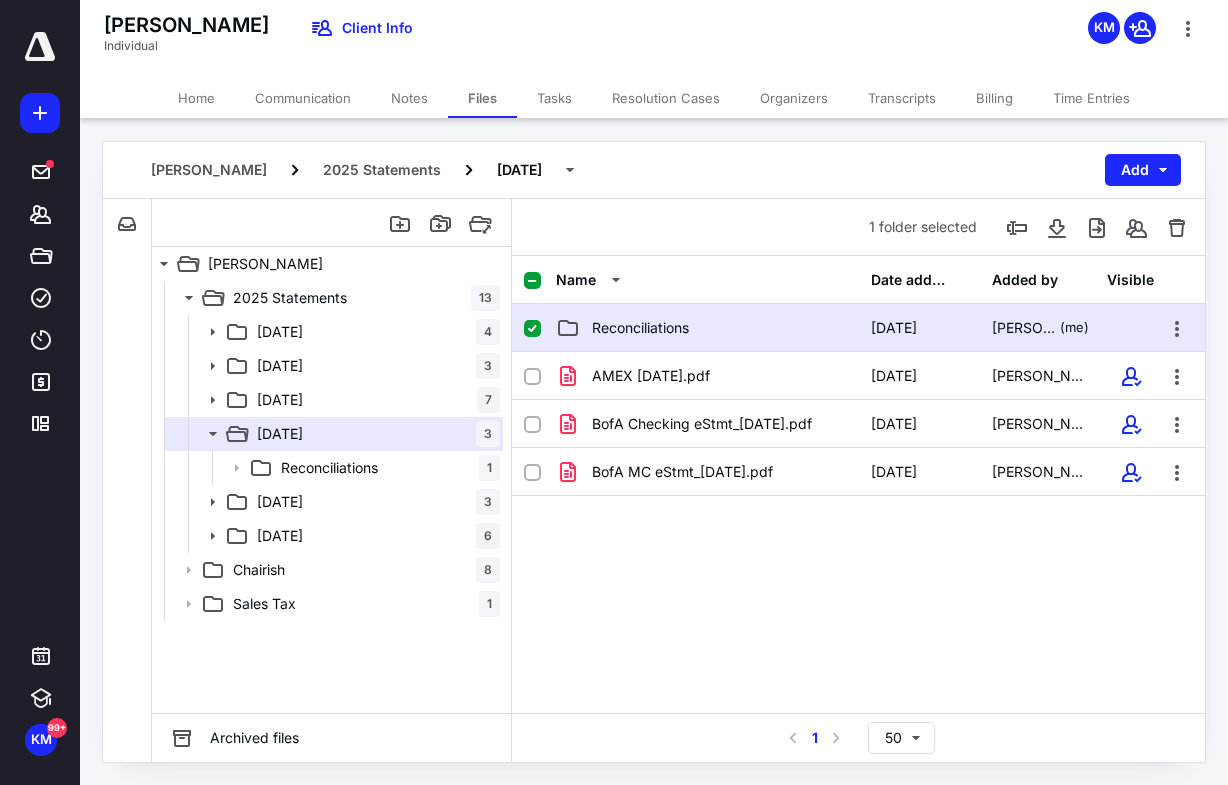 click on "Reconciliations" at bounding box center (707, 328) 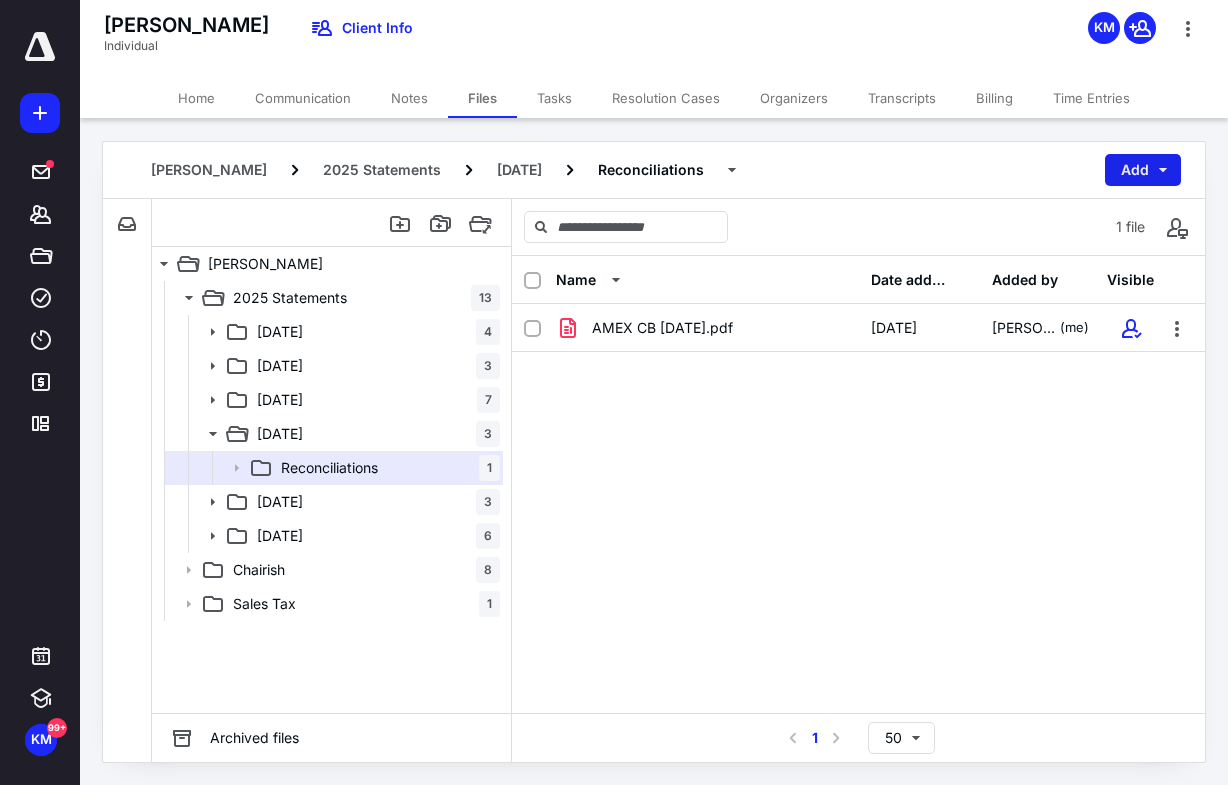 click on "Add" at bounding box center [1143, 170] 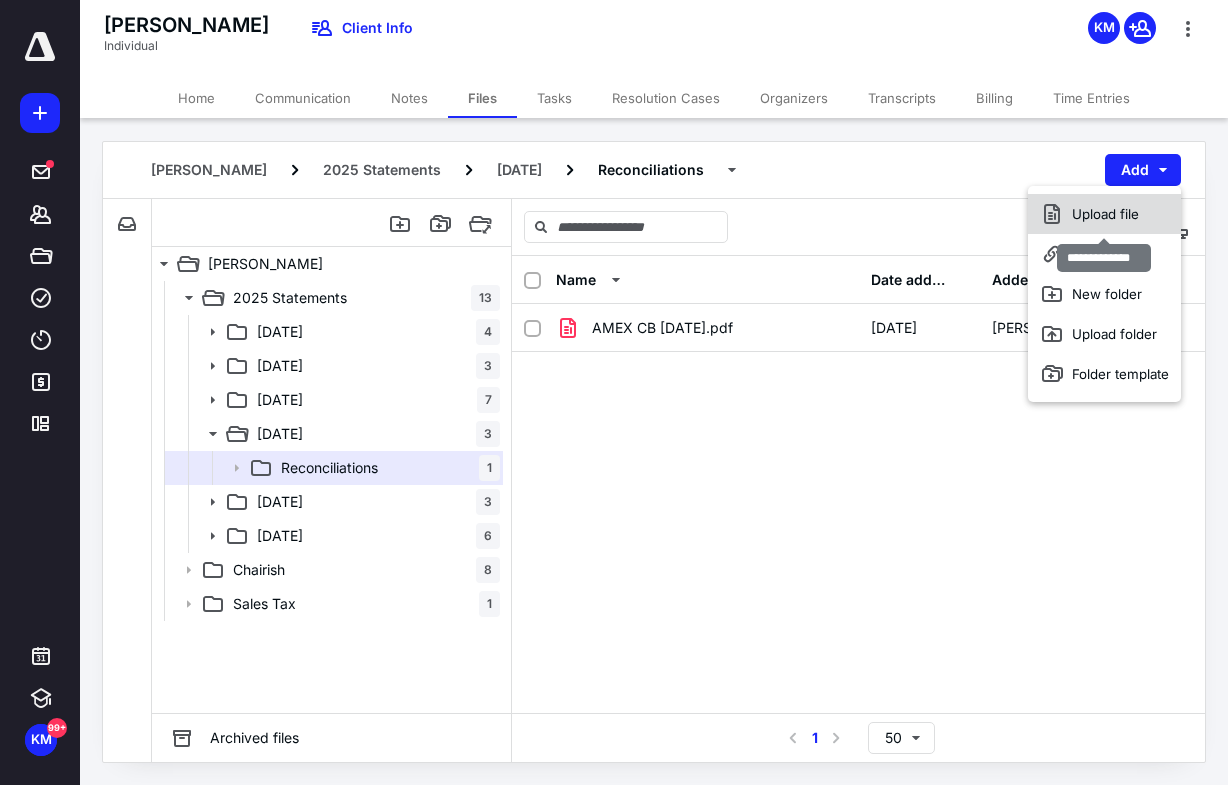 click on "Upload file" at bounding box center [1104, 214] 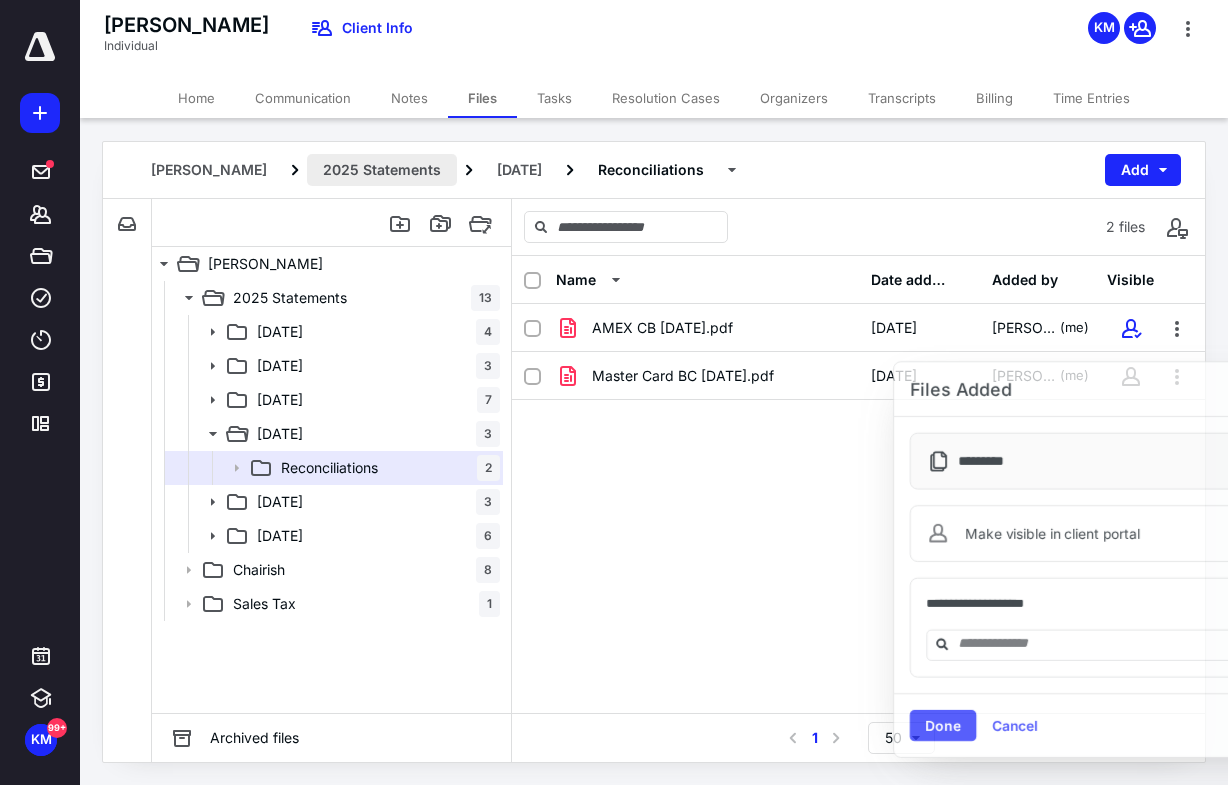 click on "2025 Statements" at bounding box center (382, 170) 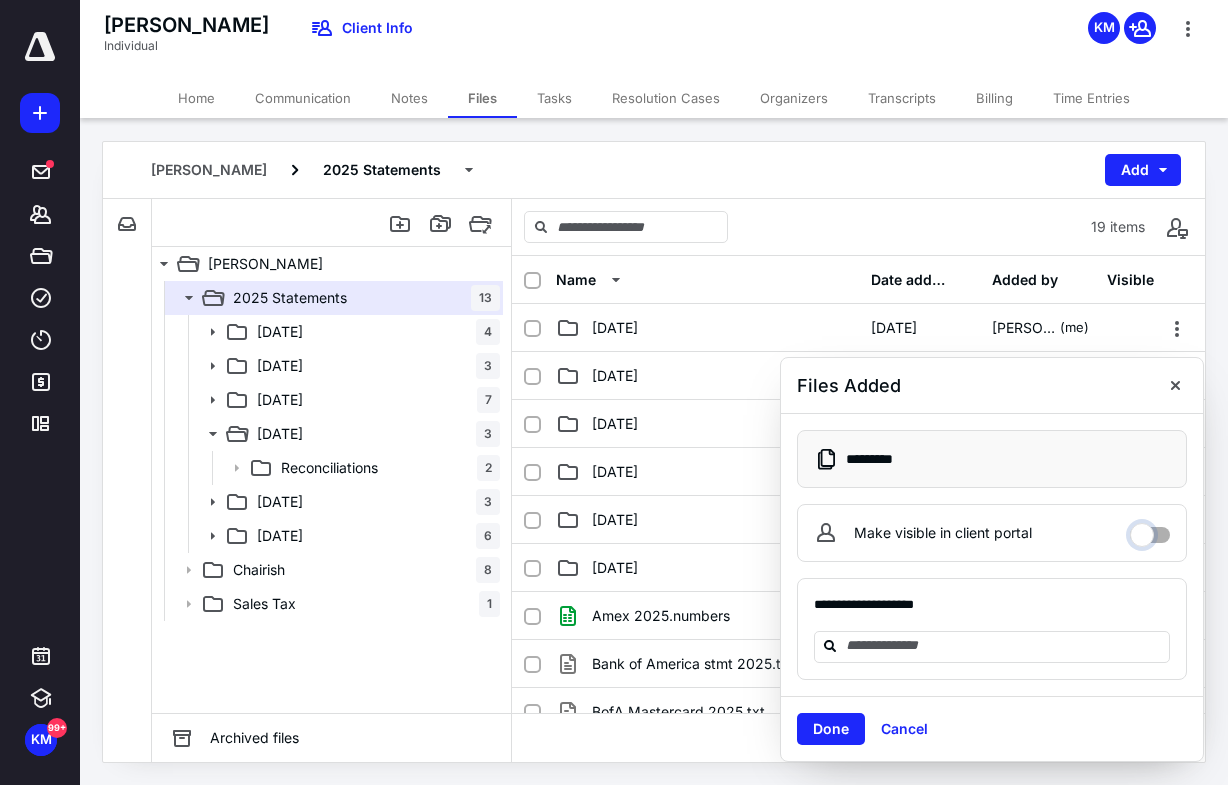 click on "Make visible in client portal" at bounding box center (1150, 530) 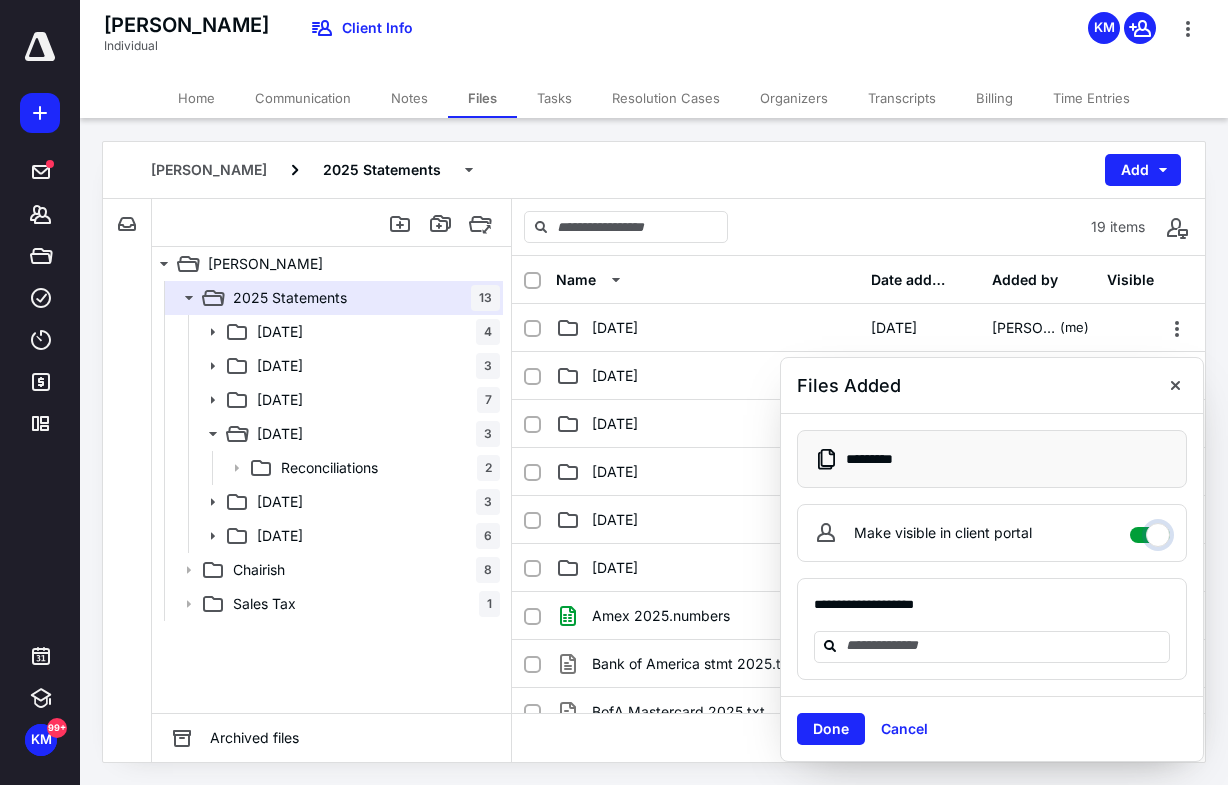 checkbox on "****" 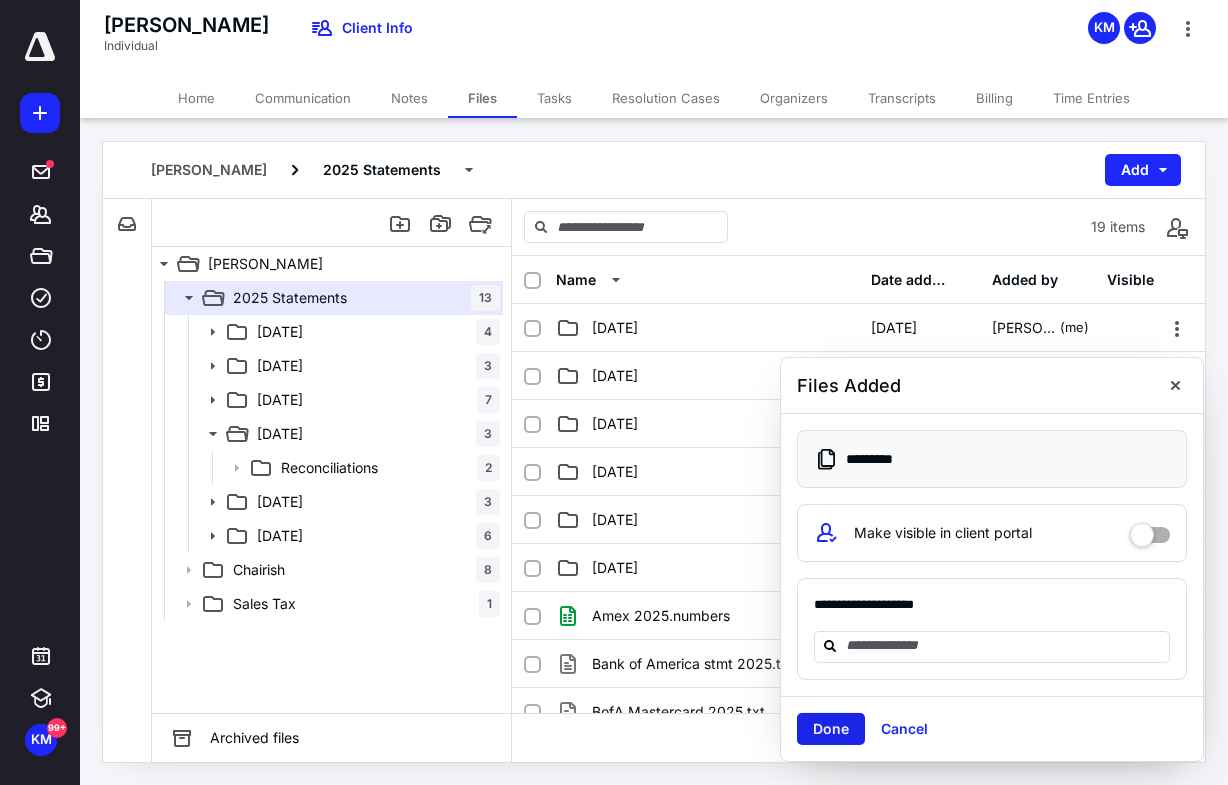 click on "Done" at bounding box center (831, 728) 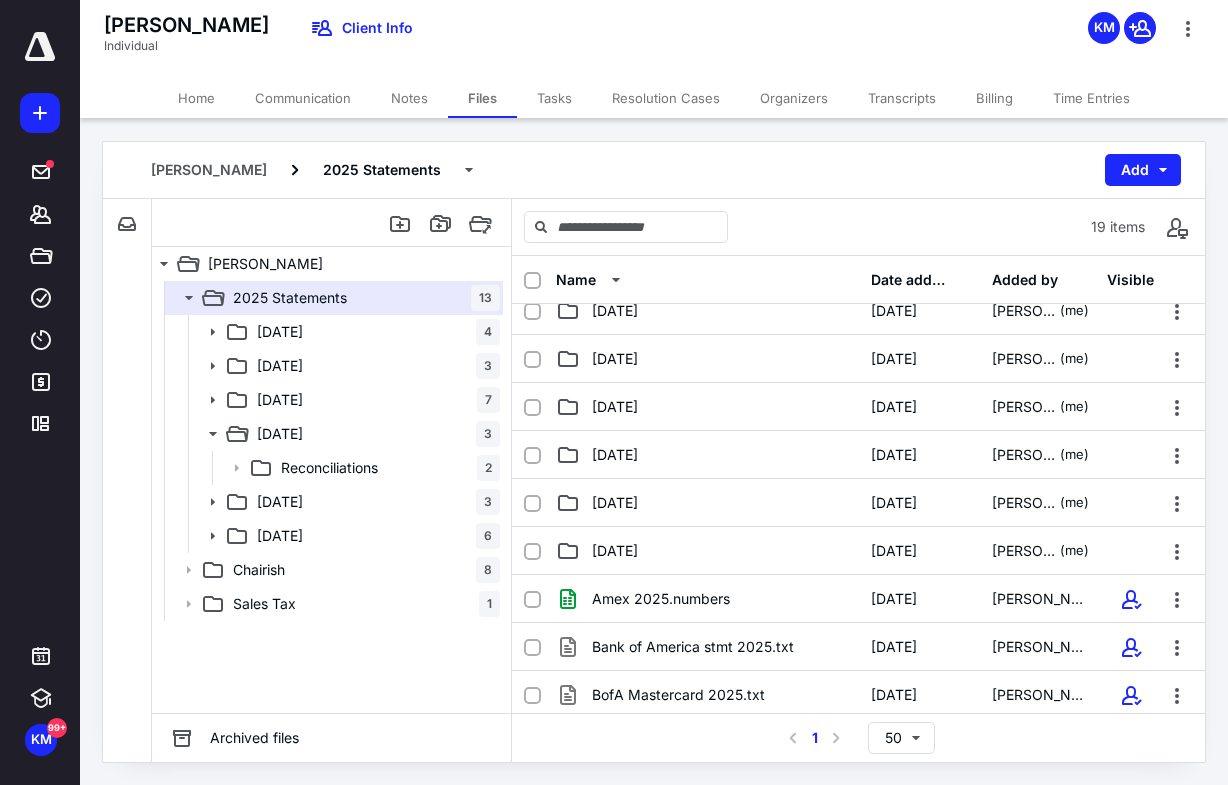 scroll, scrollTop: 0, scrollLeft: 0, axis: both 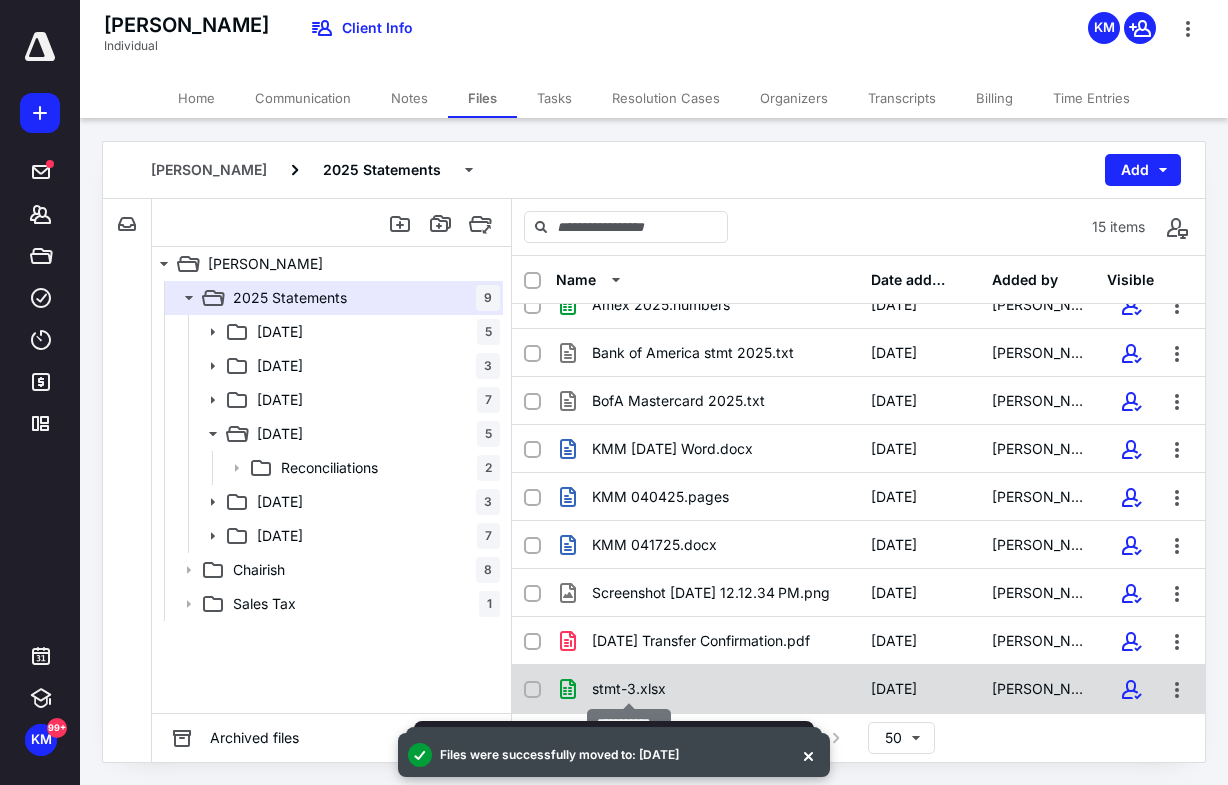 click on "stmt-3.xlsx" at bounding box center [629, 689] 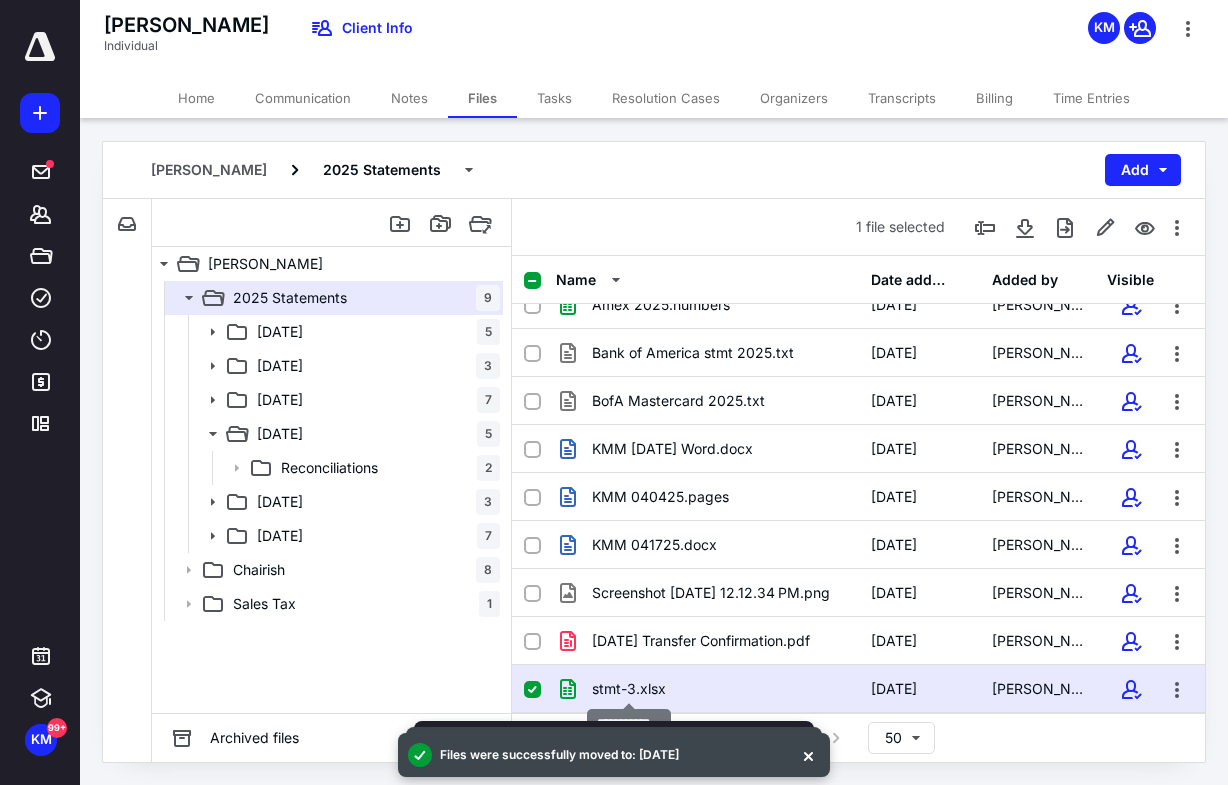 click on "stmt-3.xlsx" at bounding box center (629, 689) 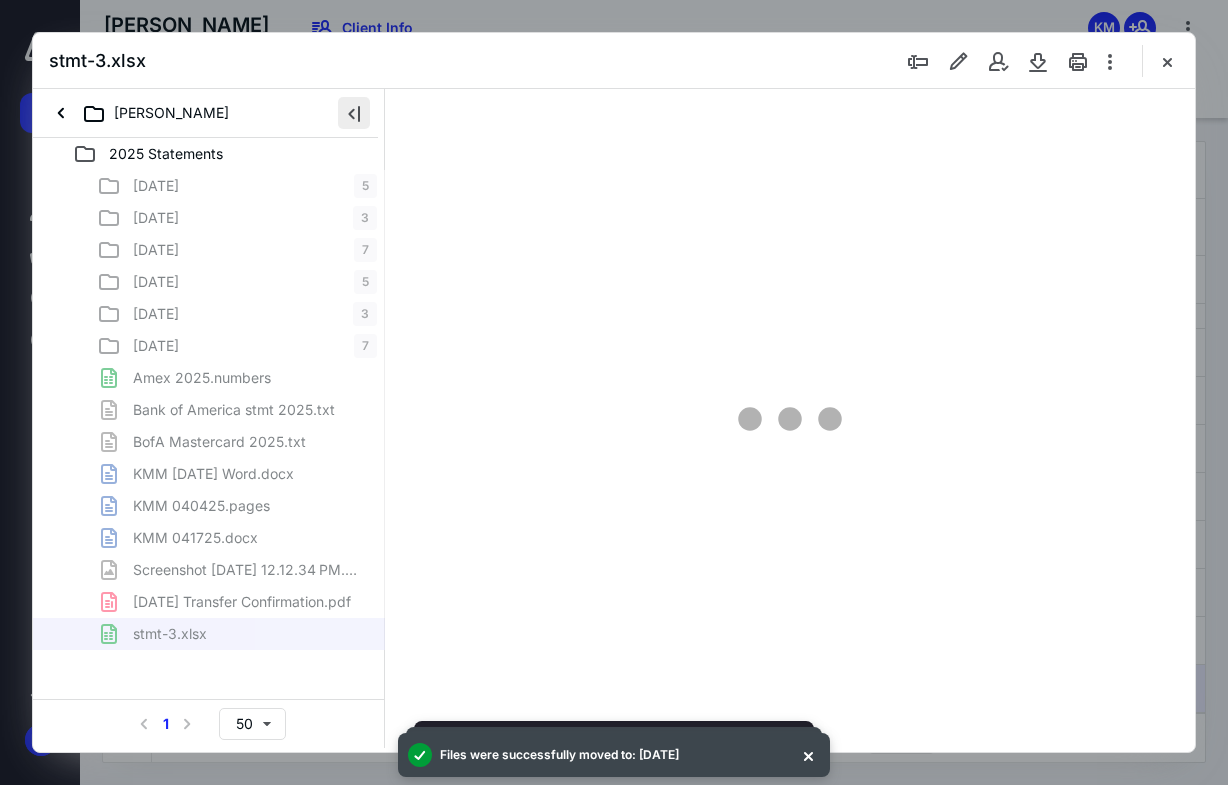 scroll, scrollTop: 0, scrollLeft: 0, axis: both 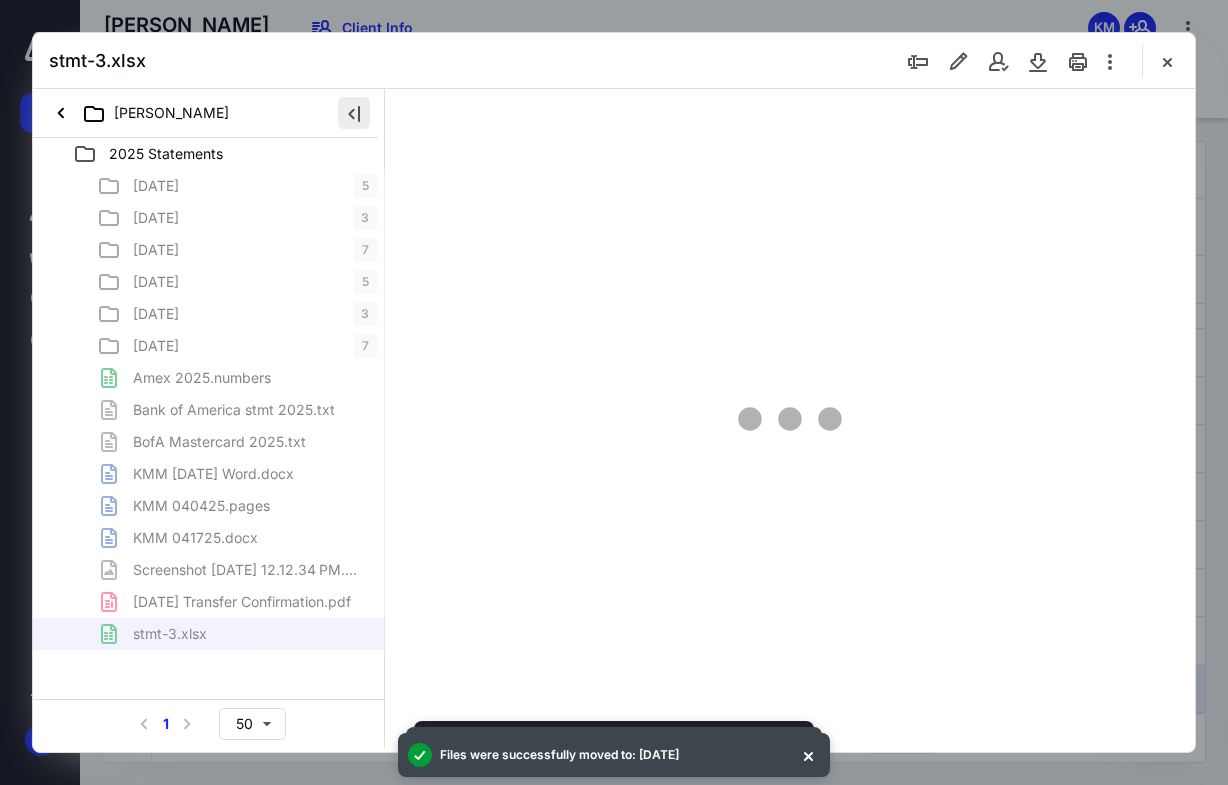 click at bounding box center [354, 113] 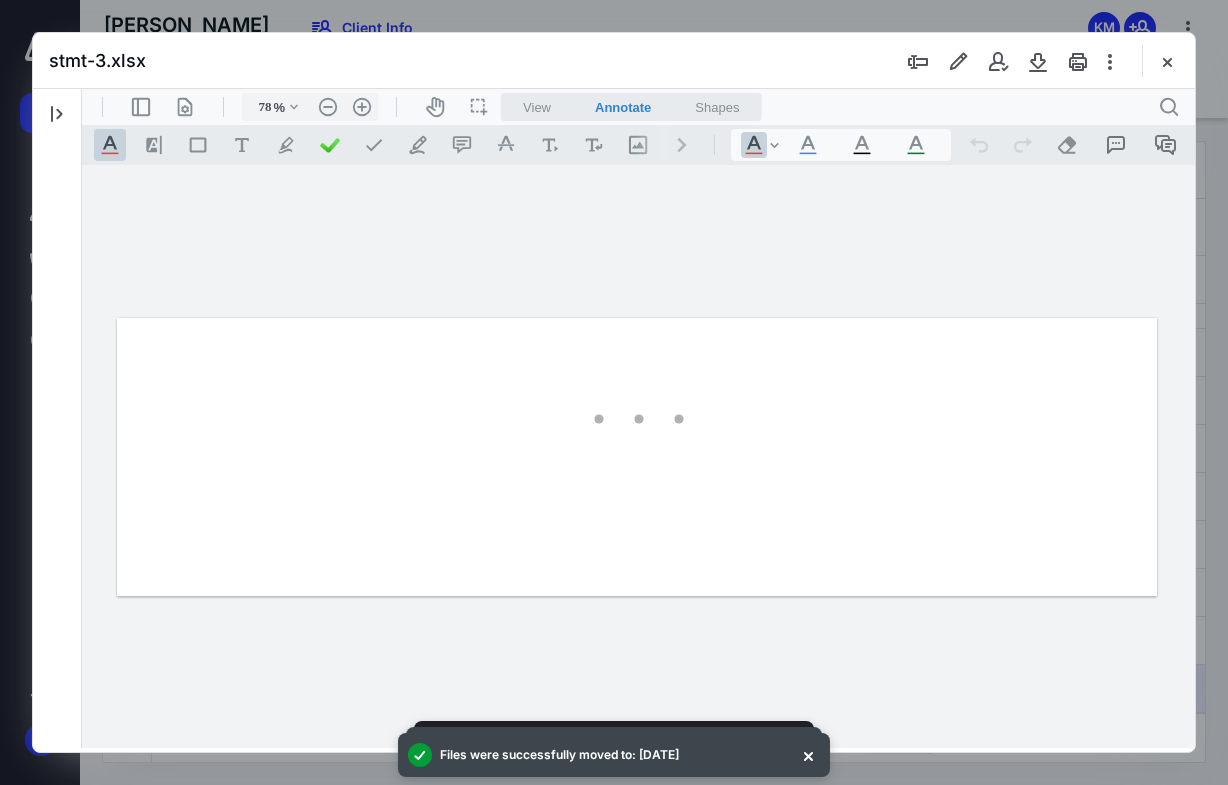 type on "79" 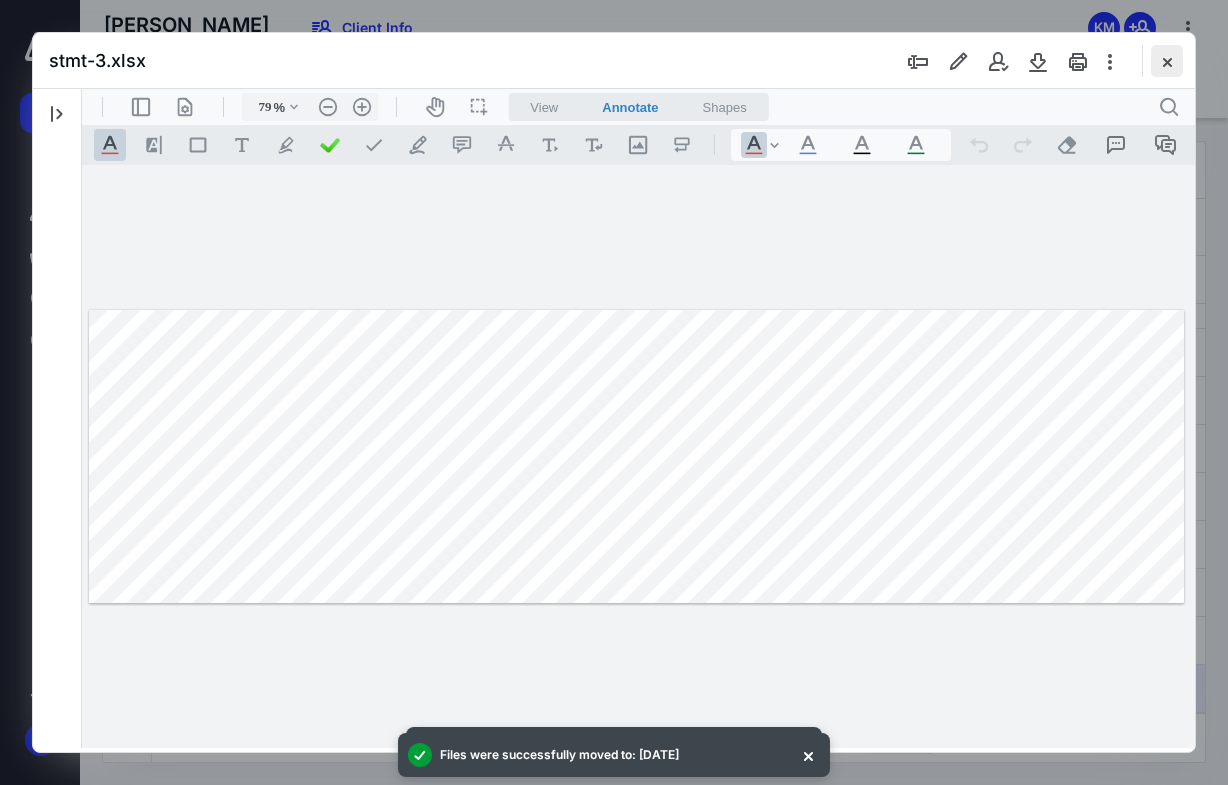click at bounding box center (1167, 61) 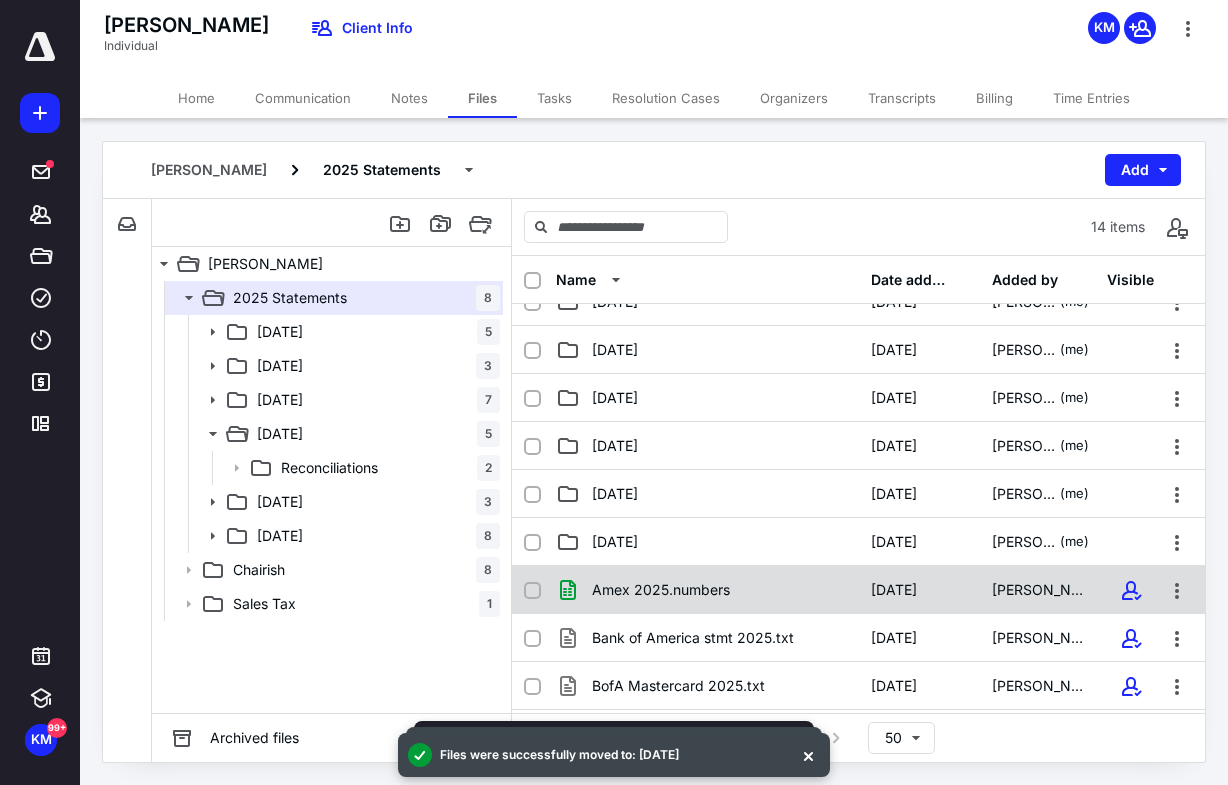 scroll, scrollTop: 0, scrollLeft: 0, axis: both 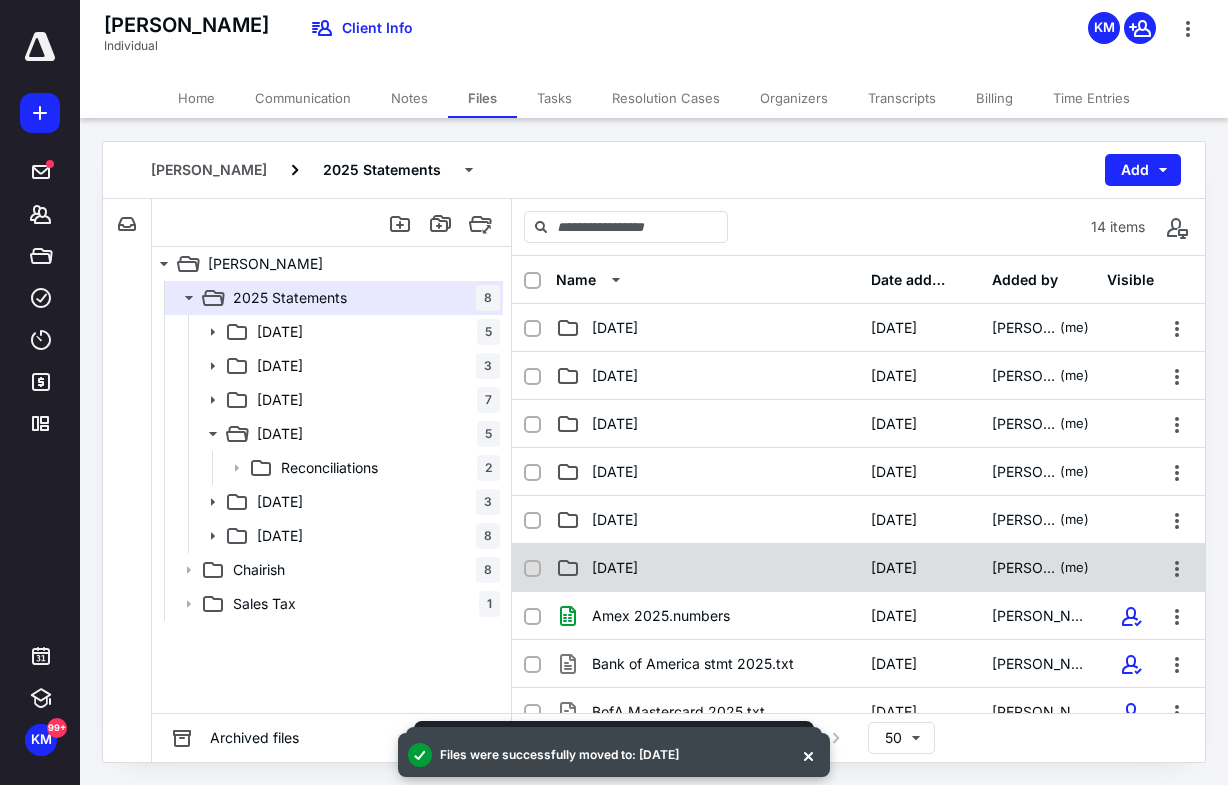 click on "[DATE]" at bounding box center (615, 568) 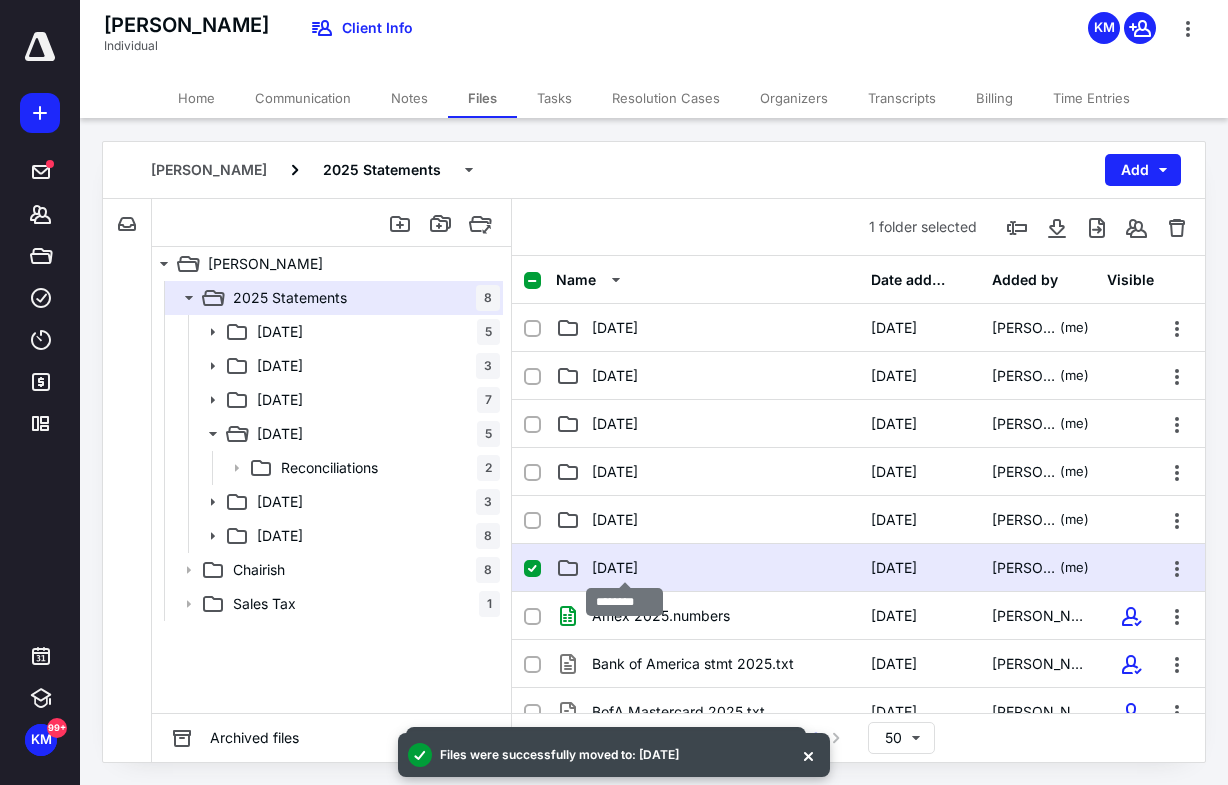 click on "[DATE]" at bounding box center [615, 568] 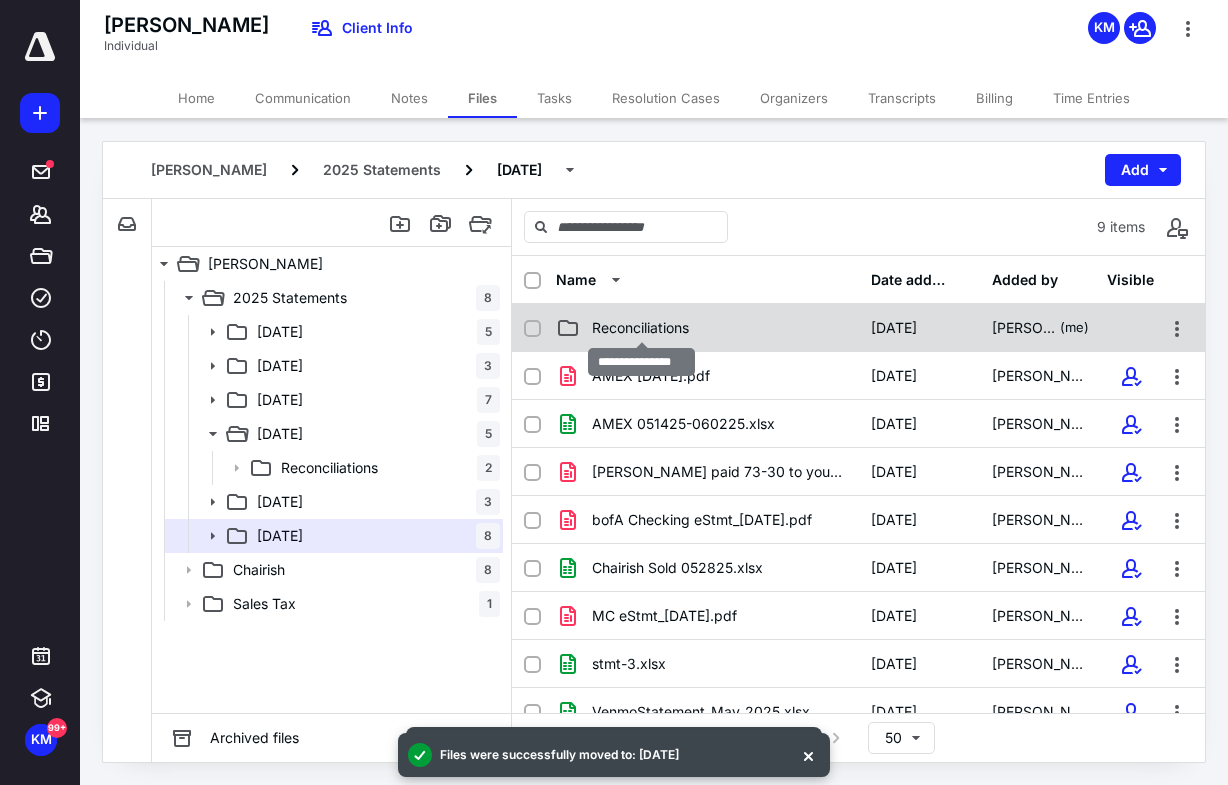 click on "Reconciliations" at bounding box center (640, 328) 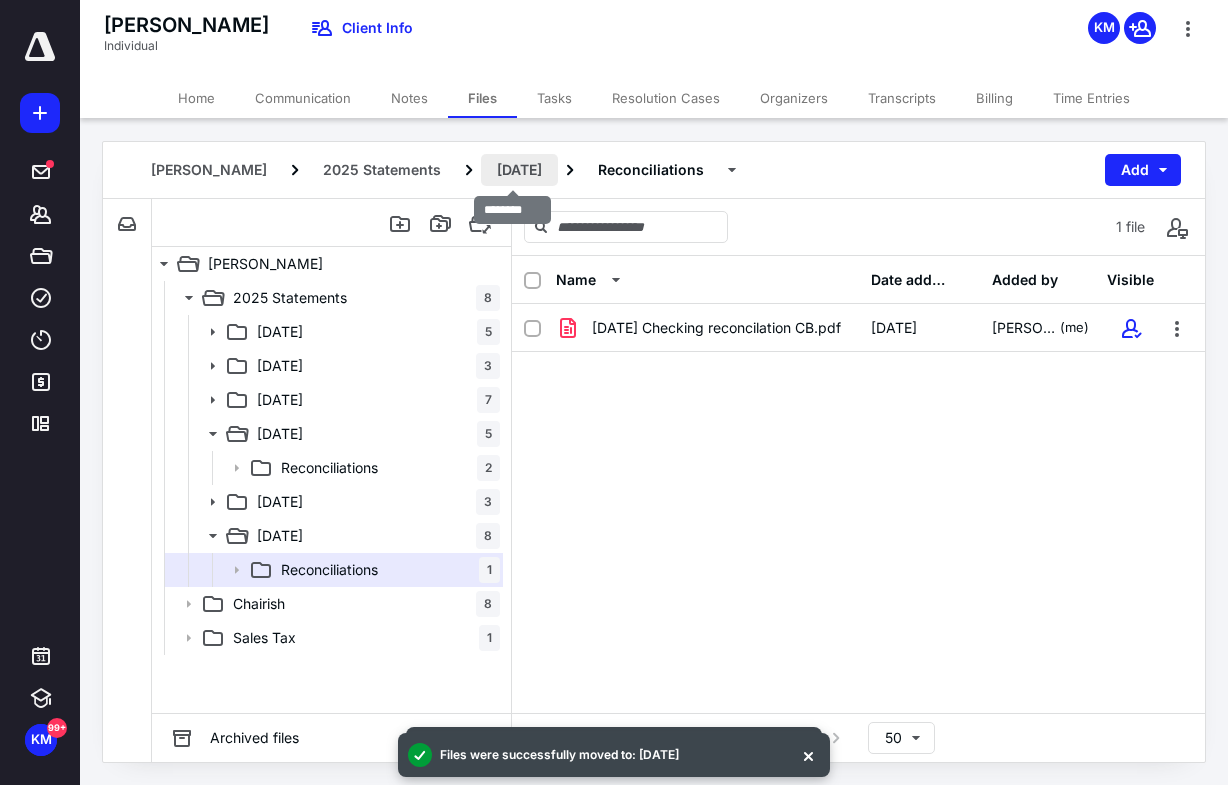 click on "[DATE]" at bounding box center [519, 170] 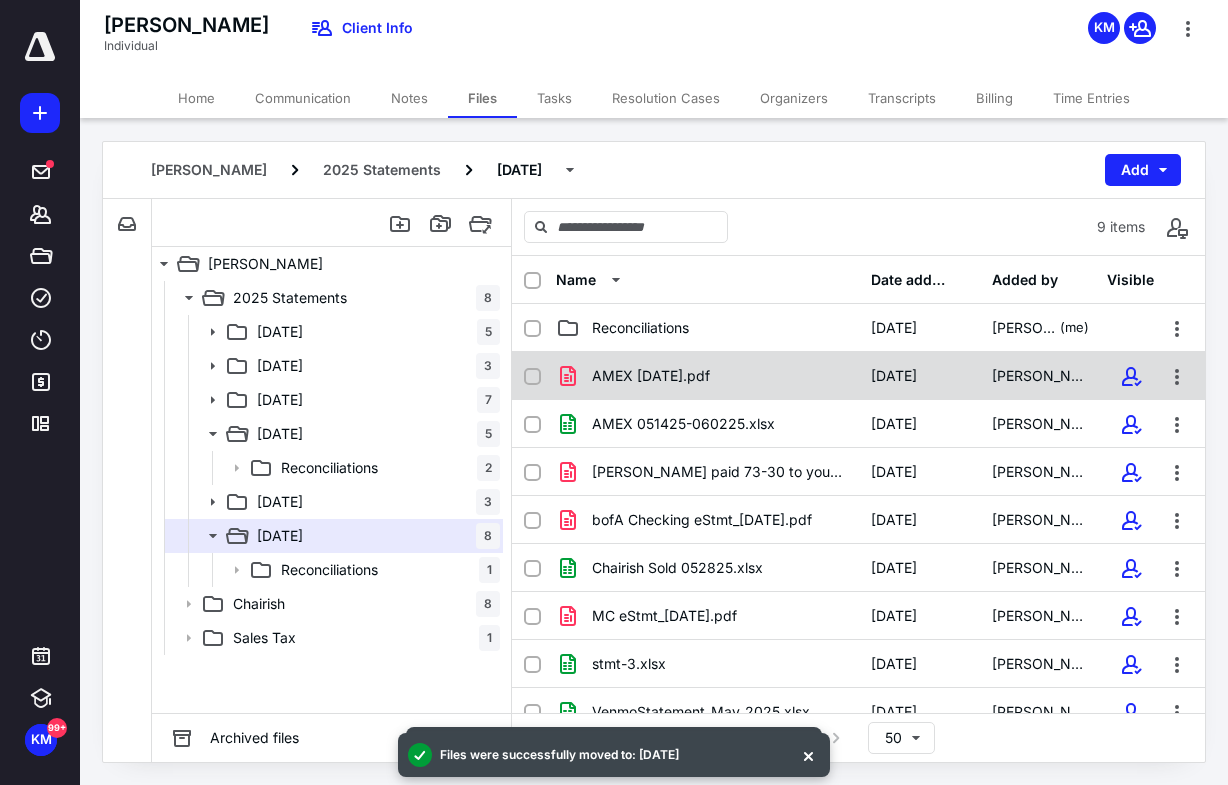 click on "AMEX [DATE].pdf" at bounding box center [651, 376] 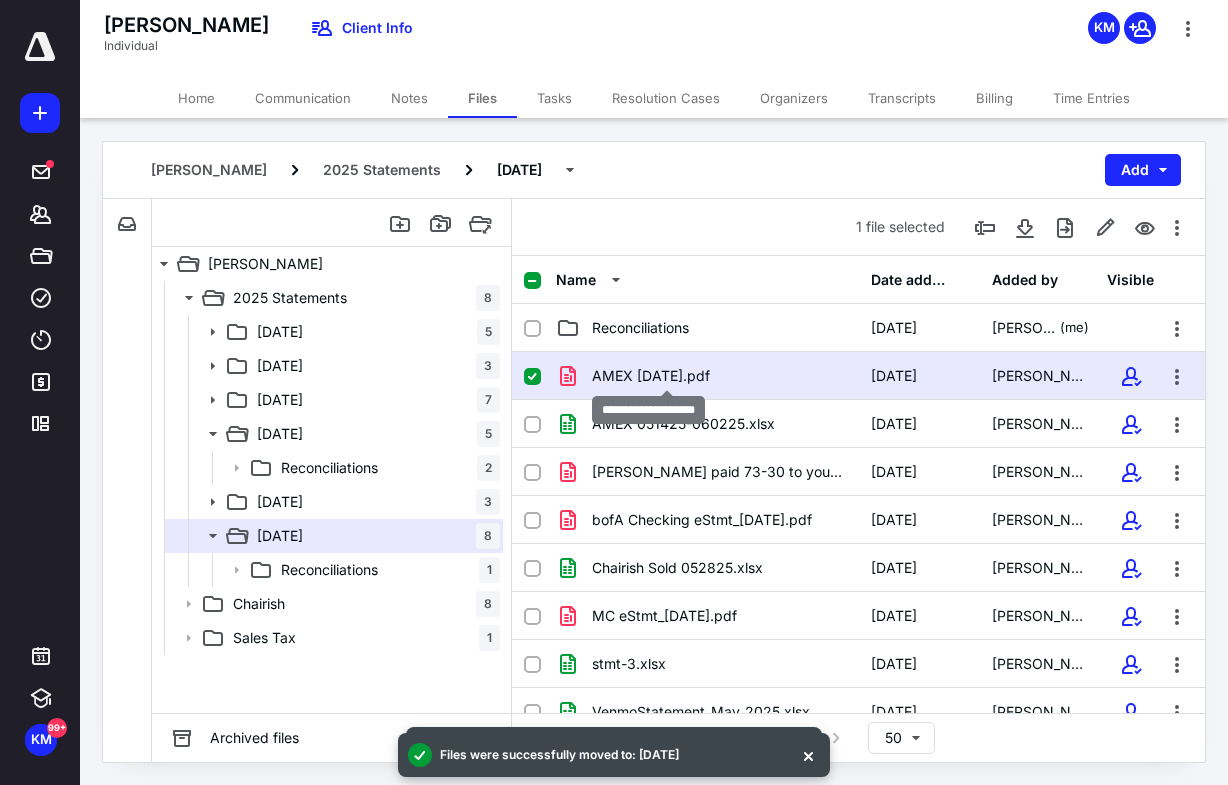 checkbox on "true" 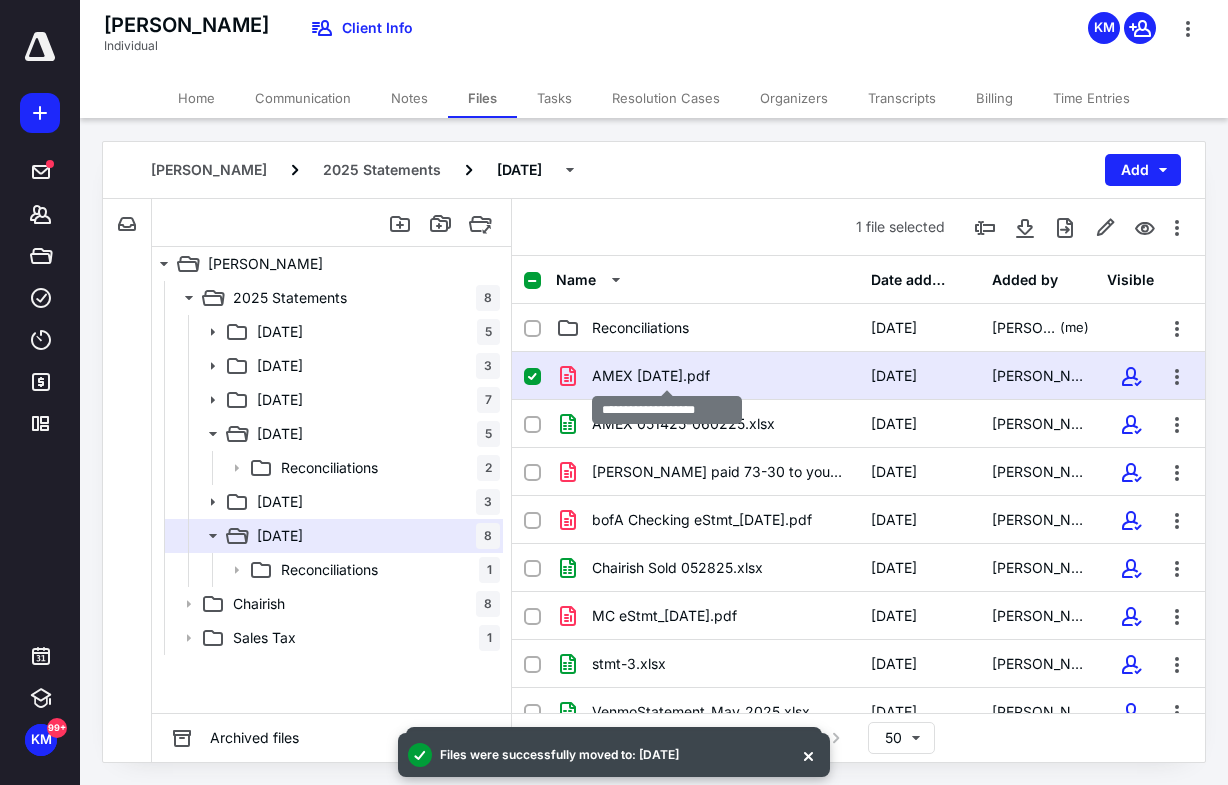 click on "AMEX [DATE].pdf" at bounding box center [651, 376] 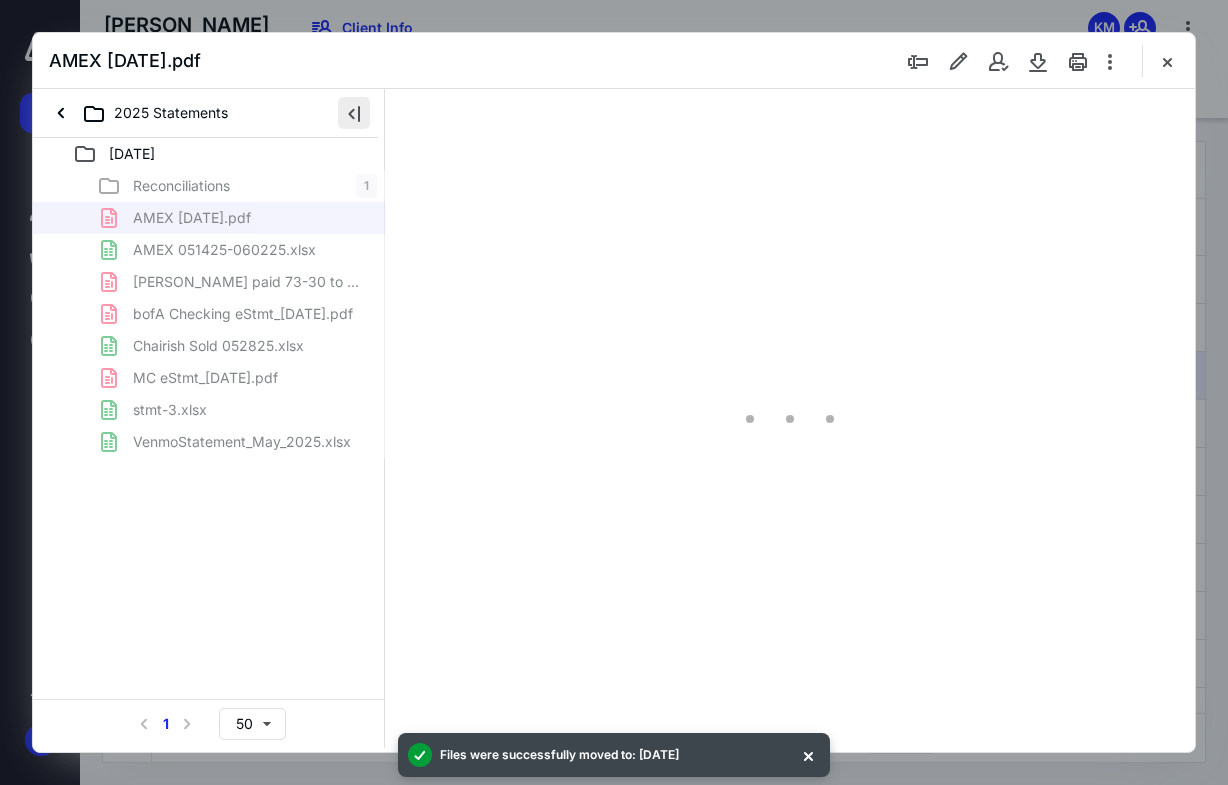 click at bounding box center (354, 113) 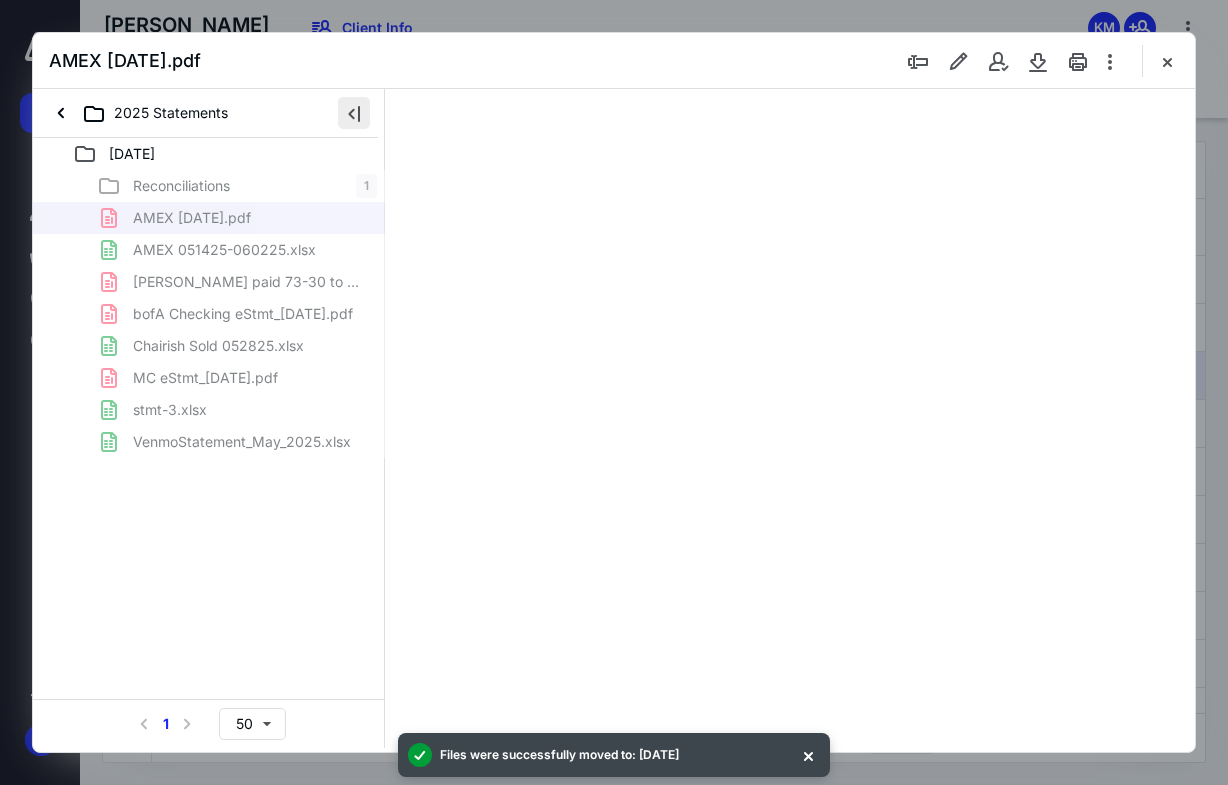 scroll, scrollTop: 0, scrollLeft: 0, axis: both 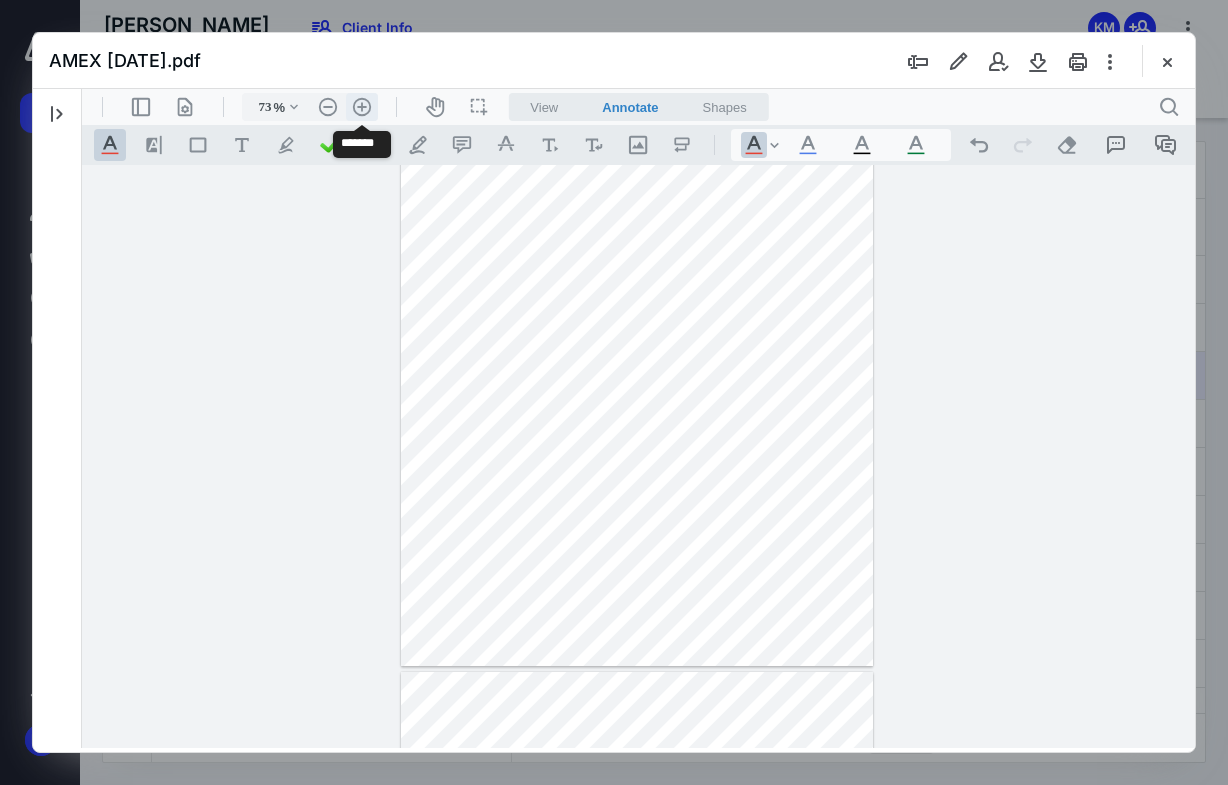 click on ".cls-1{fill:#abb0c4;} icon - header - zoom - in - line" at bounding box center [362, 107] 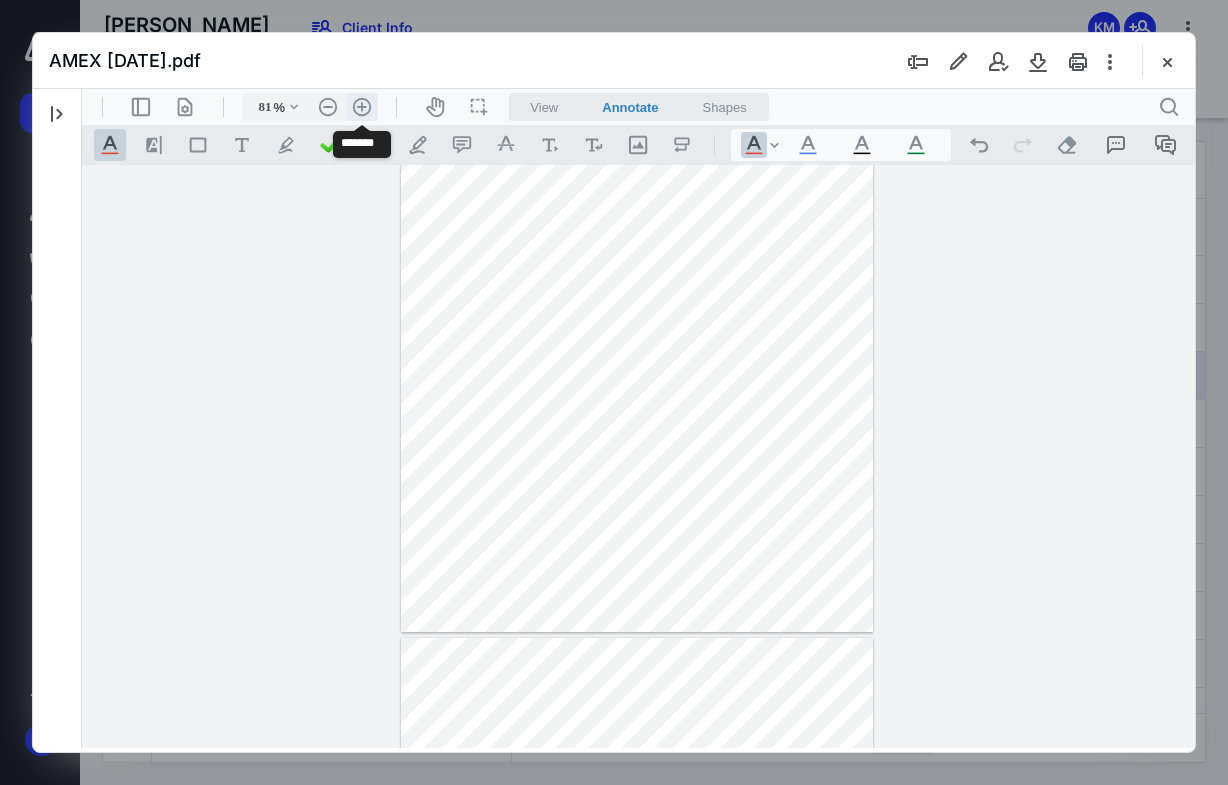 click on ".cls-1{fill:#abb0c4;} icon - header - zoom - in - line" at bounding box center (362, 107) 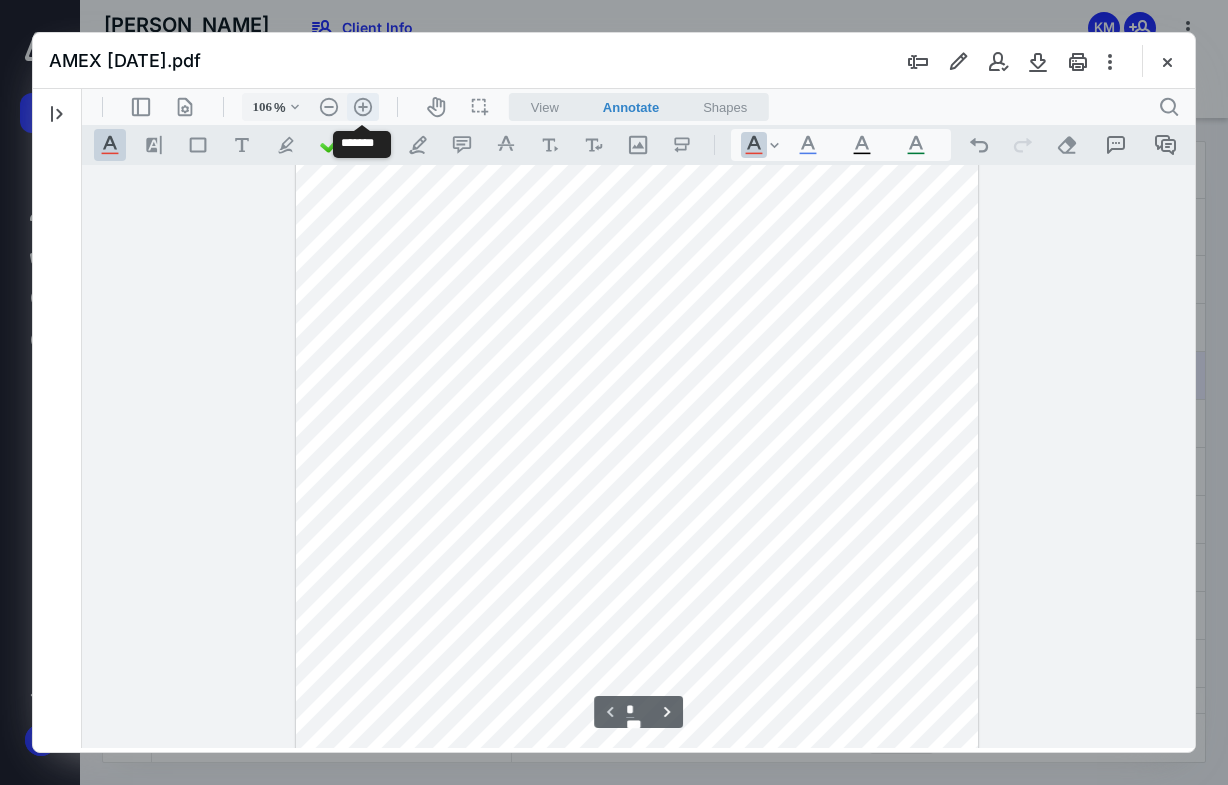click on ".cls-1{fill:#abb0c4;} icon - header - zoom - in - line" at bounding box center (363, 107) 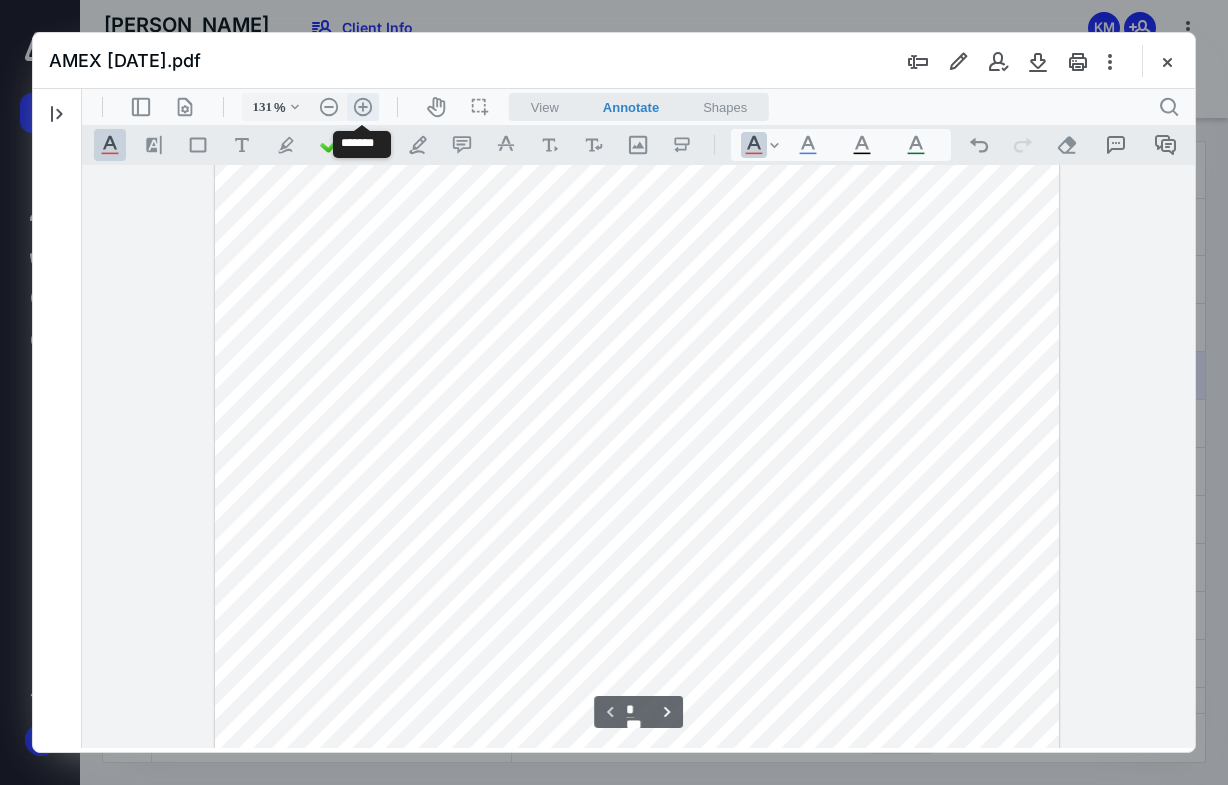 click on ".cls-1{fill:#abb0c4;} icon - header - zoom - in - line" at bounding box center (363, 107) 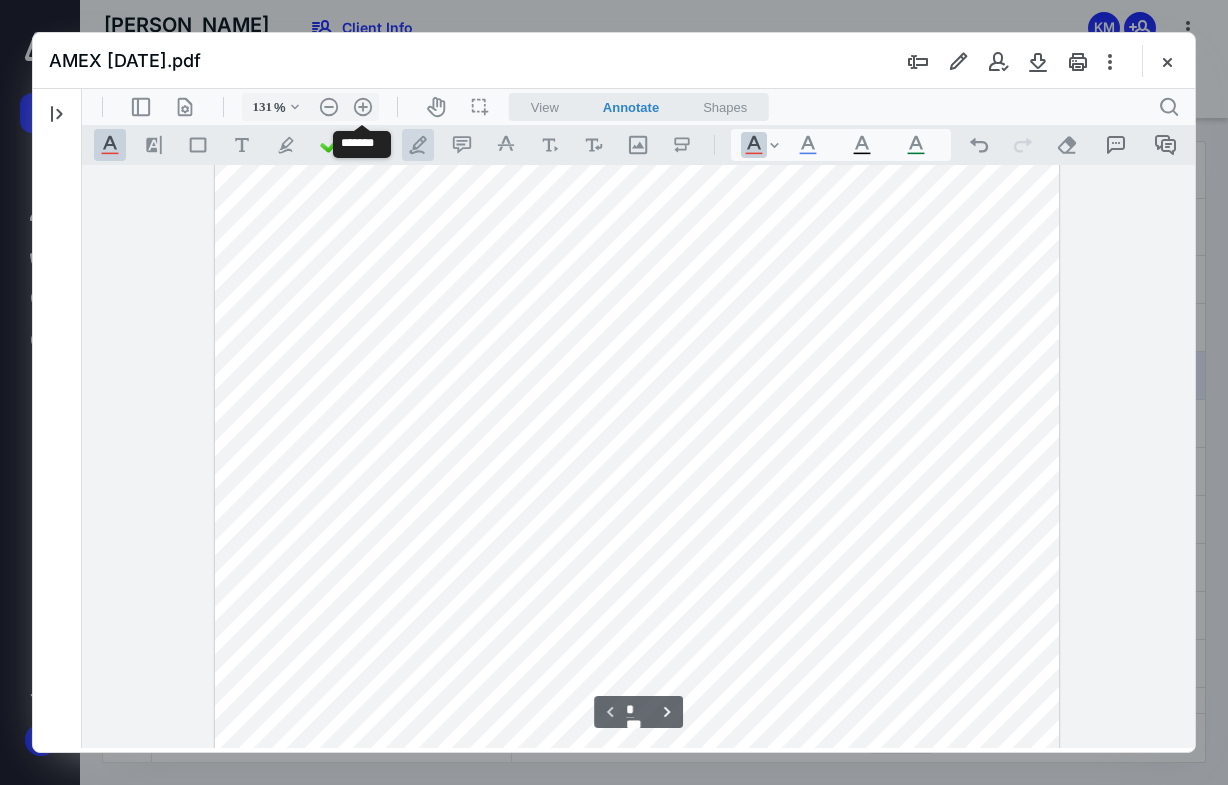 type on "156" 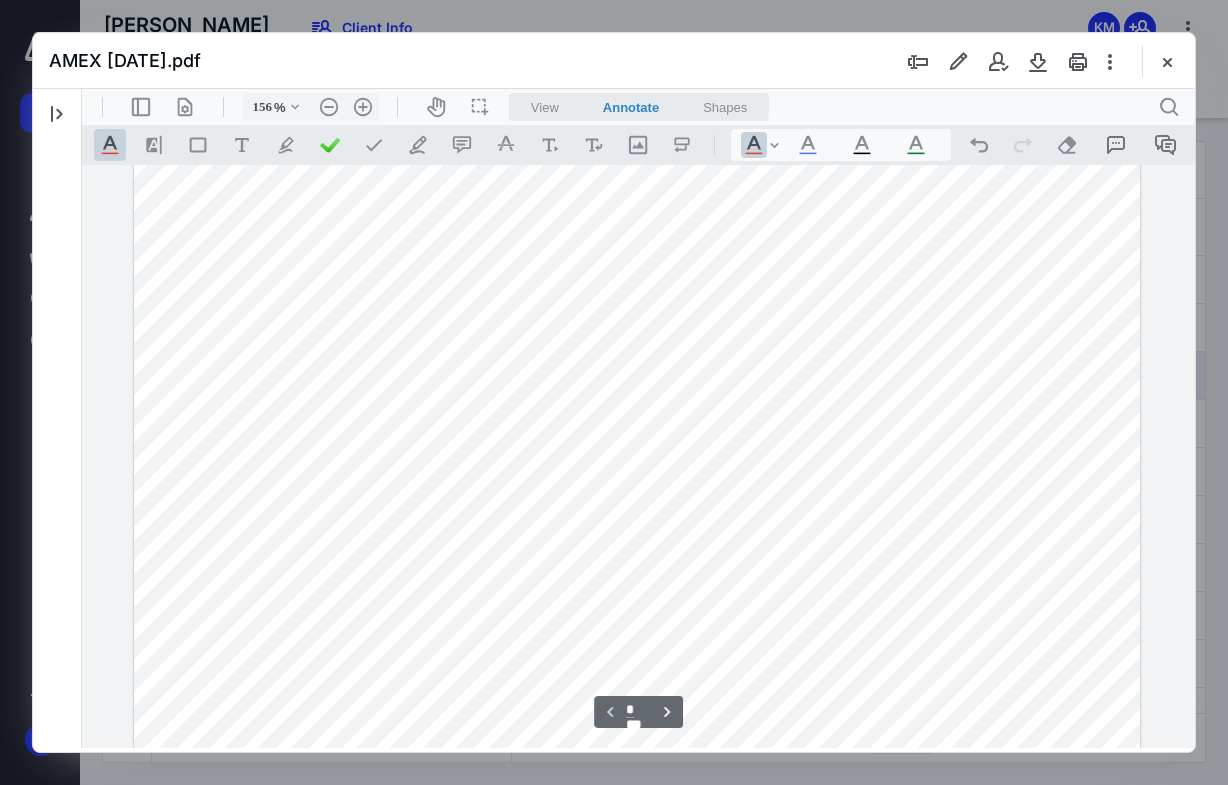 scroll, scrollTop: 0, scrollLeft: 0, axis: both 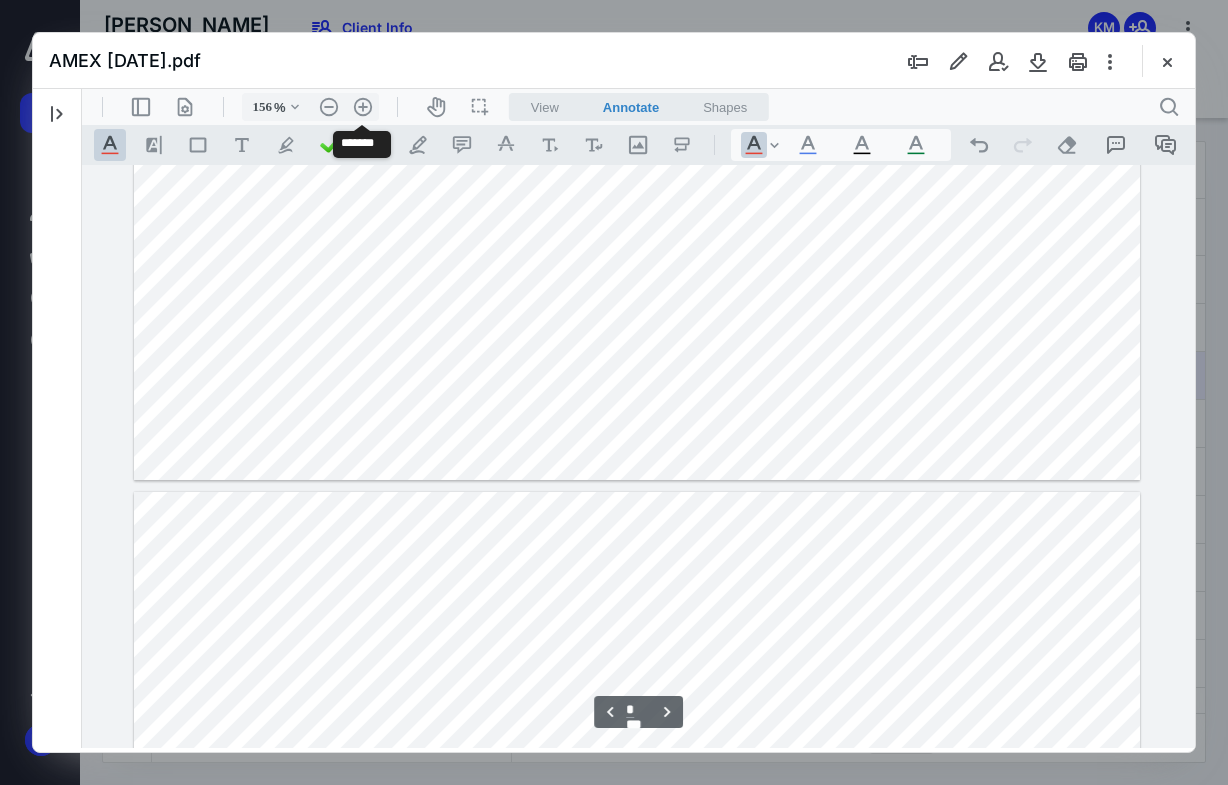 type on "*" 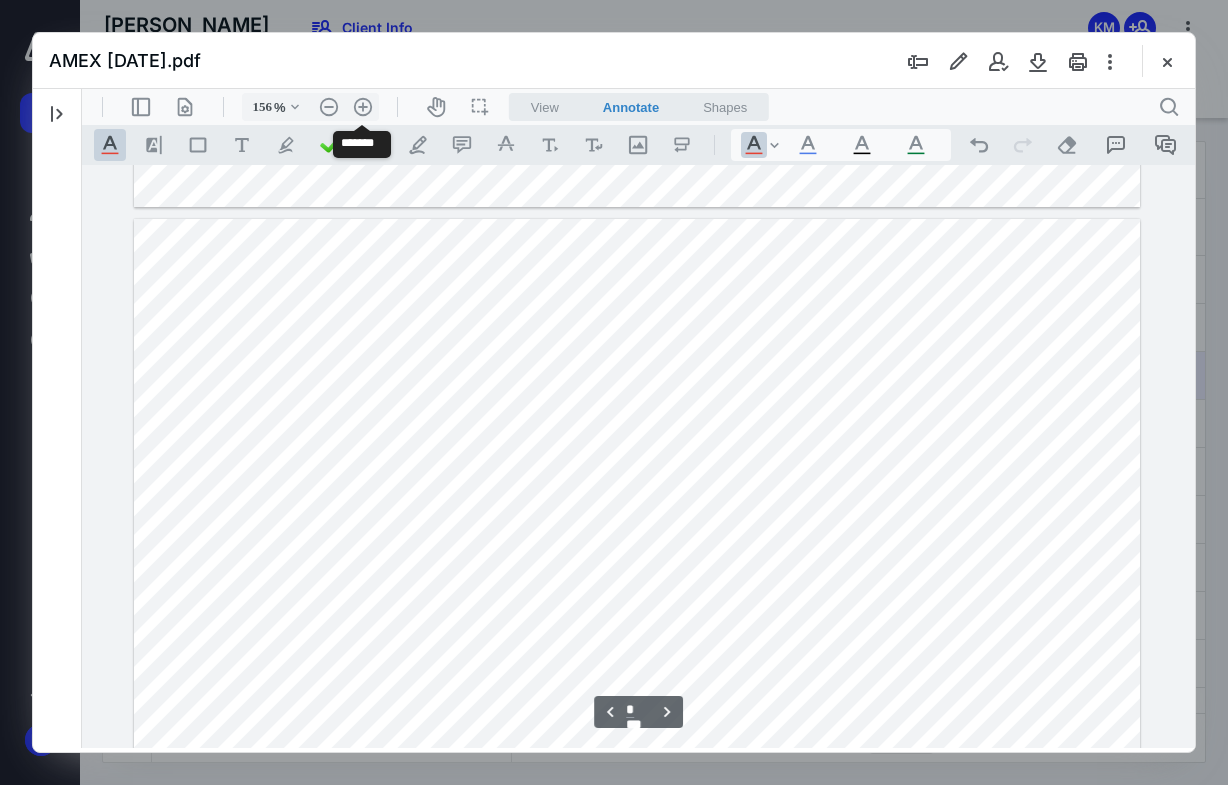 scroll, scrollTop: 2555, scrollLeft: 0, axis: vertical 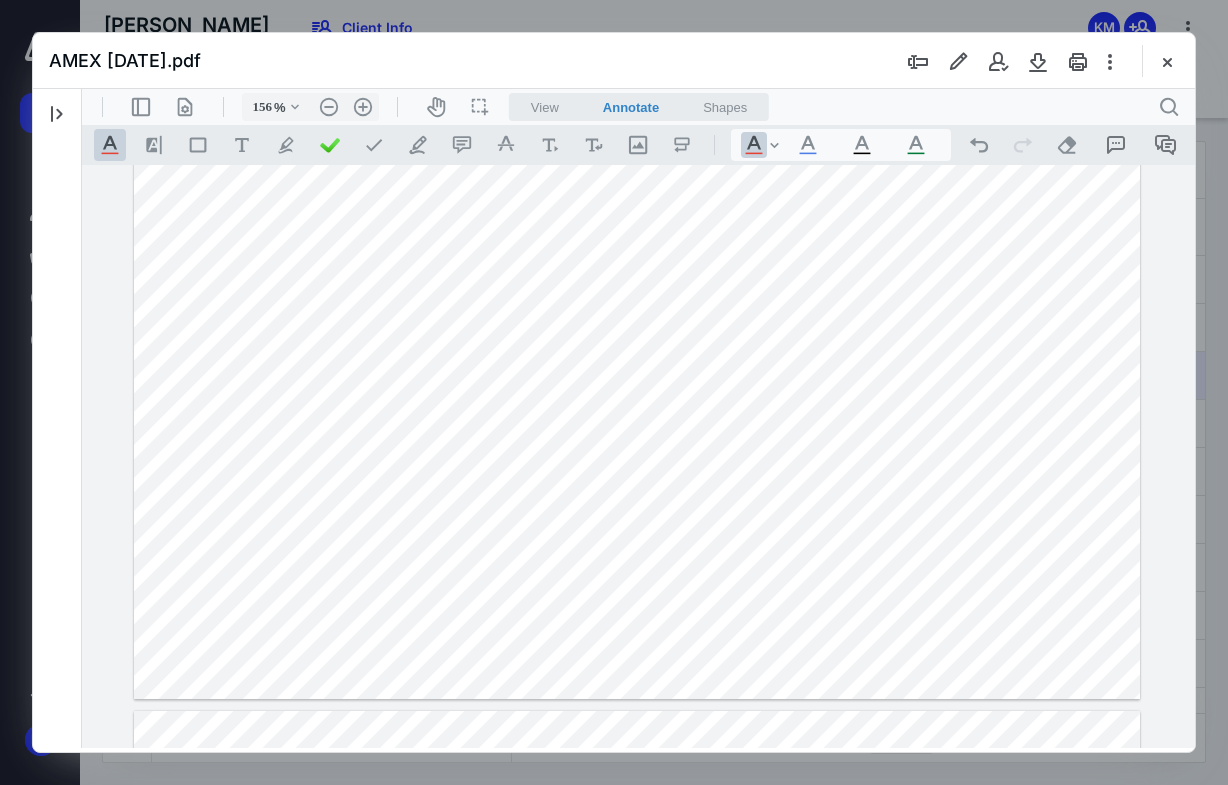 drag, startPoint x: 1194, startPoint y: 364, endPoint x: 1192, endPoint y: 354, distance: 10.198039 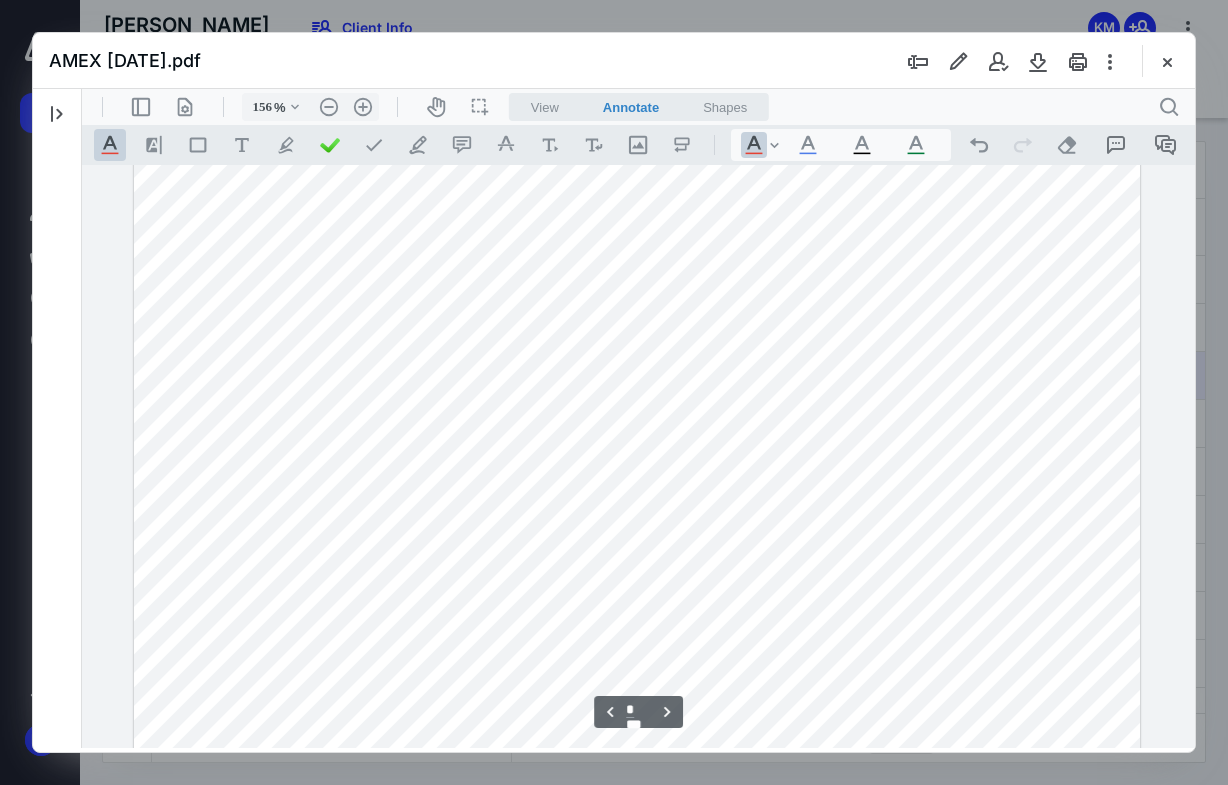 scroll, scrollTop: 2657, scrollLeft: 0, axis: vertical 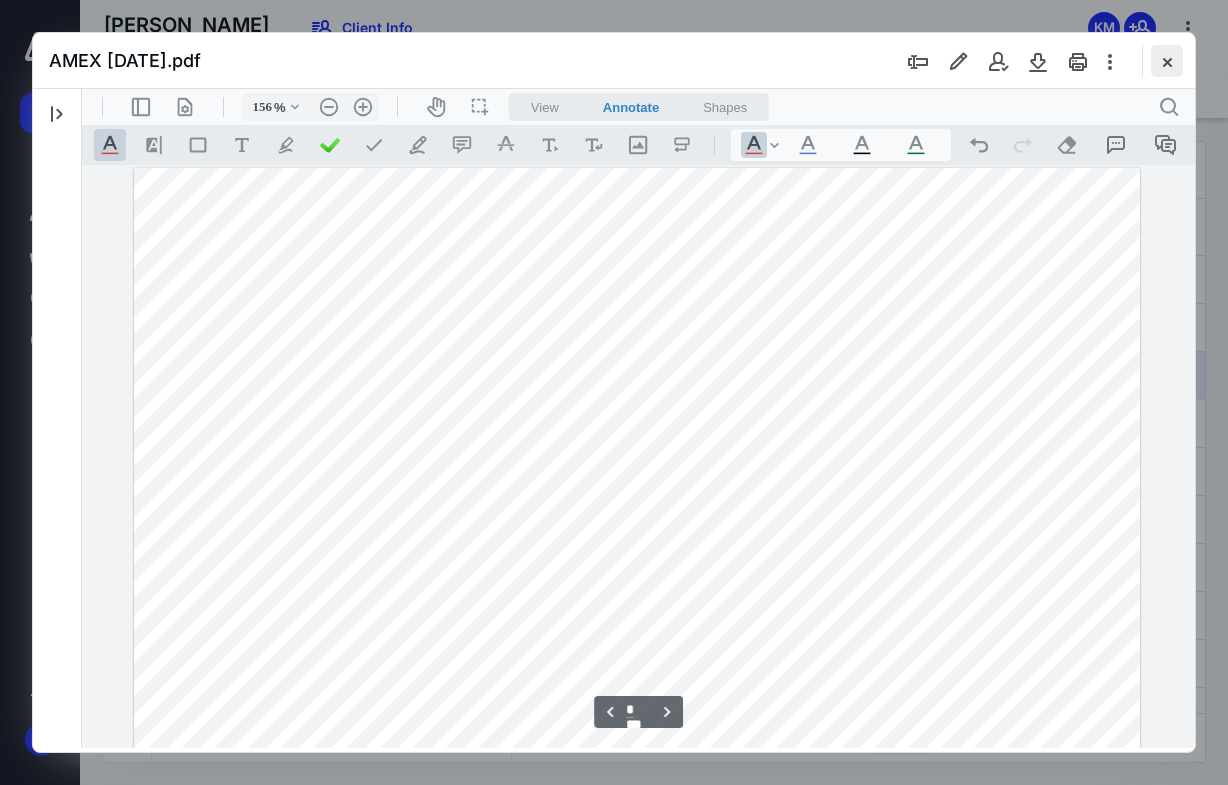 click at bounding box center (1167, 61) 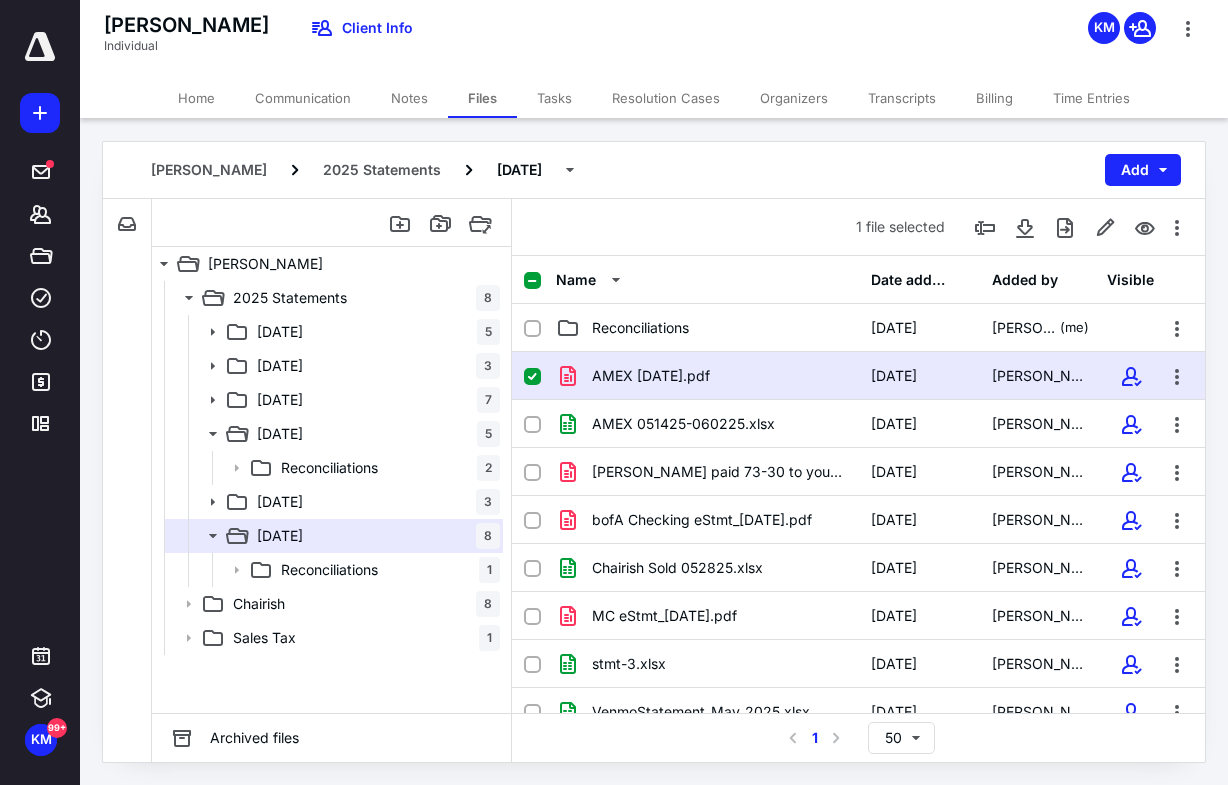 click on "AMEX [DATE].pdf" at bounding box center (651, 376) 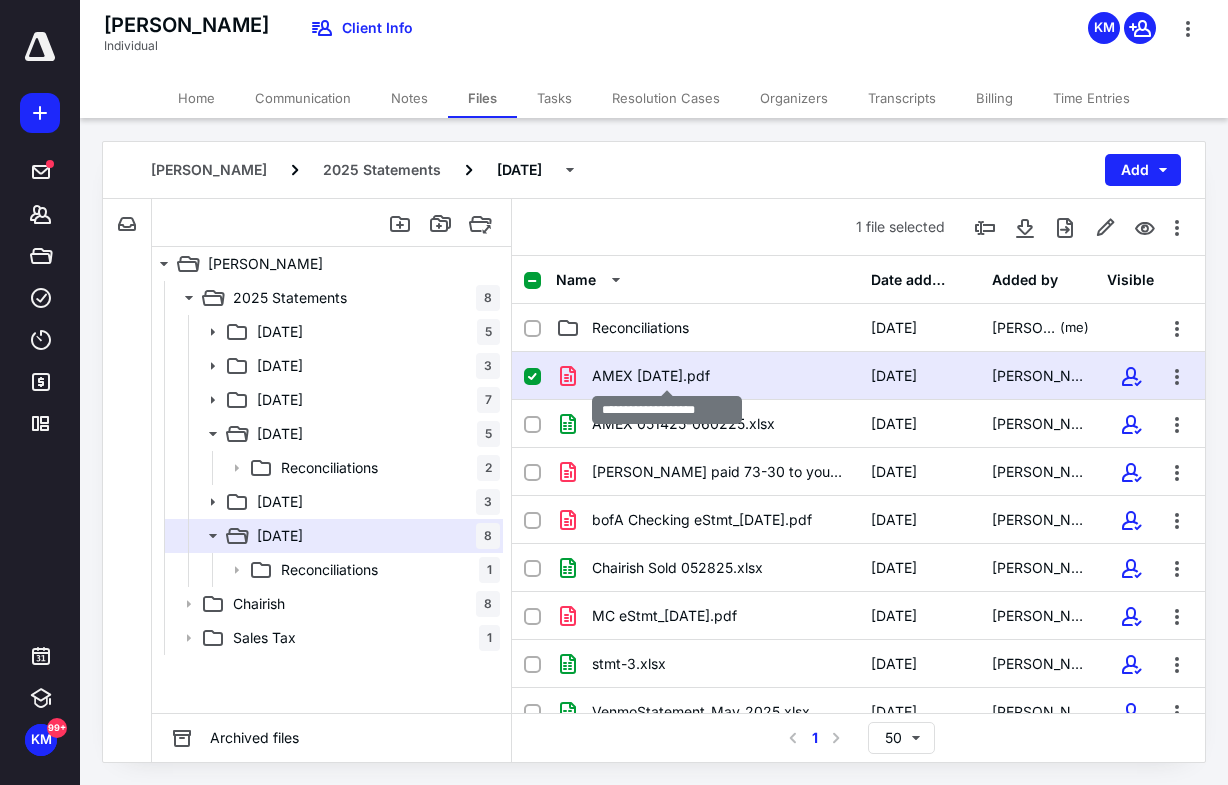 click on "AMEX [DATE].pdf" at bounding box center [651, 376] 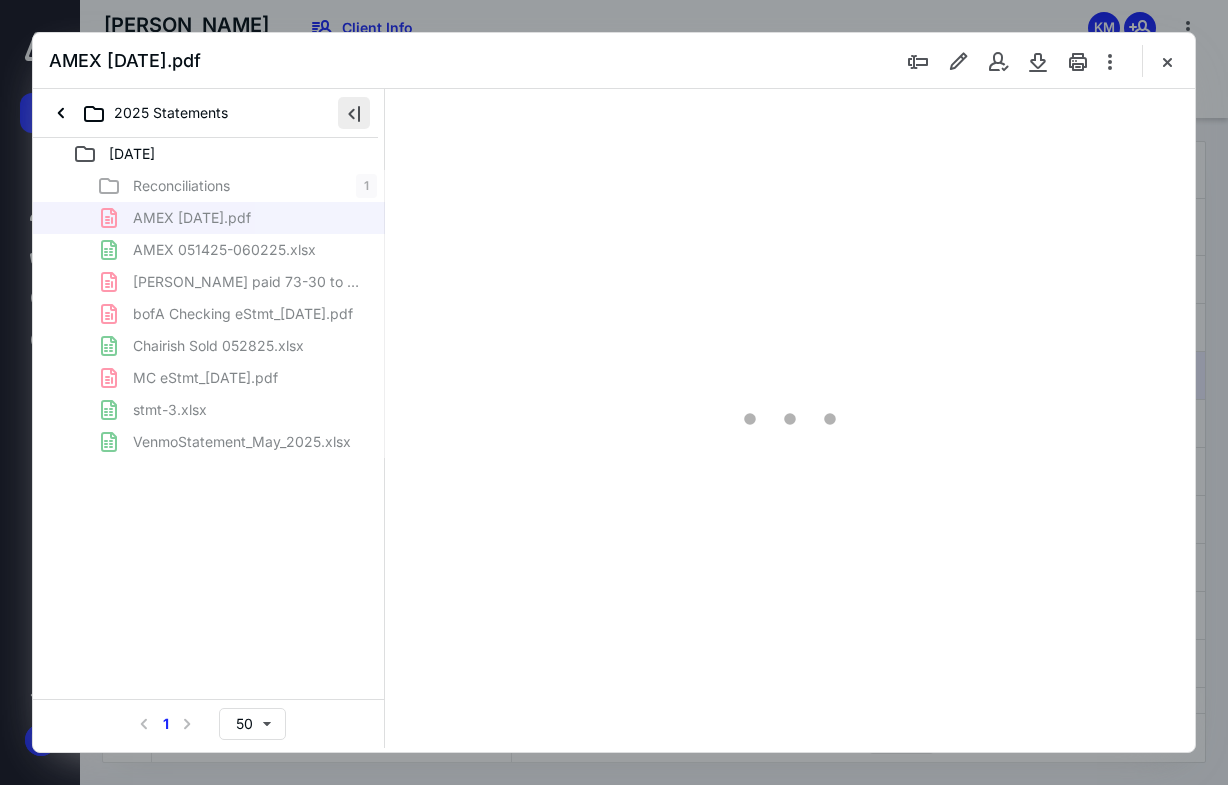 scroll, scrollTop: 0, scrollLeft: 0, axis: both 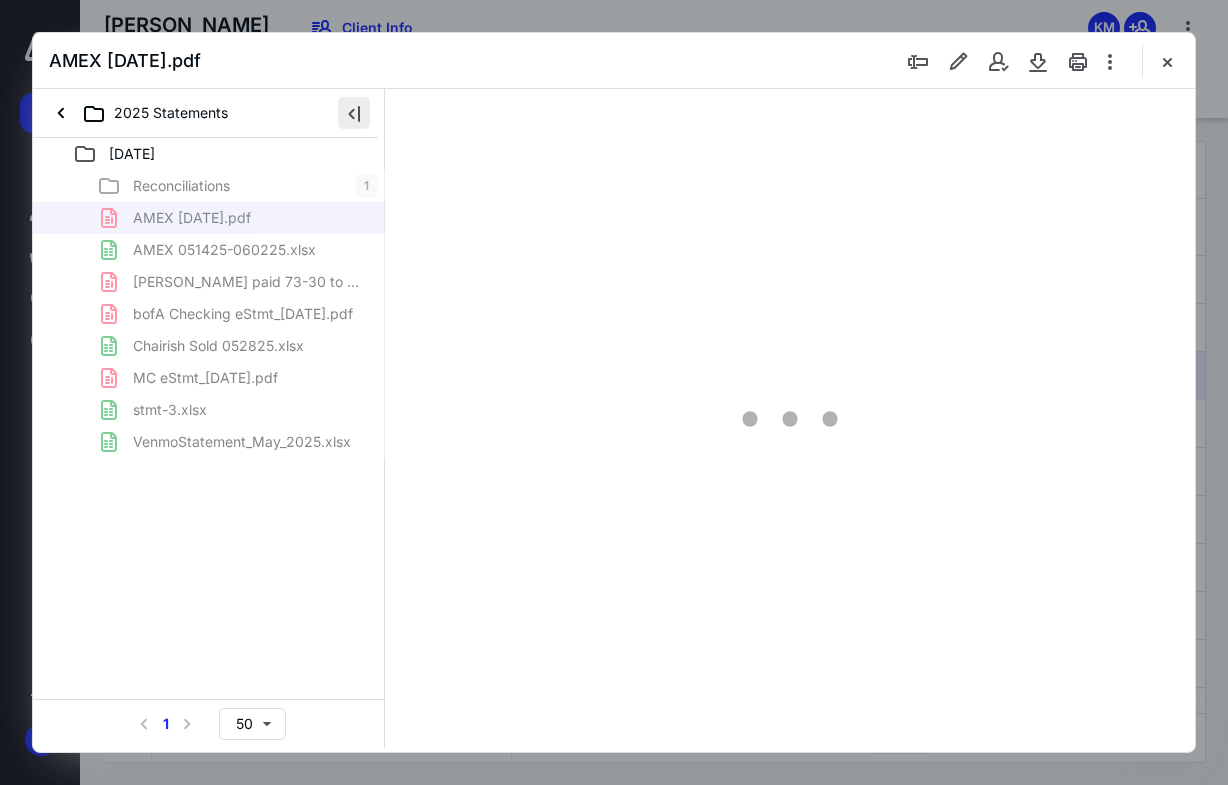 click at bounding box center (354, 113) 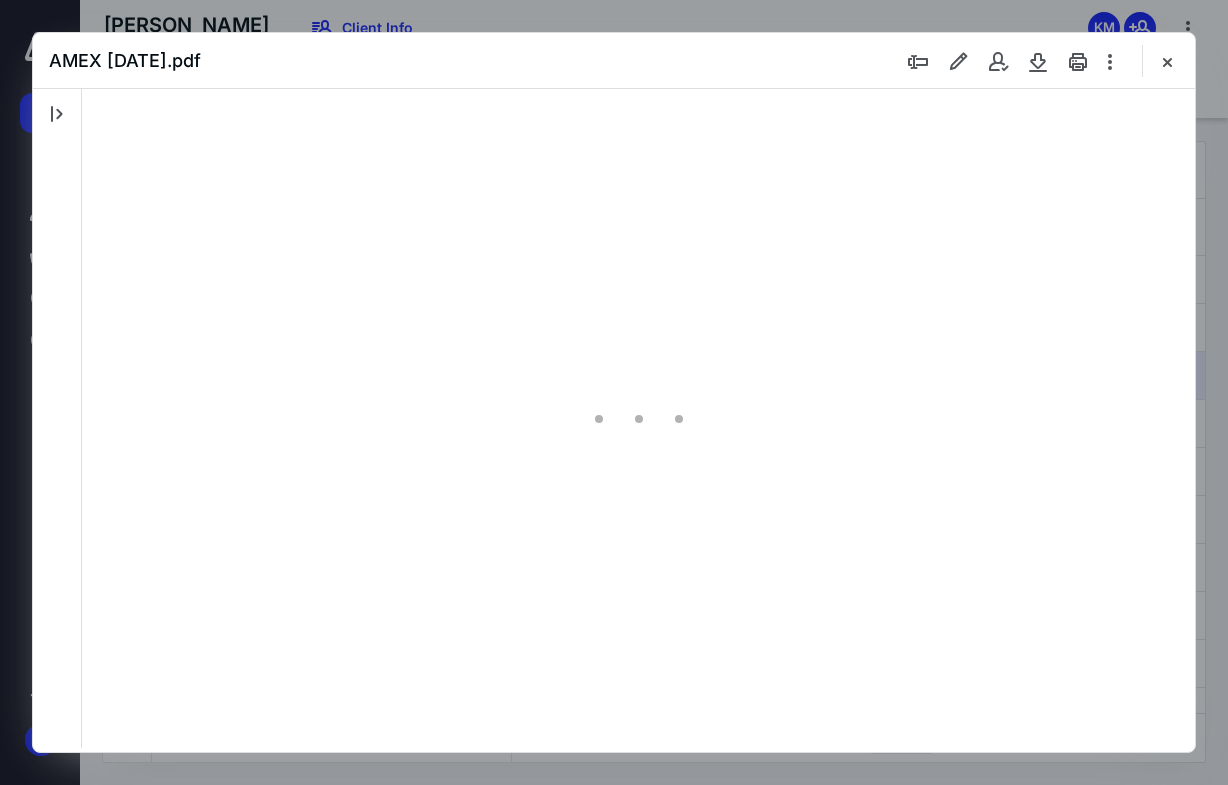 scroll, scrollTop: 79, scrollLeft: 0, axis: vertical 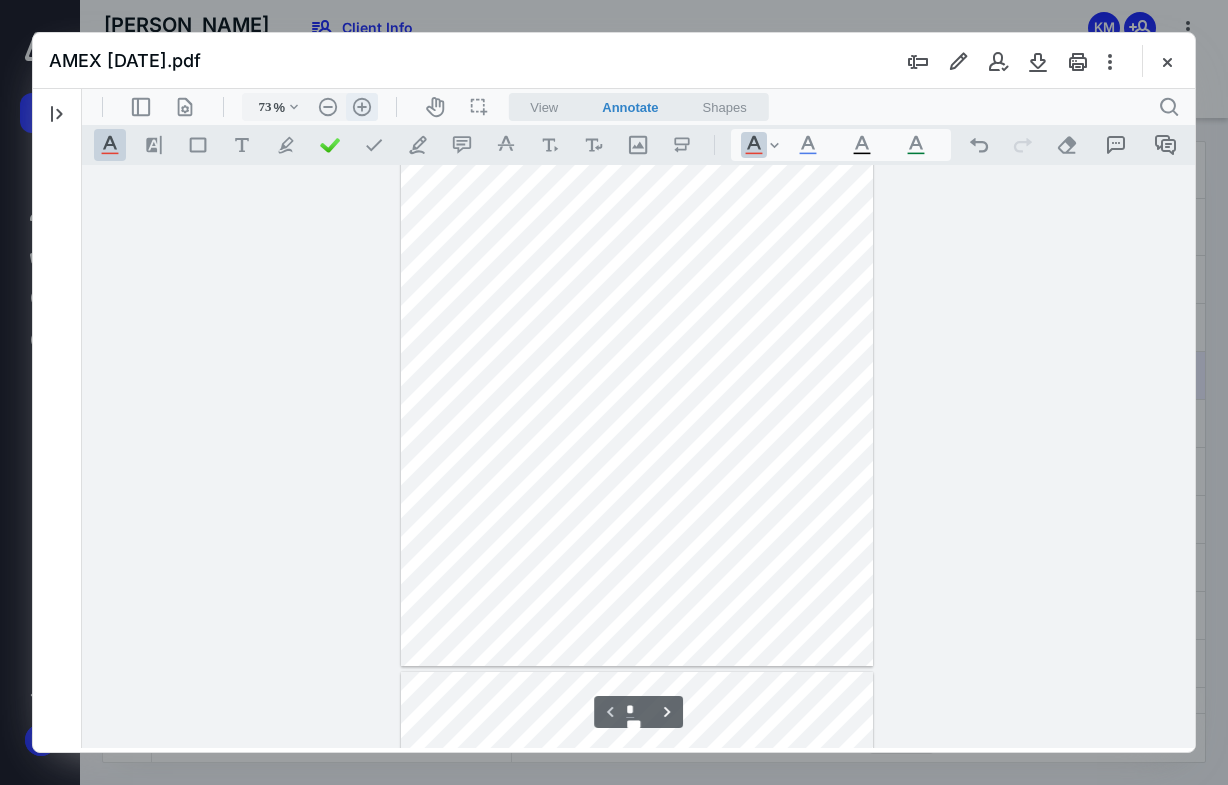 click on ".cls-1{fill:#abb0c4;} icon - header - zoom - in - line" at bounding box center (362, 107) 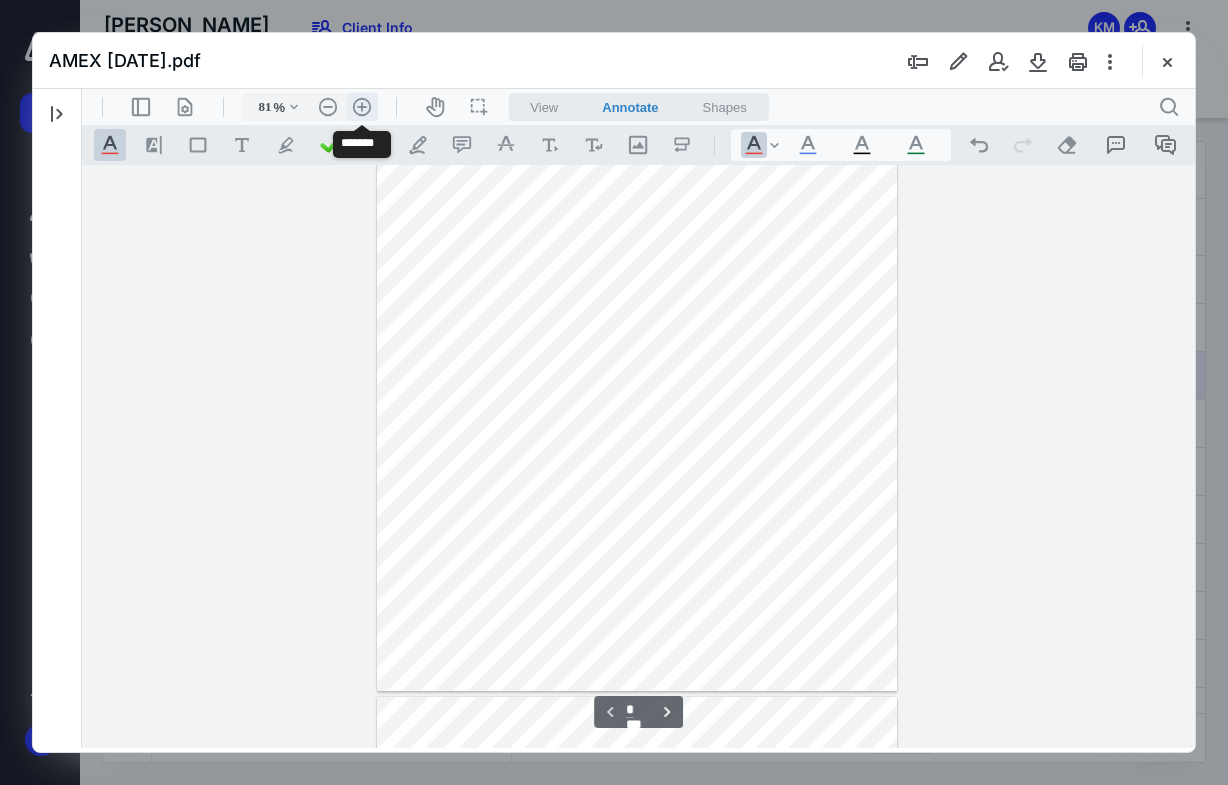 click on ".cls-1{fill:#abb0c4;} icon - header - zoom - in - line" at bounding box center (362, 107) 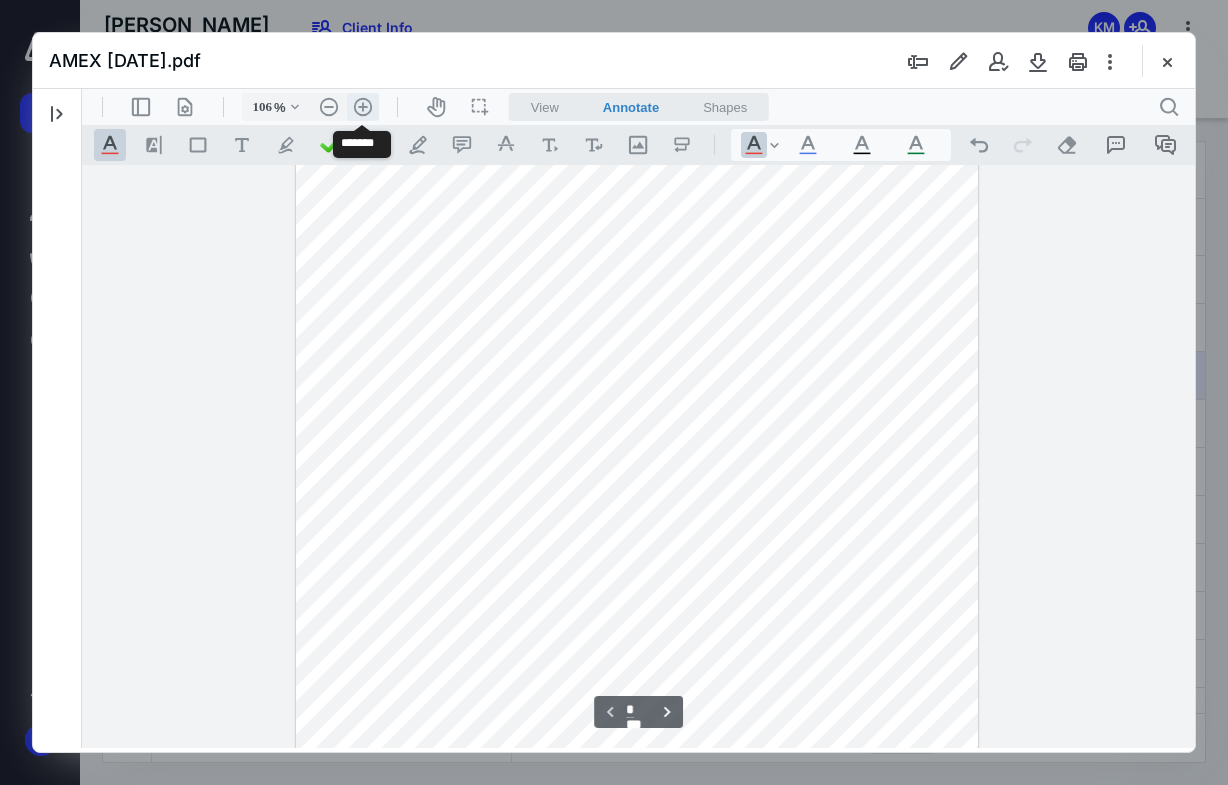 click on ".cls-1{fill:#abb0c4;} icon - header - zoom - in - line" at bounding box center (363, 107) 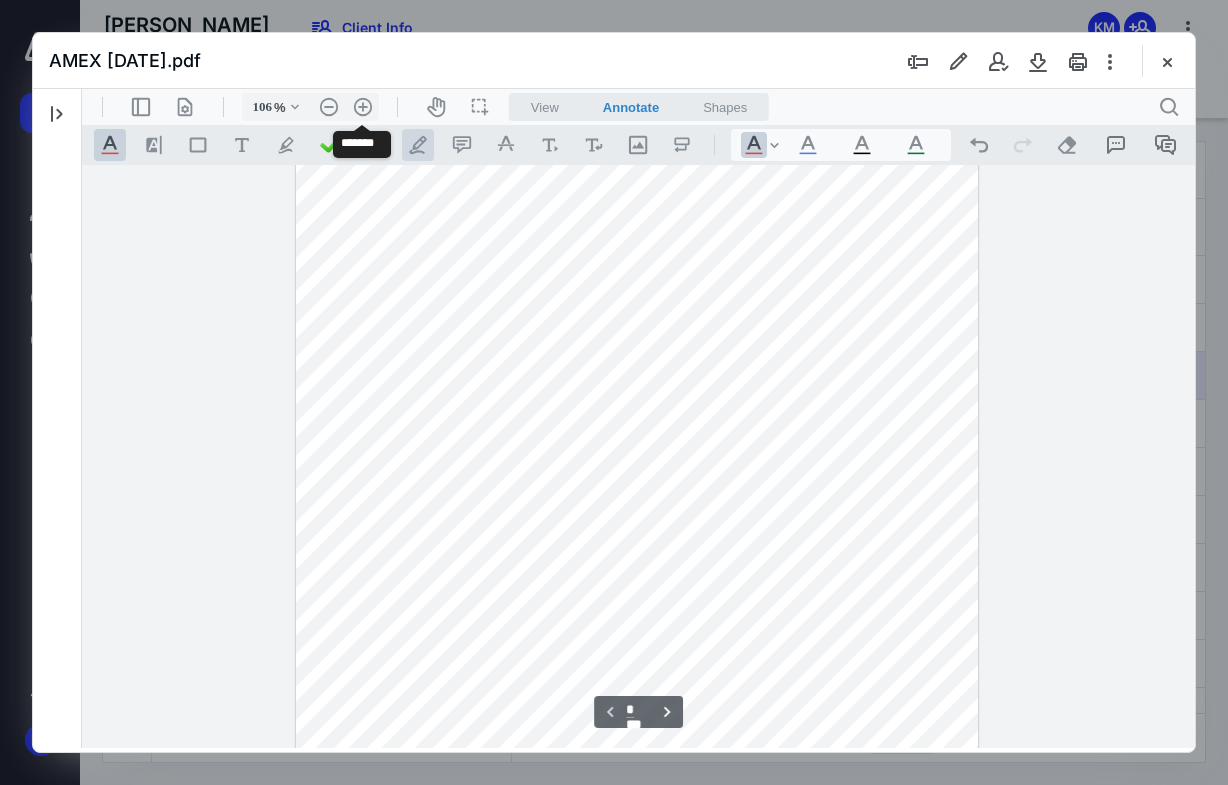 type on "156" 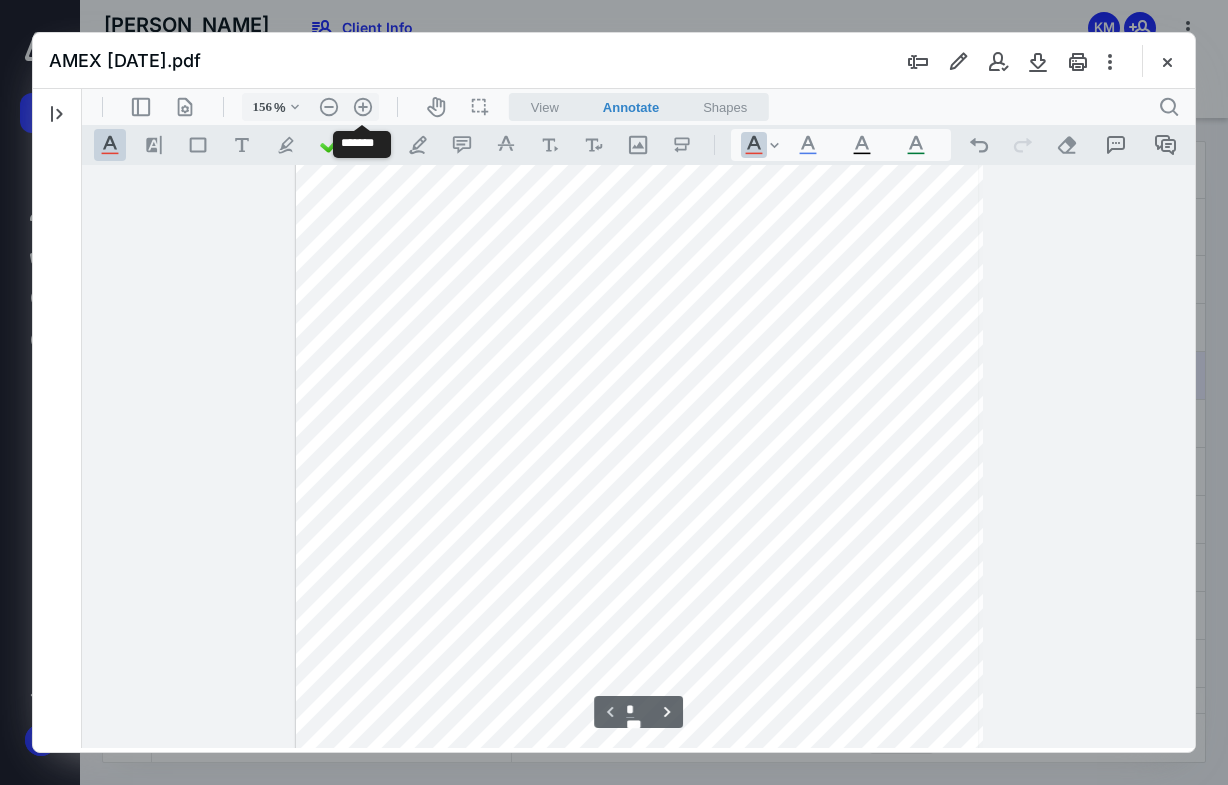scroll, scrollTop: 455, scrollLeft: 0, axis: vertical 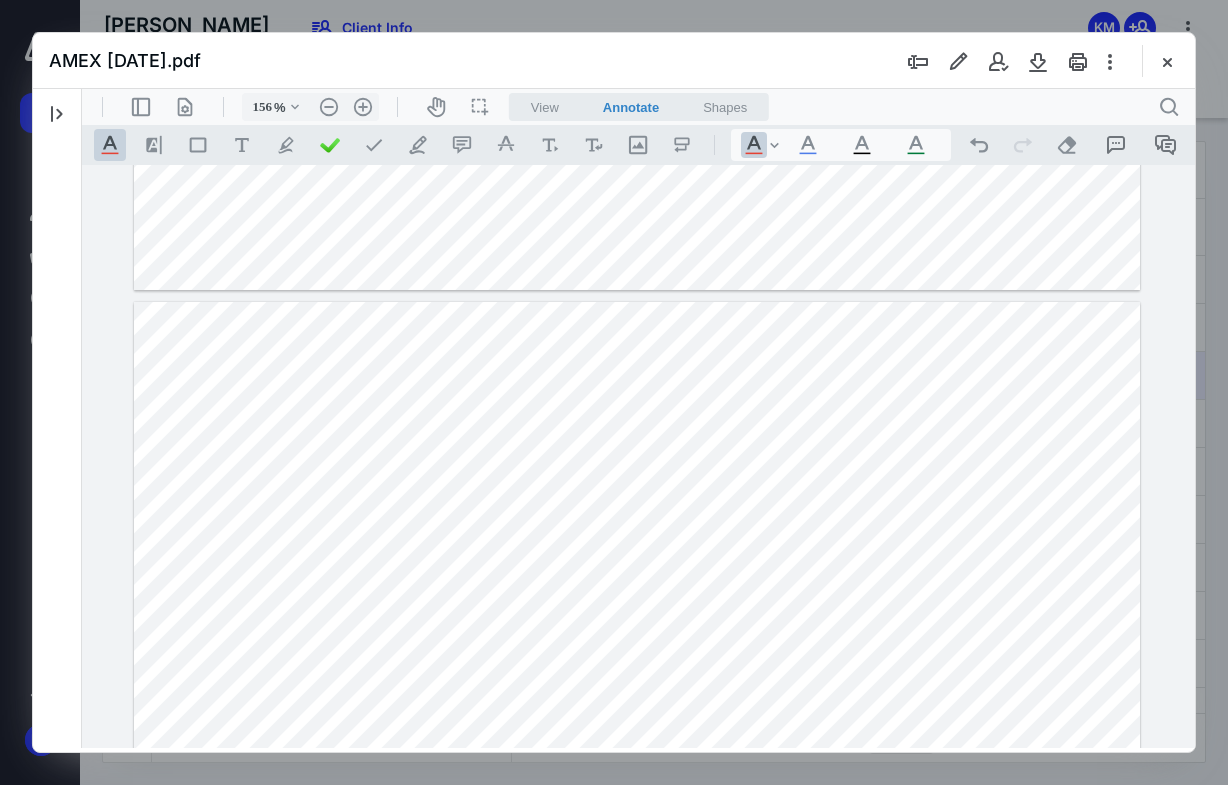 drag, startPoint x: 1184, startPoint y: 396, endPoint x: 1190, endPoint y: 374, distance: 22.803509 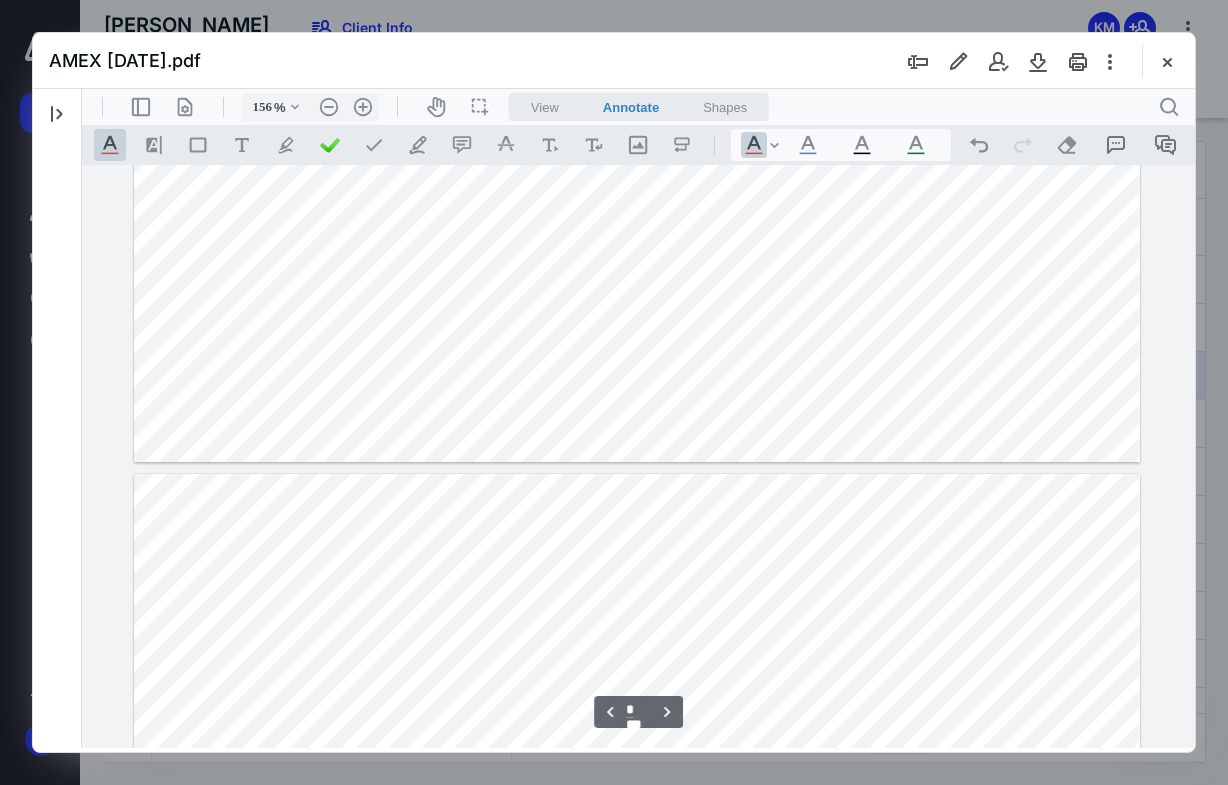 scroll, scrollTop: 2163, scrollLeft: 0, axis: vertical 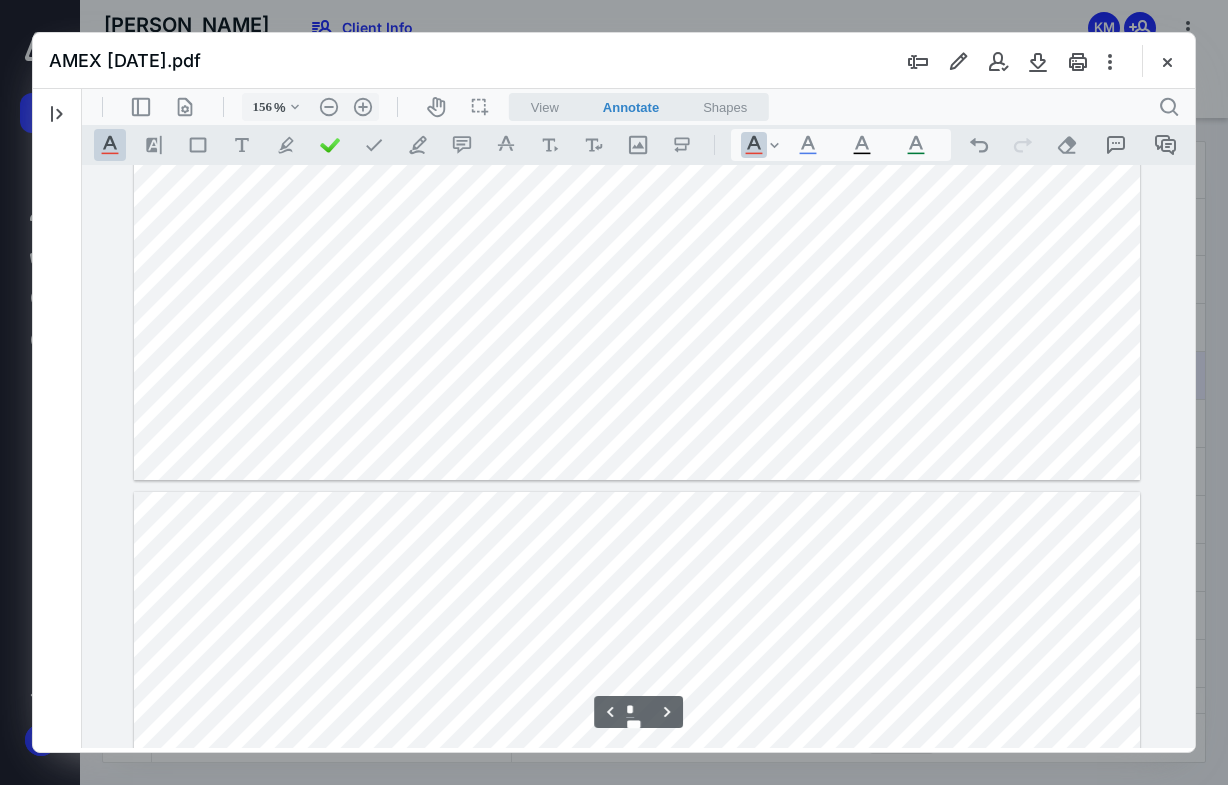 drag, startPoint x: 1191, startPoint y: 402, endPoint x: 1299, endPoint y: 397, distance: 108.11568 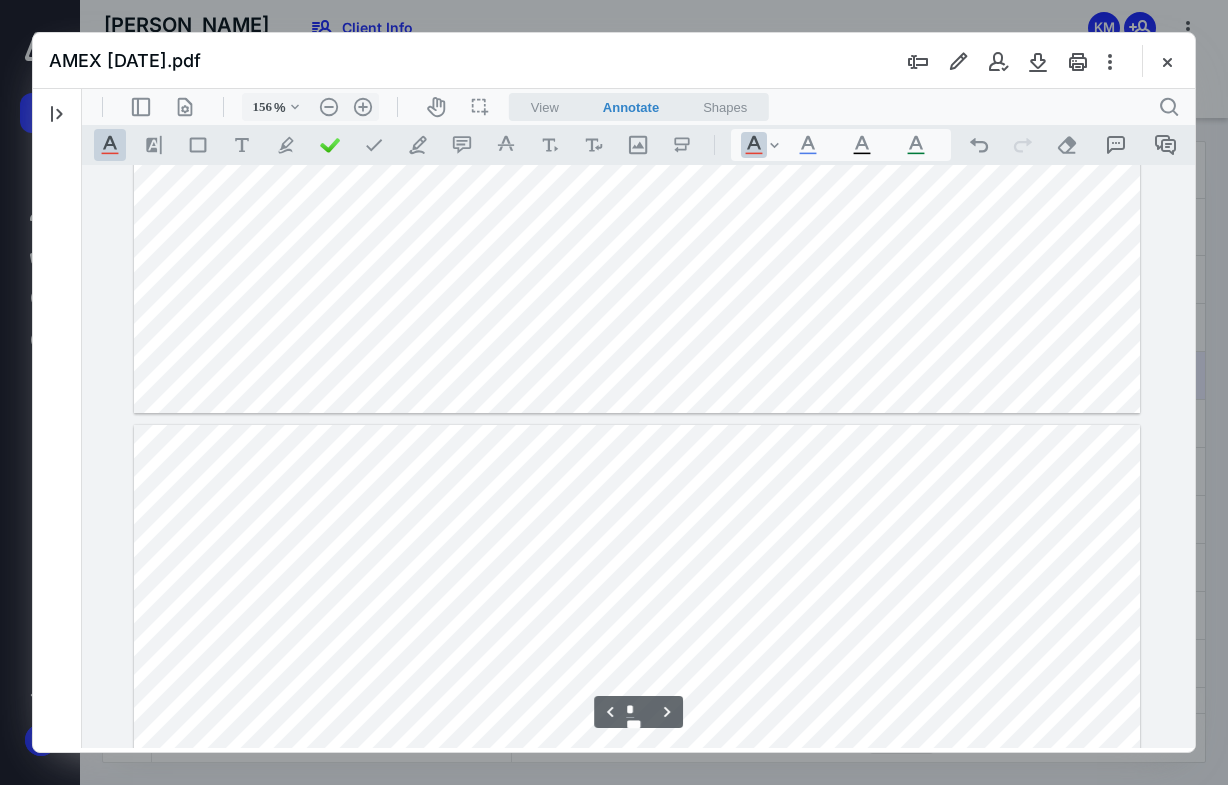 type on "*" 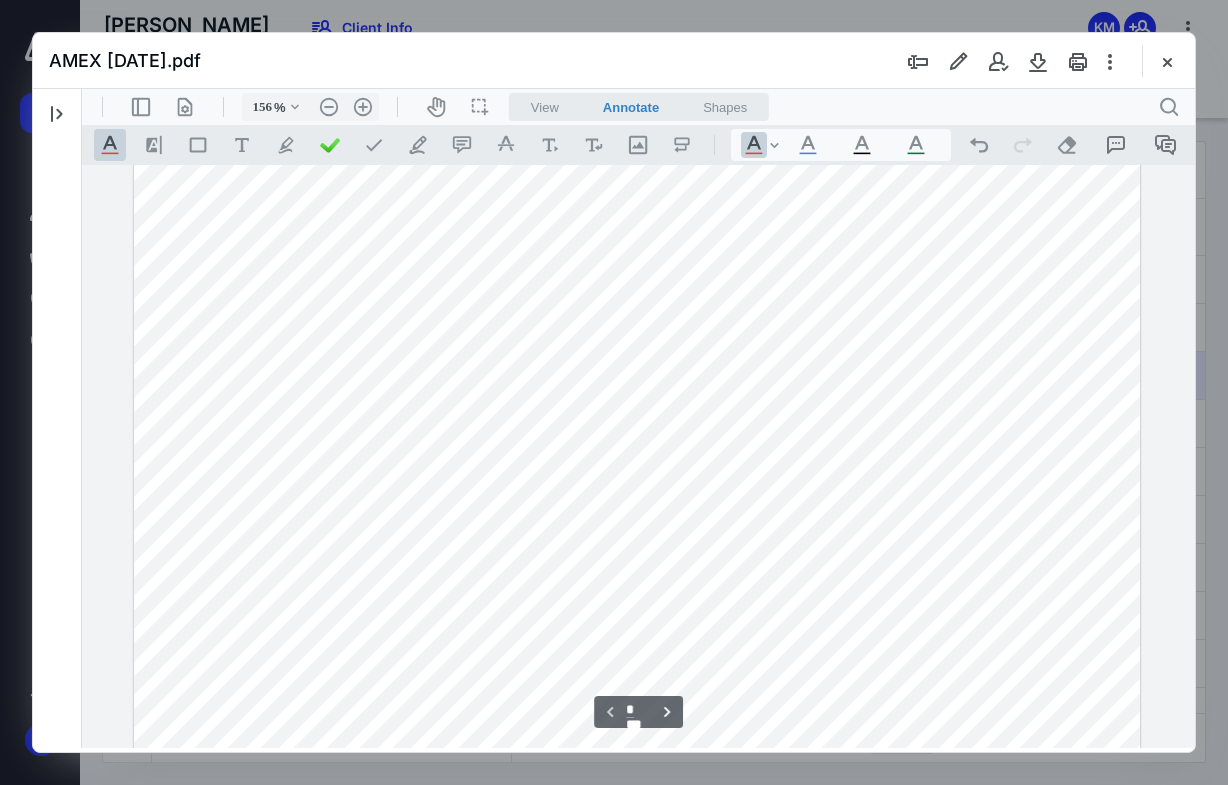 scroll, scrollTop: 170, scrollLeft: 0, axis: vertical 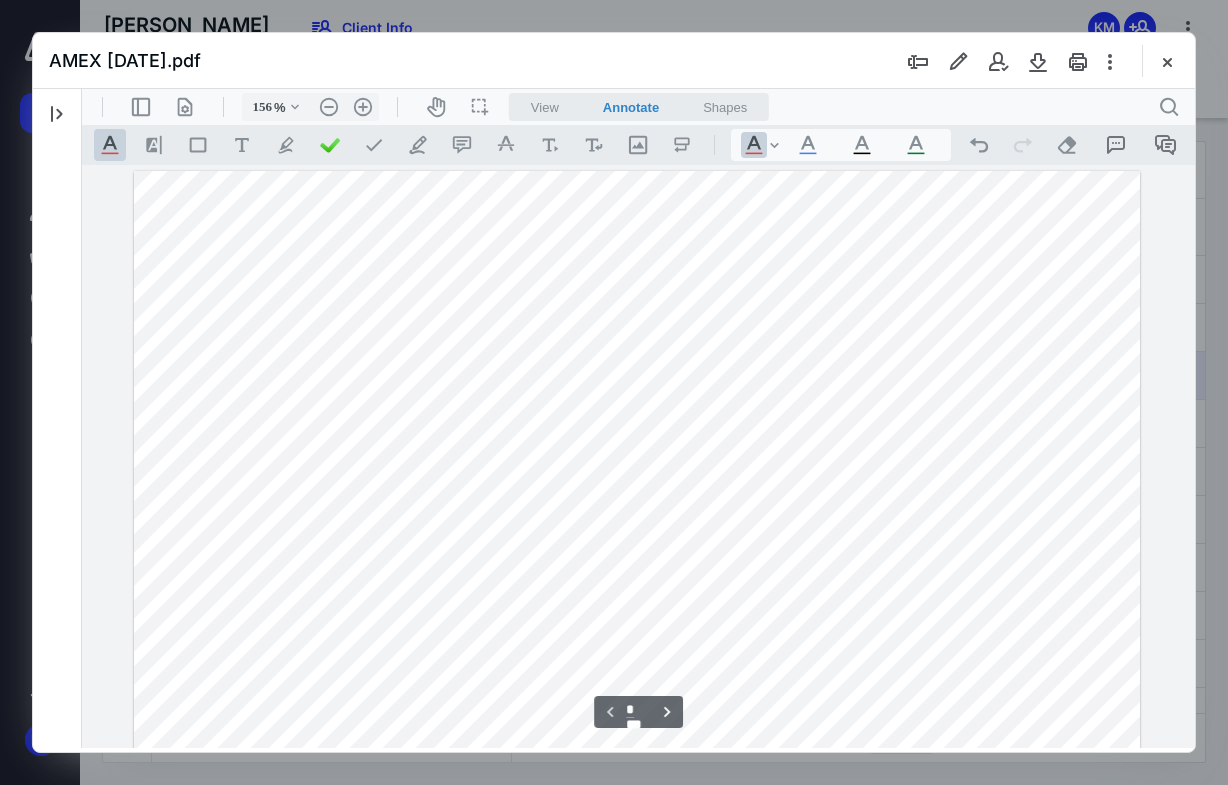 drag, startPoint x: 1190, startPoint y: 191, endPoint x: 1277, endPoint y: 235, distance: 97.49359 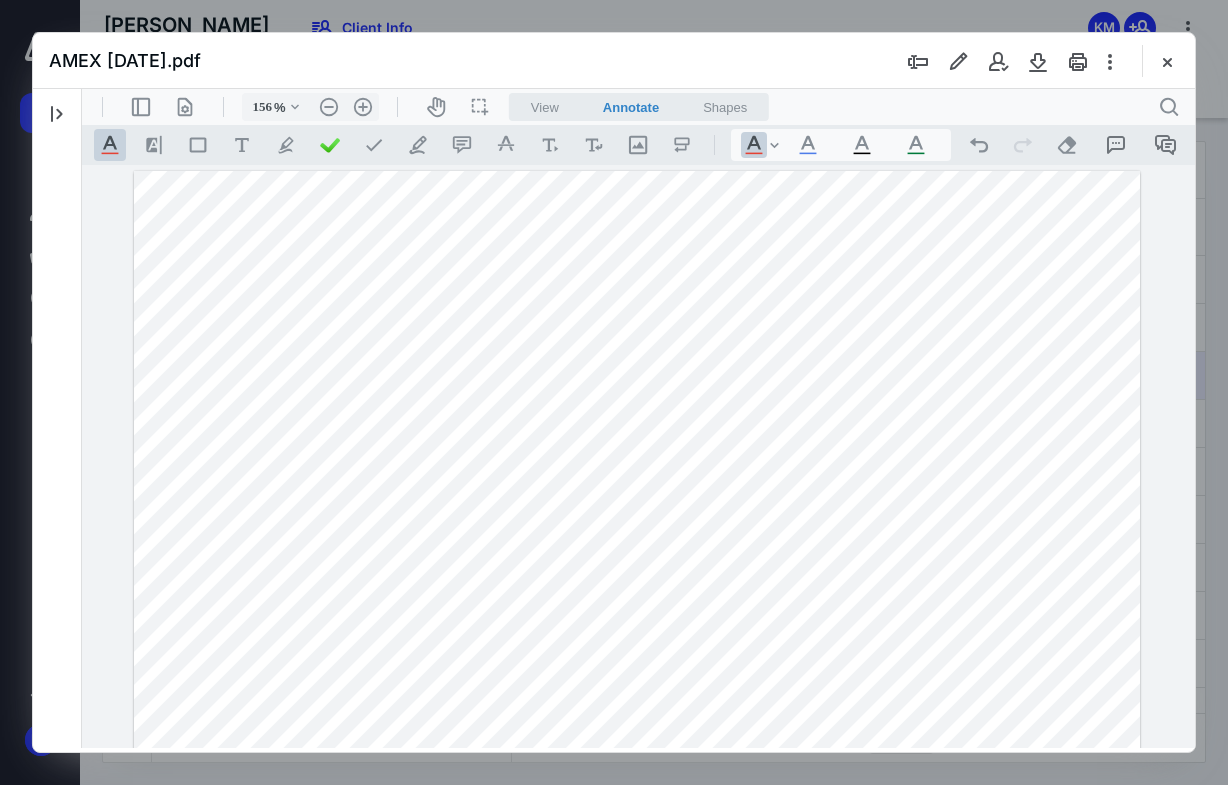 click at bounding box center (1167, 61) 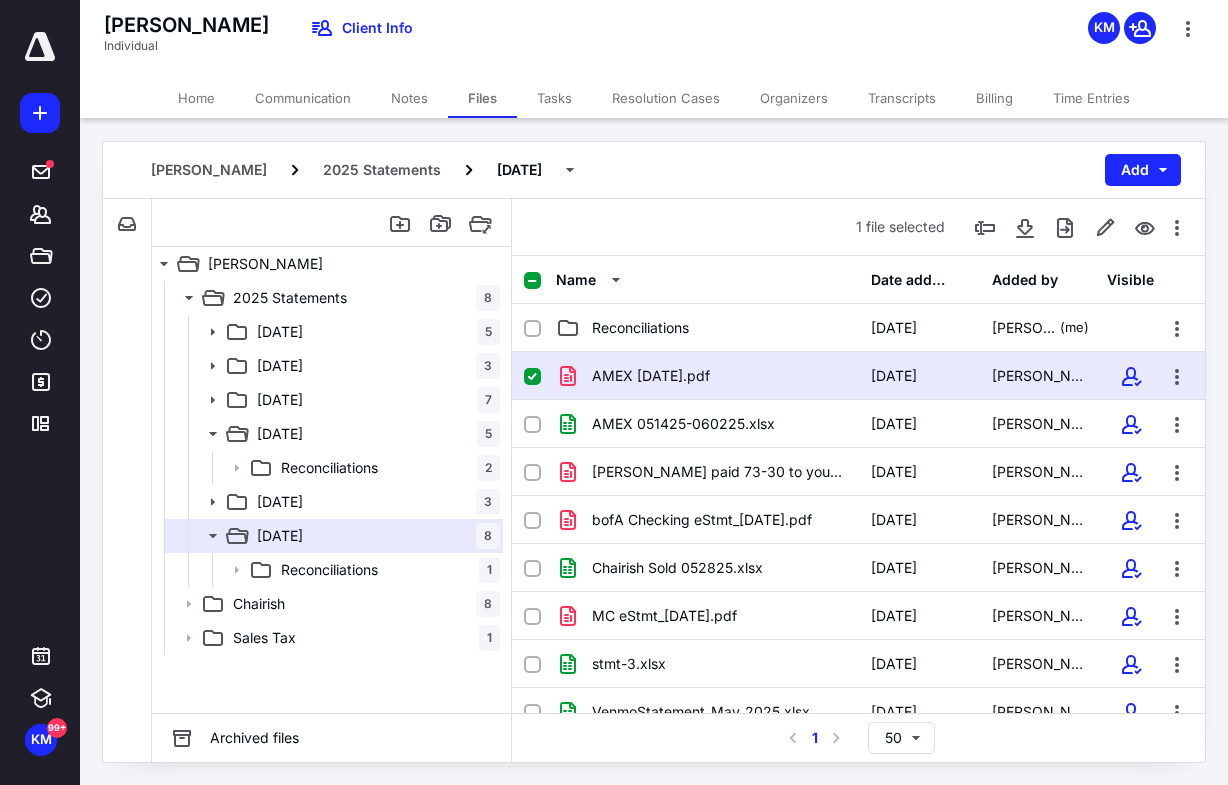 drag, startPoint x: 538, startPoint y: 368, endPoint x: 720, endPoint y: 283, distance: 200.8706 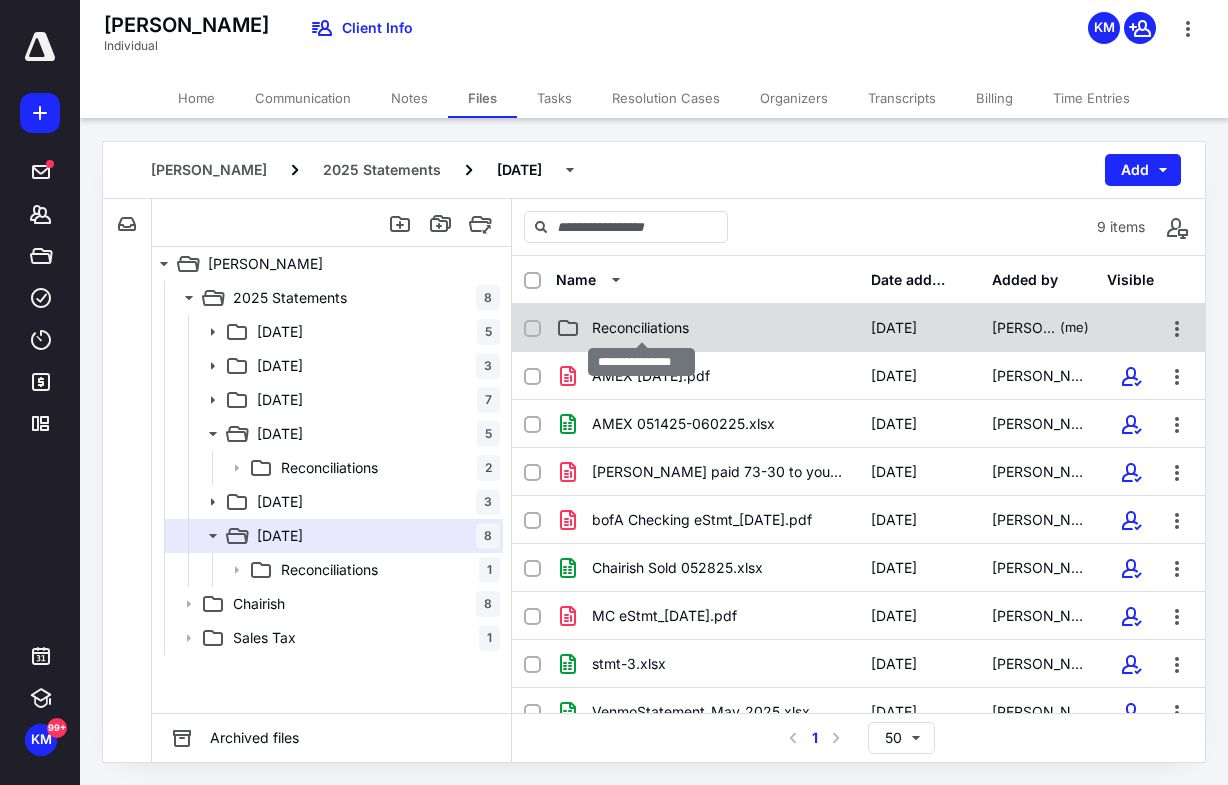 click on "Reconciliations" at bounding box center [640, 328] 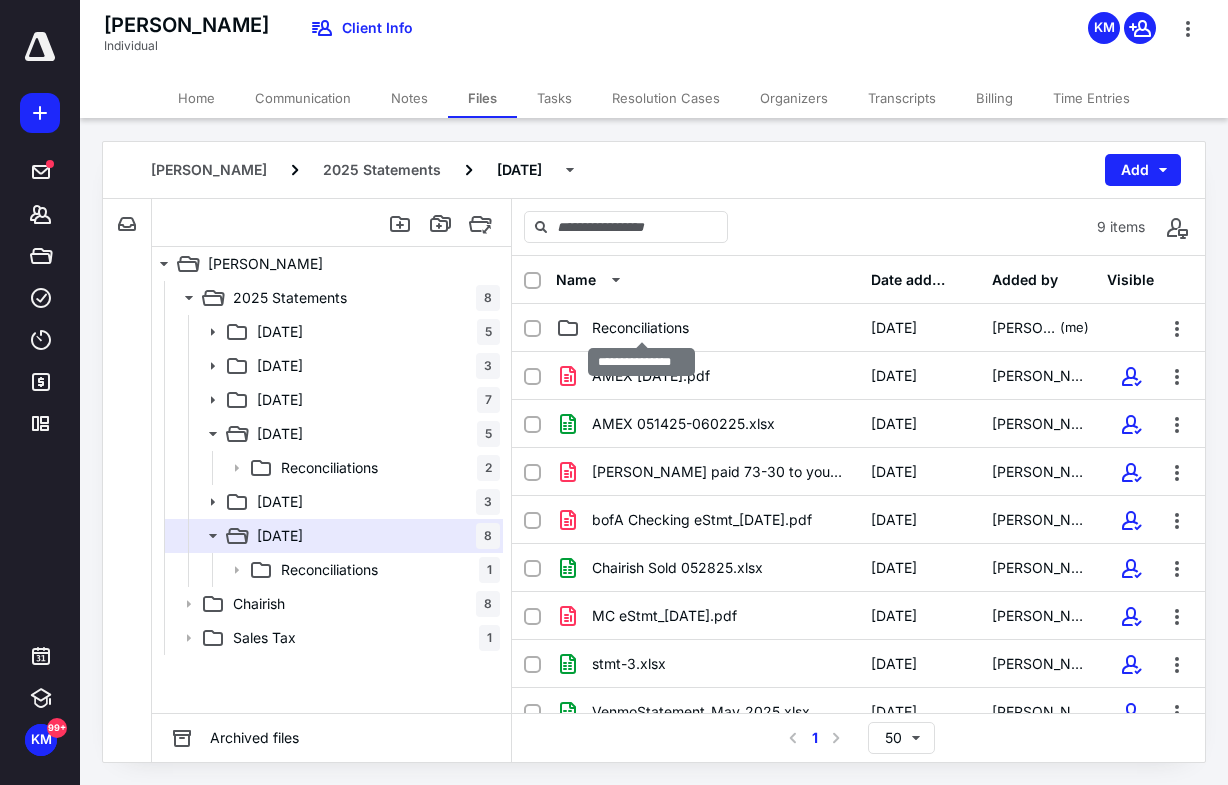 drag, startPoint x: 676, startPoint y: 318, endPoint x: 755, endPoint y: 259, distance: 98.600204 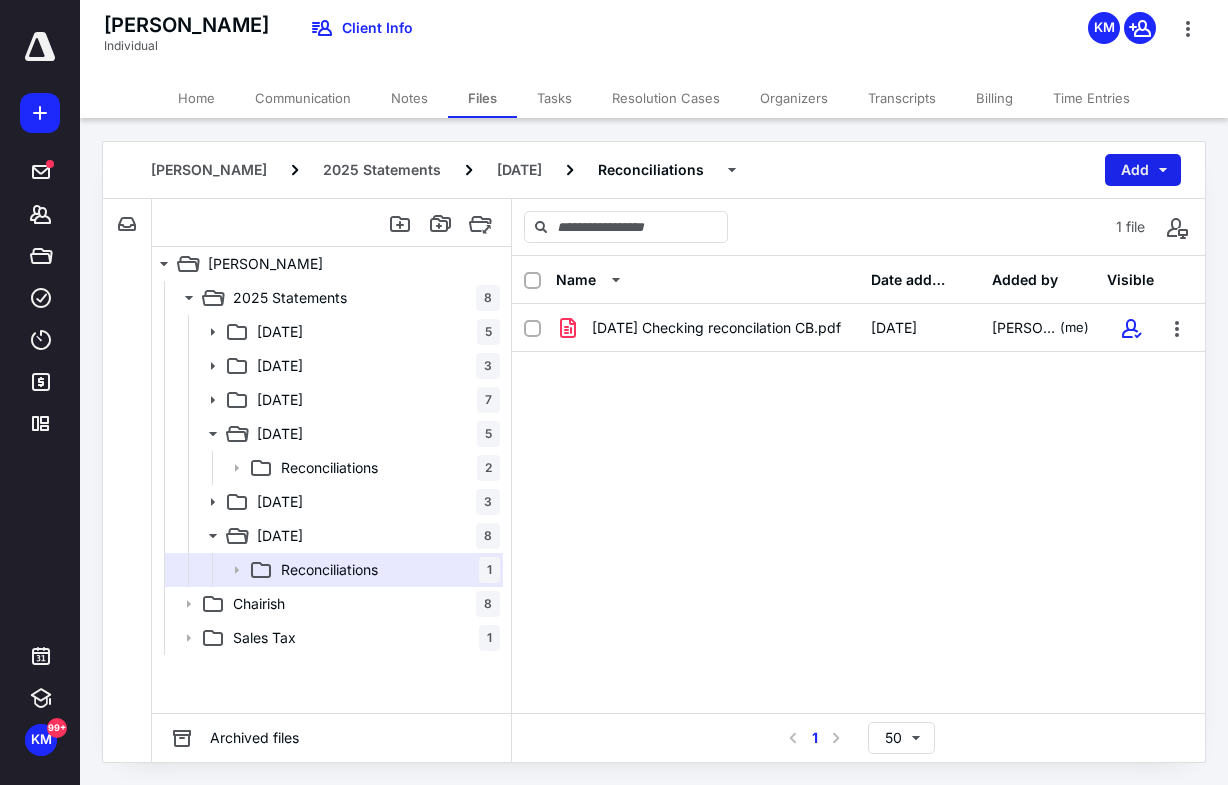 click on "Add" at bounding box center (1143, 170) 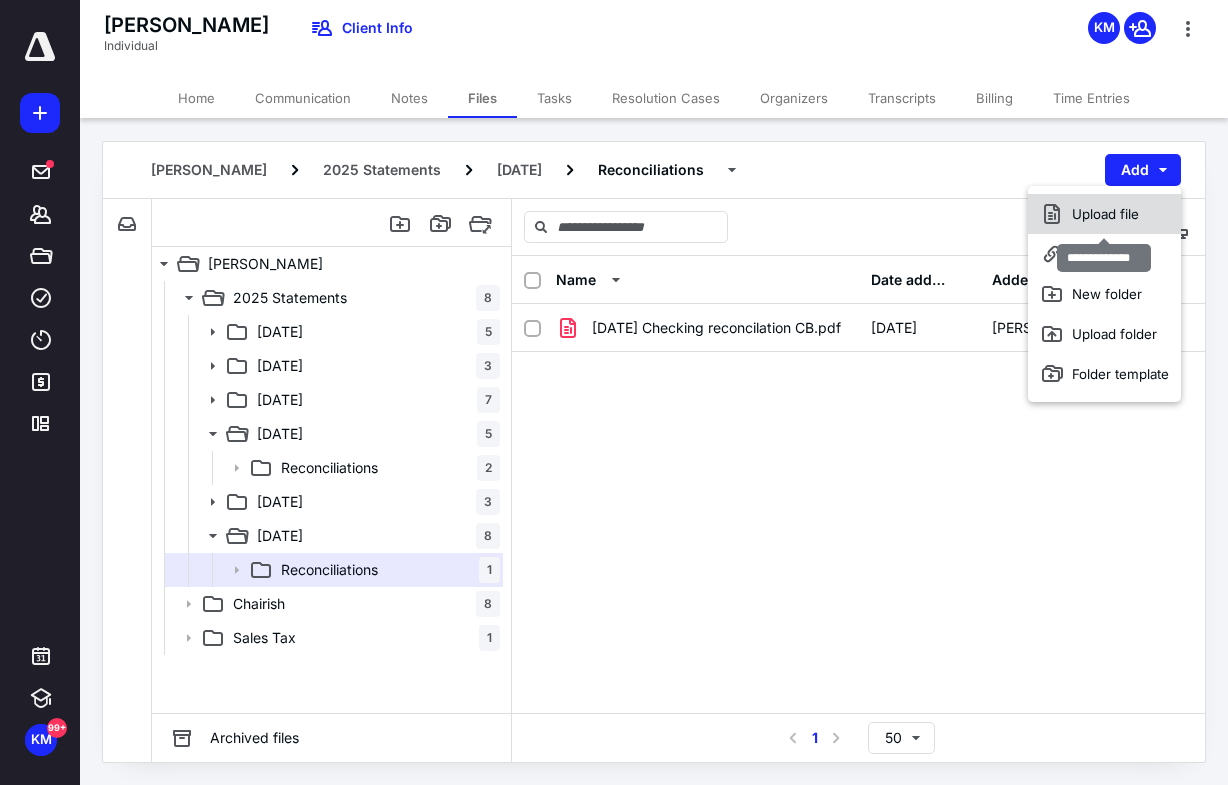 click on "Upload file" at bounding box center (1104, 214) 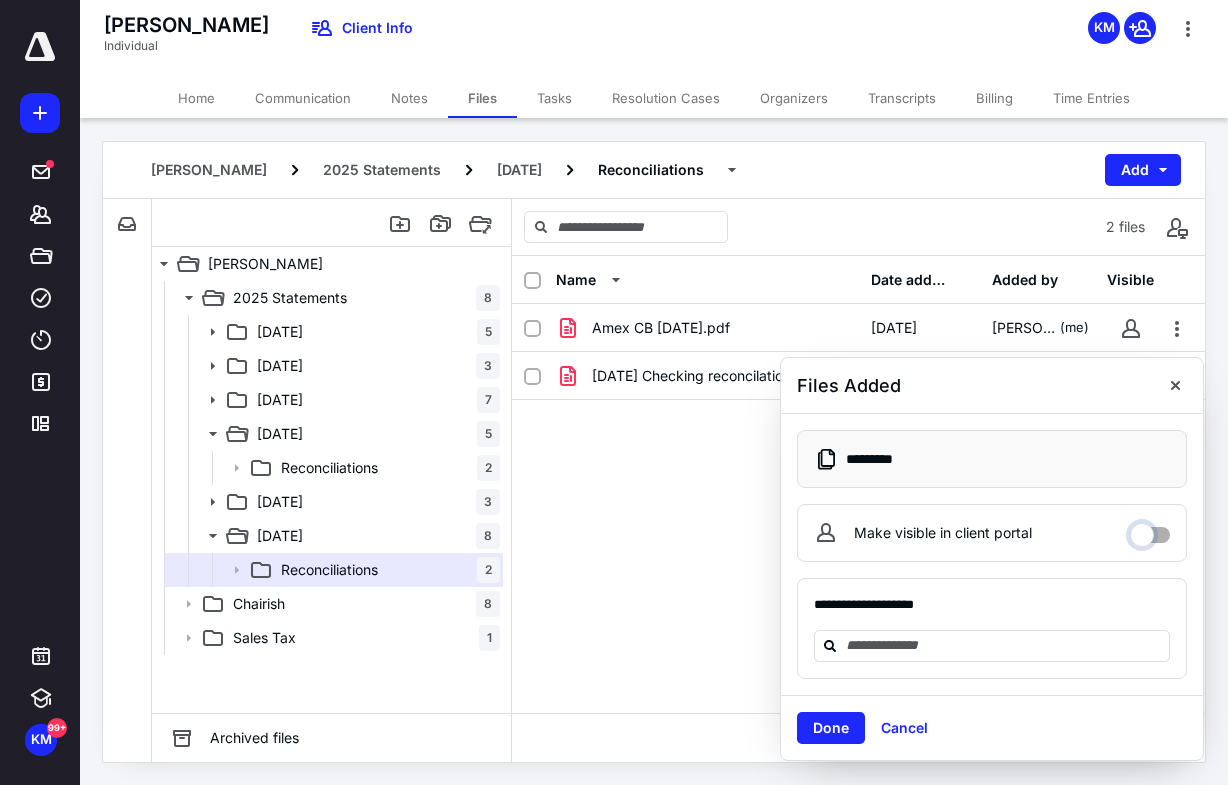 click on "Make visible in client portal" at bounding box center (1150, 530) 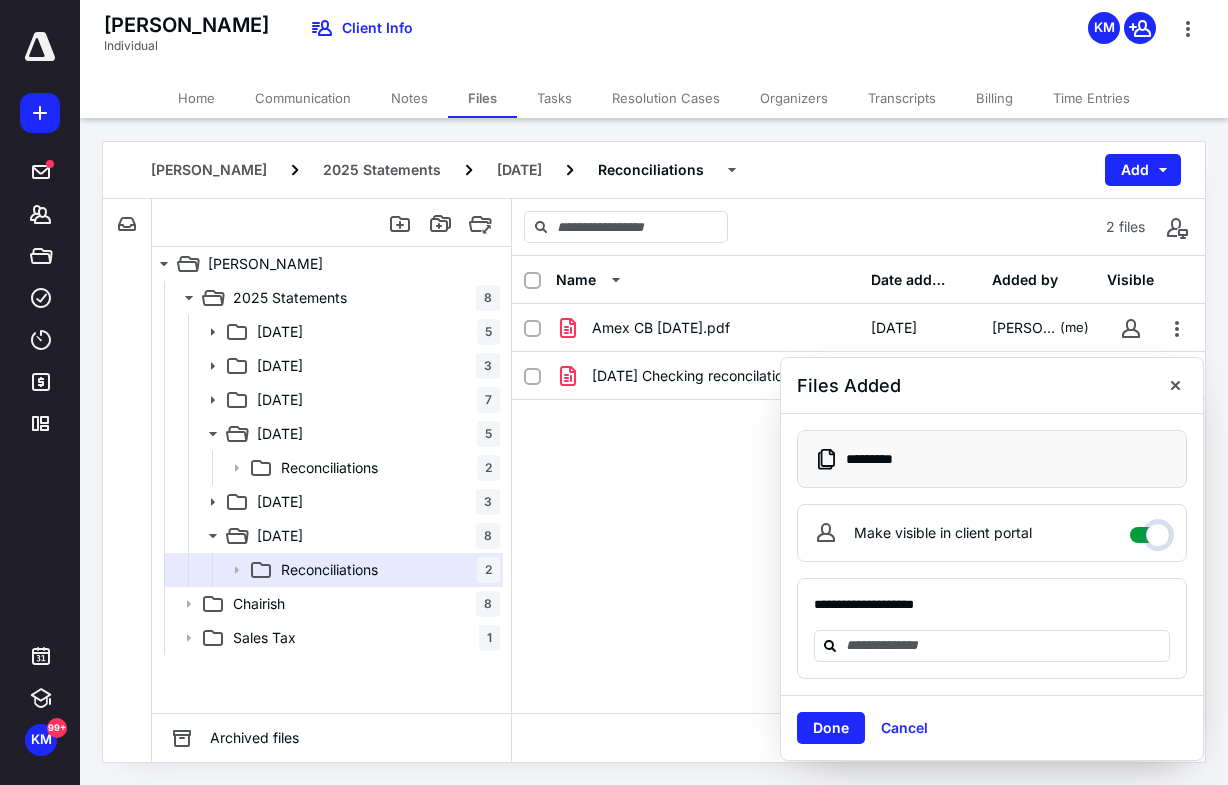 checkbox on "****" 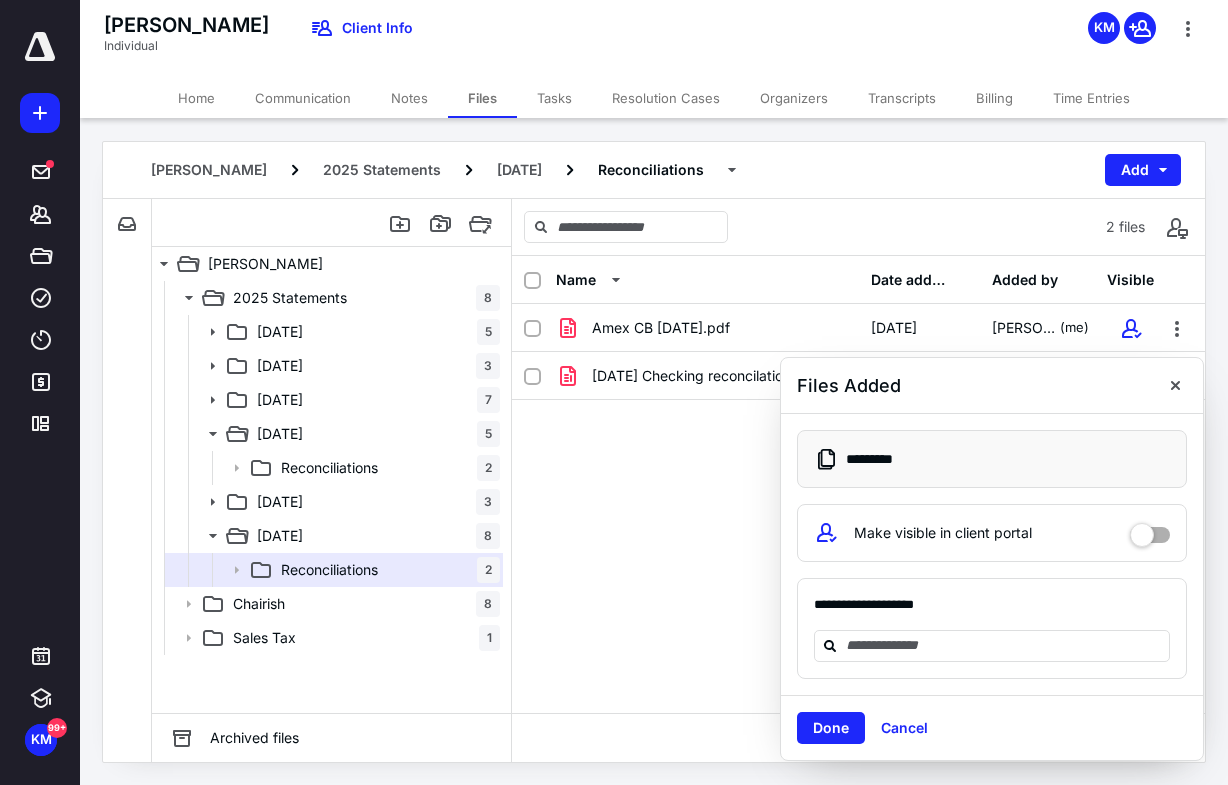 click on "Done Cancel" at bounding box center (992, 727) 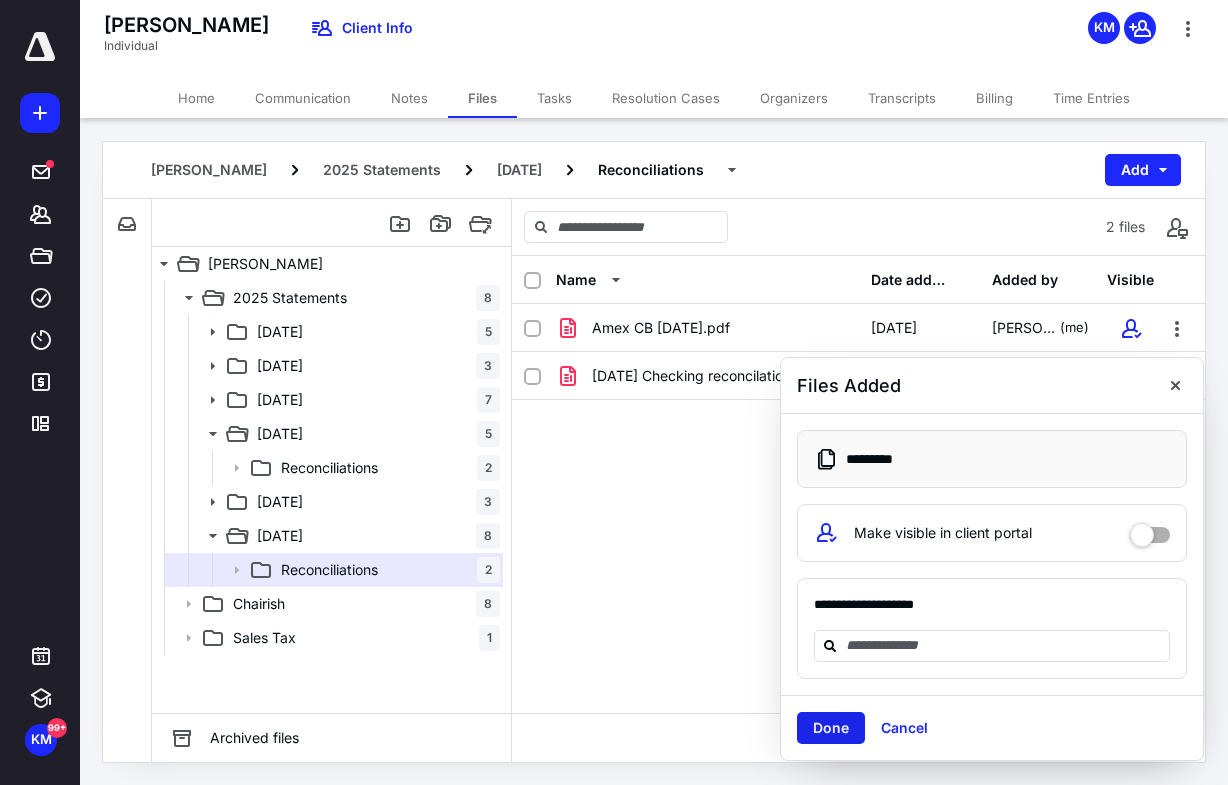click on "Done" at bounding box center [831, 728] 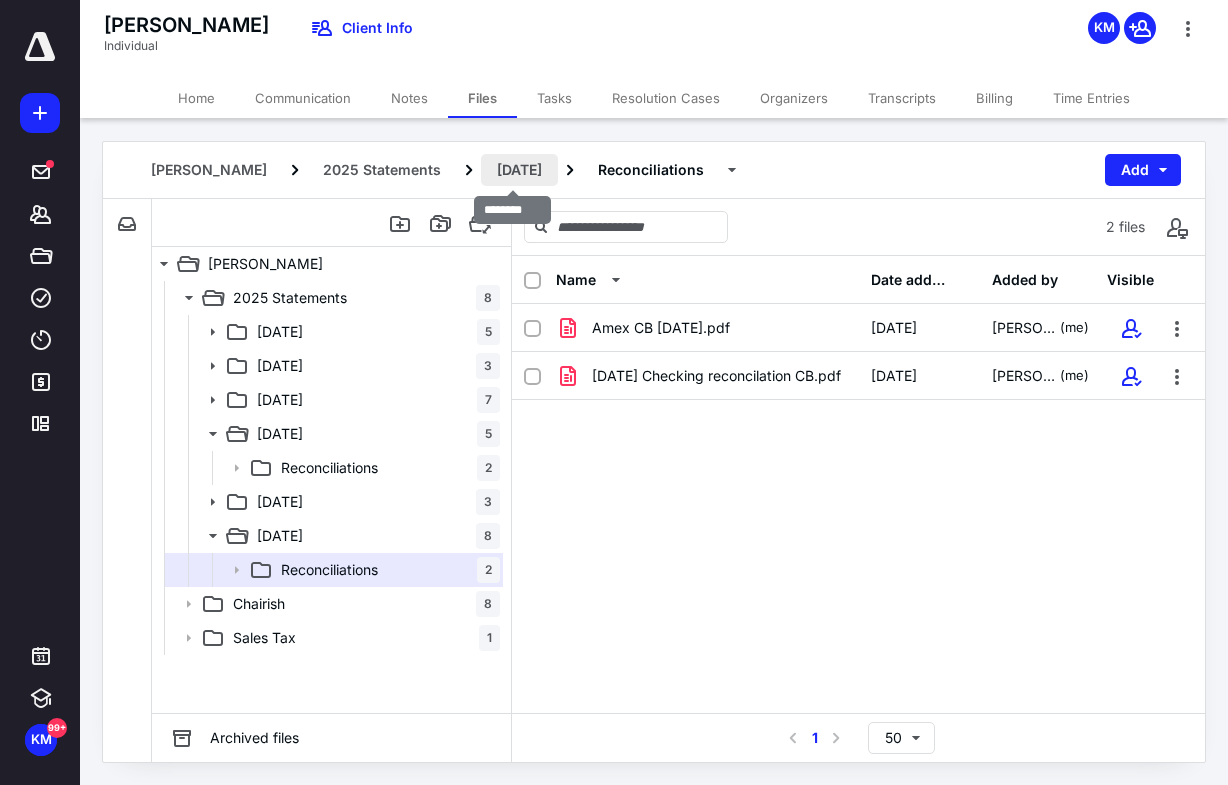 click on "[DATE]" at bounding box center (519, 170) 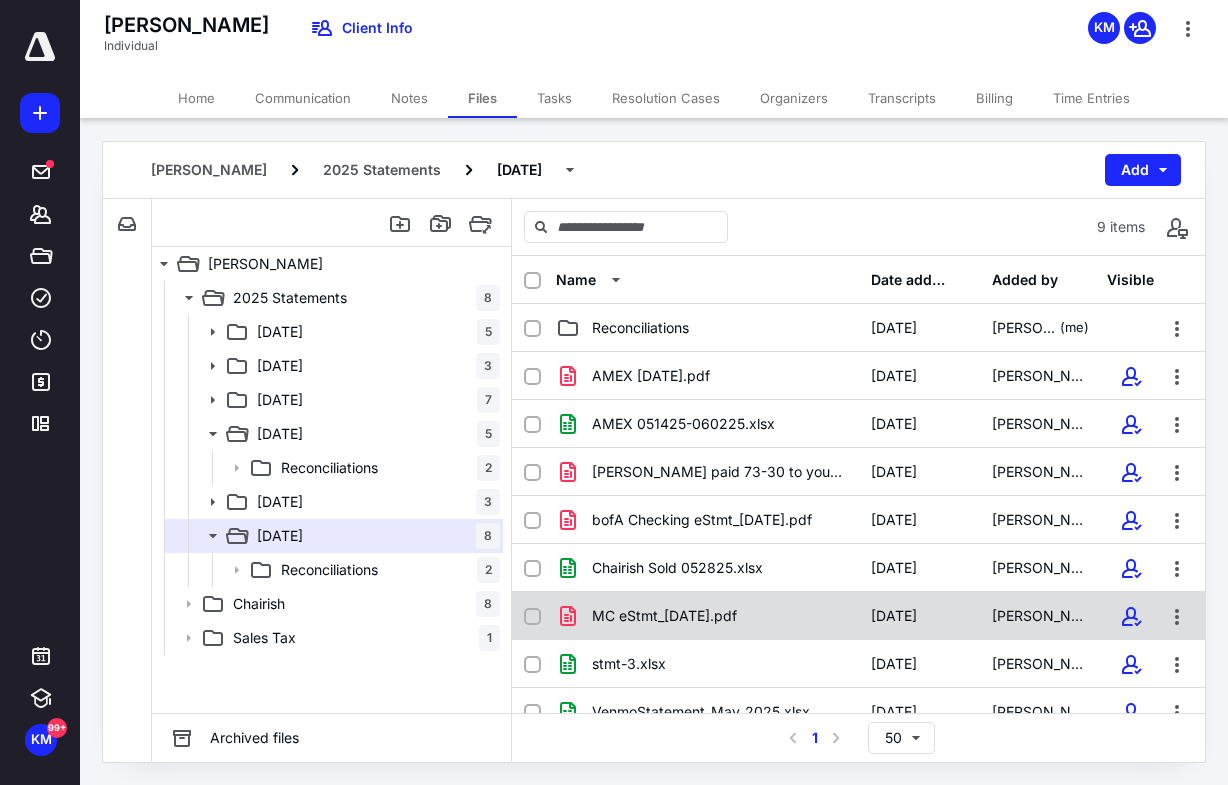 click on "MC eStmt_[DATE].pdf" at bounding box center (664, 616) 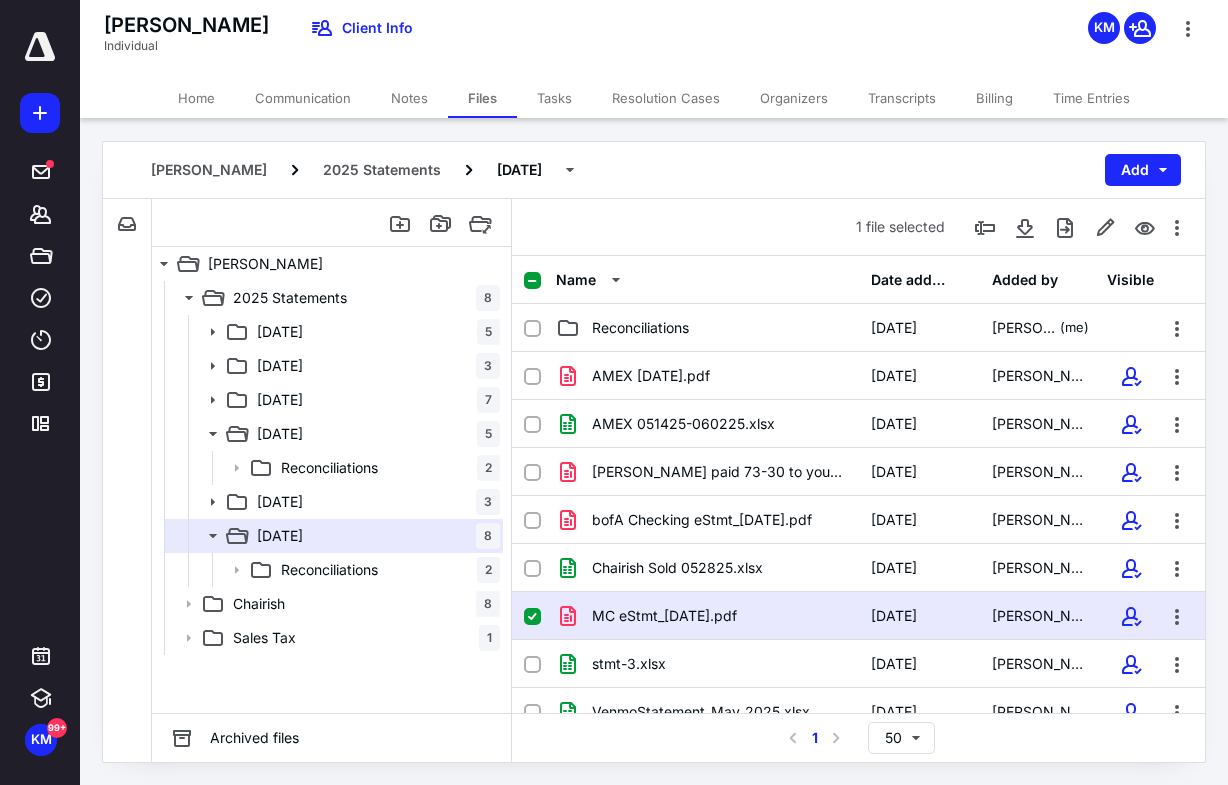 click on "MC eStmt_[DATE].pdf" at bounding box center [664, 616] 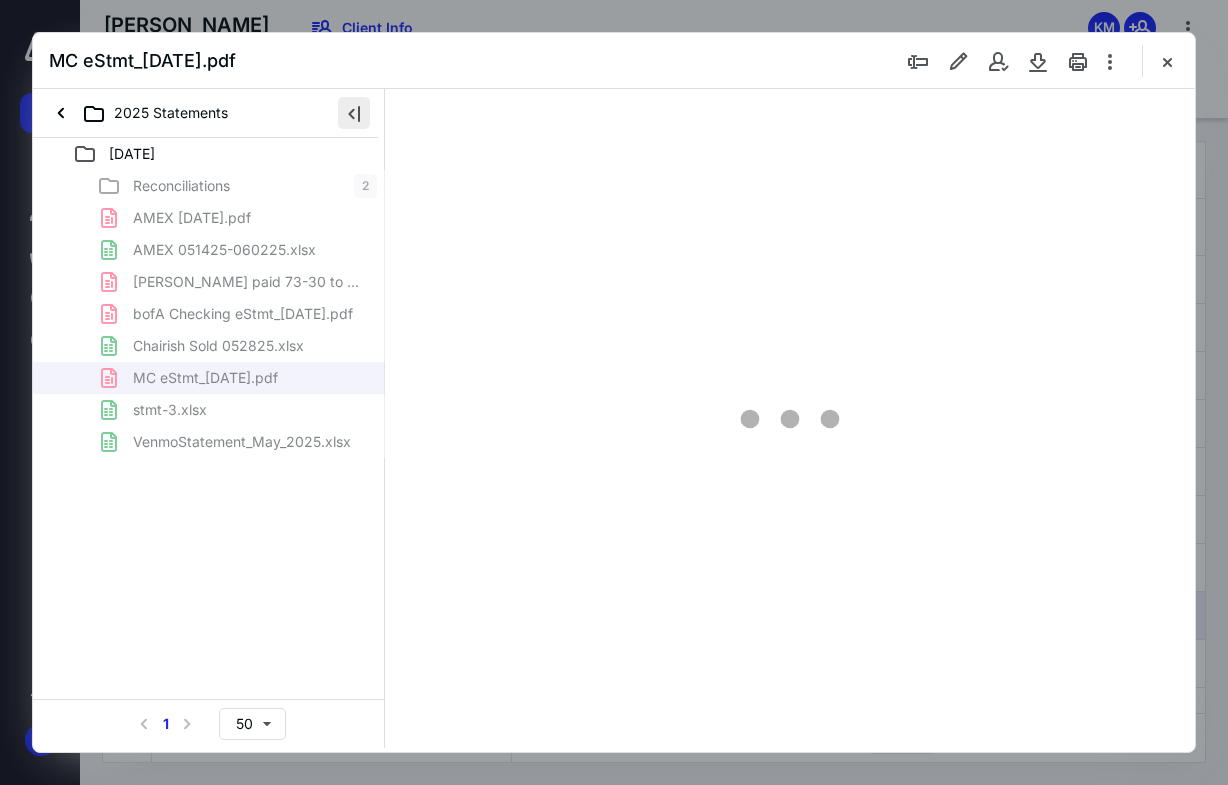 scroll, scrollTop: 0, scrollLeft: 0, axis: both 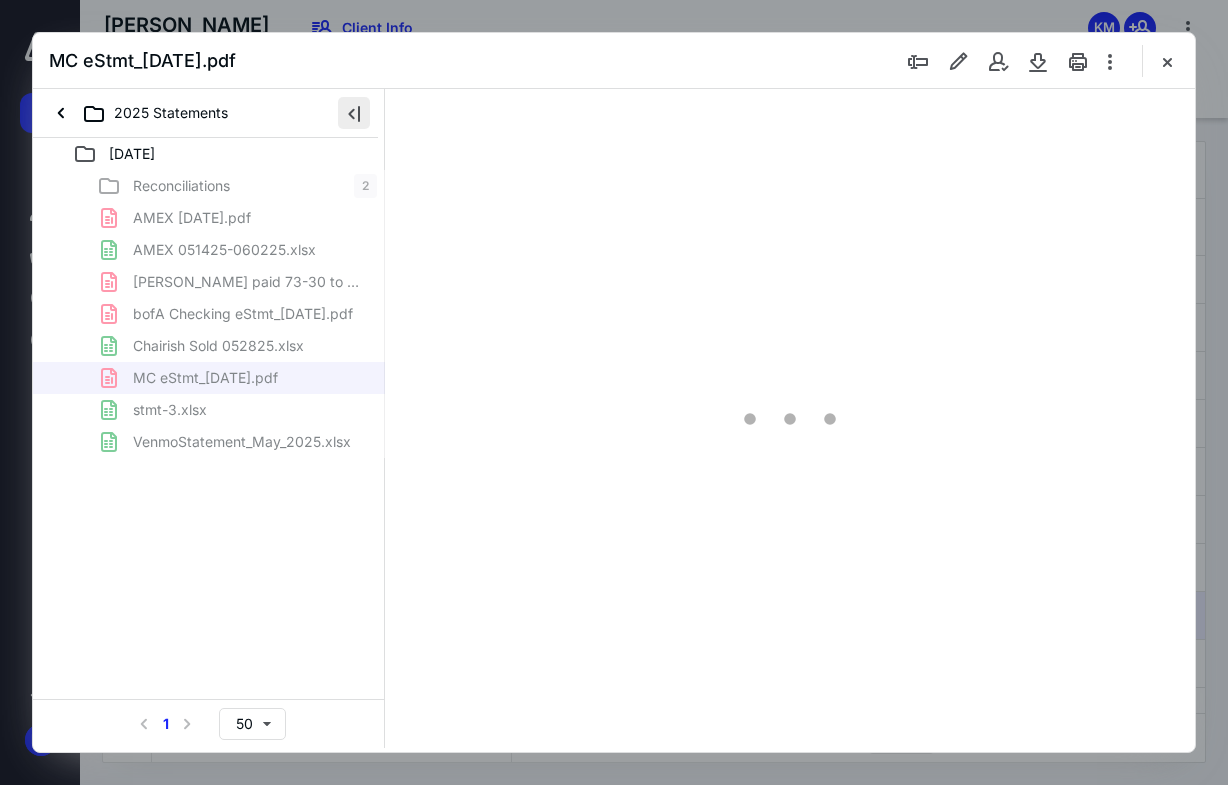 click at bounding box center (354, 113) 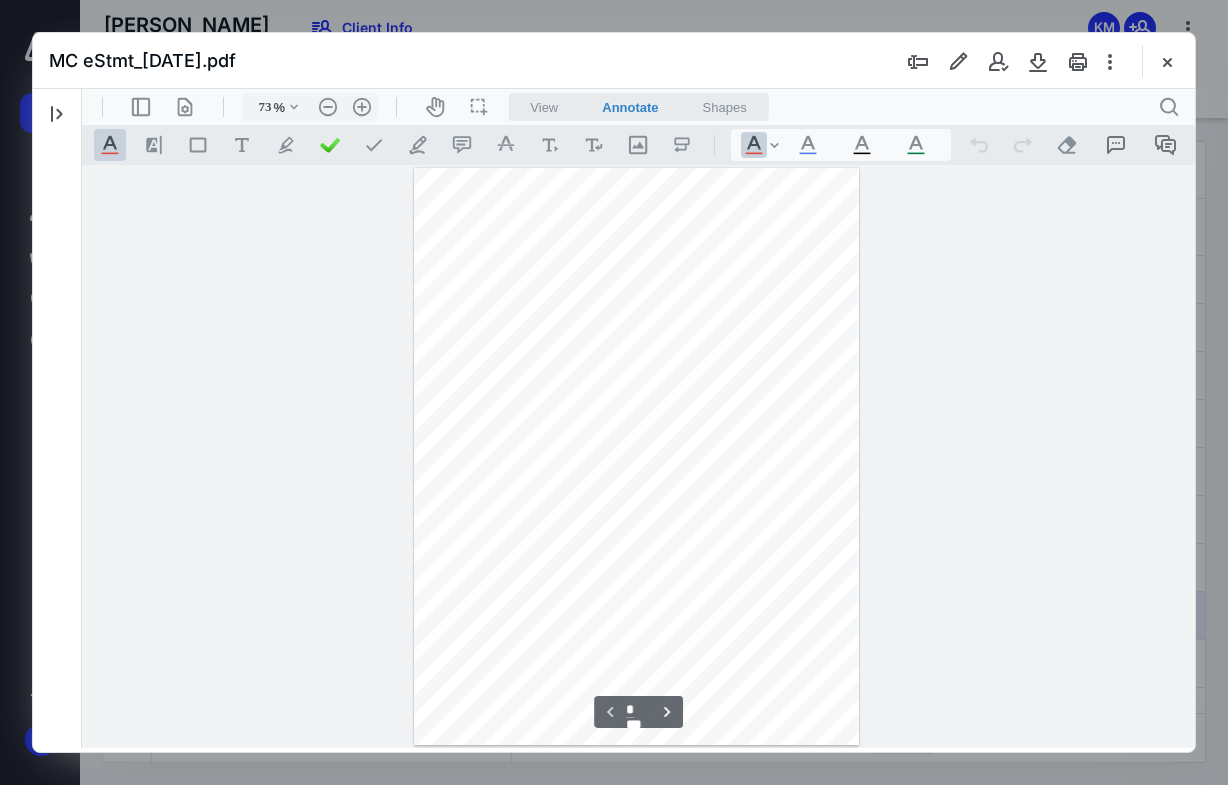 scroll, scrollTop: 79, scrollLeft: 0, axis: vertical 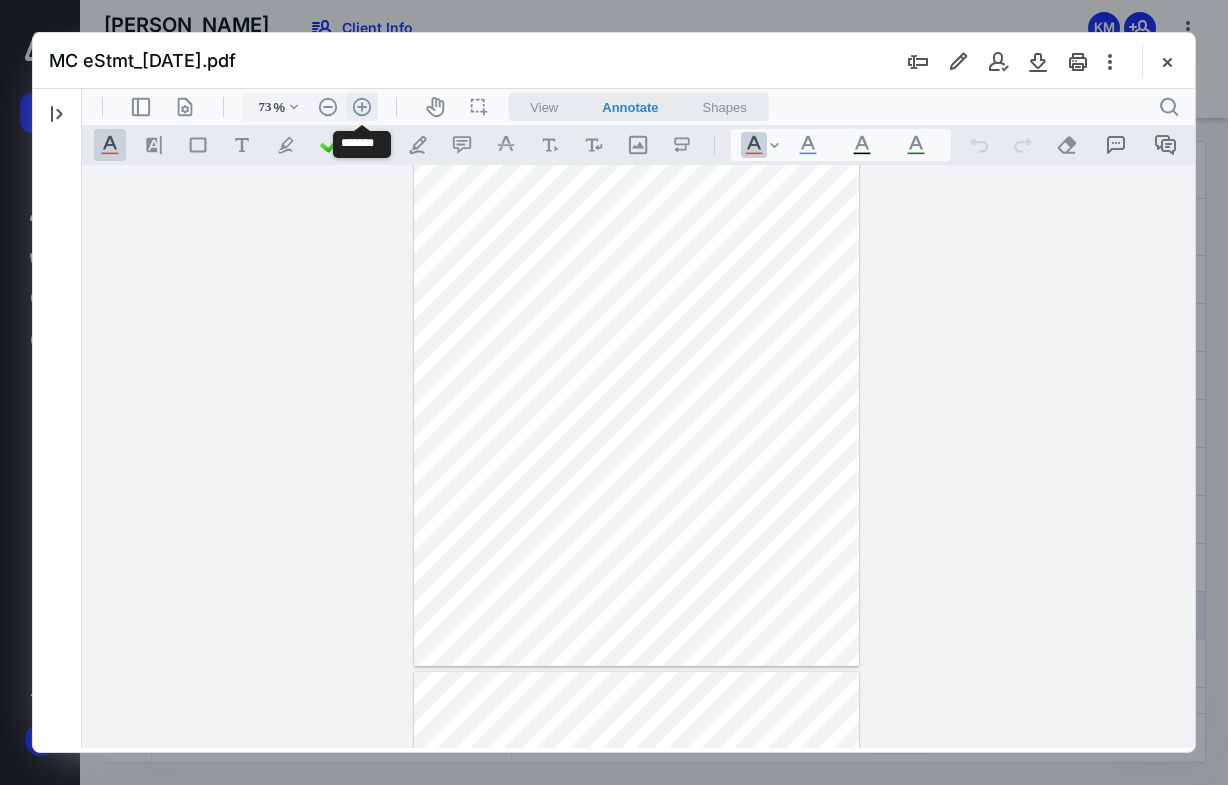 click on ".cls-1{fill:#abb0c4;} icon - header - zoom - in - line" at bounding box center [362, 107] 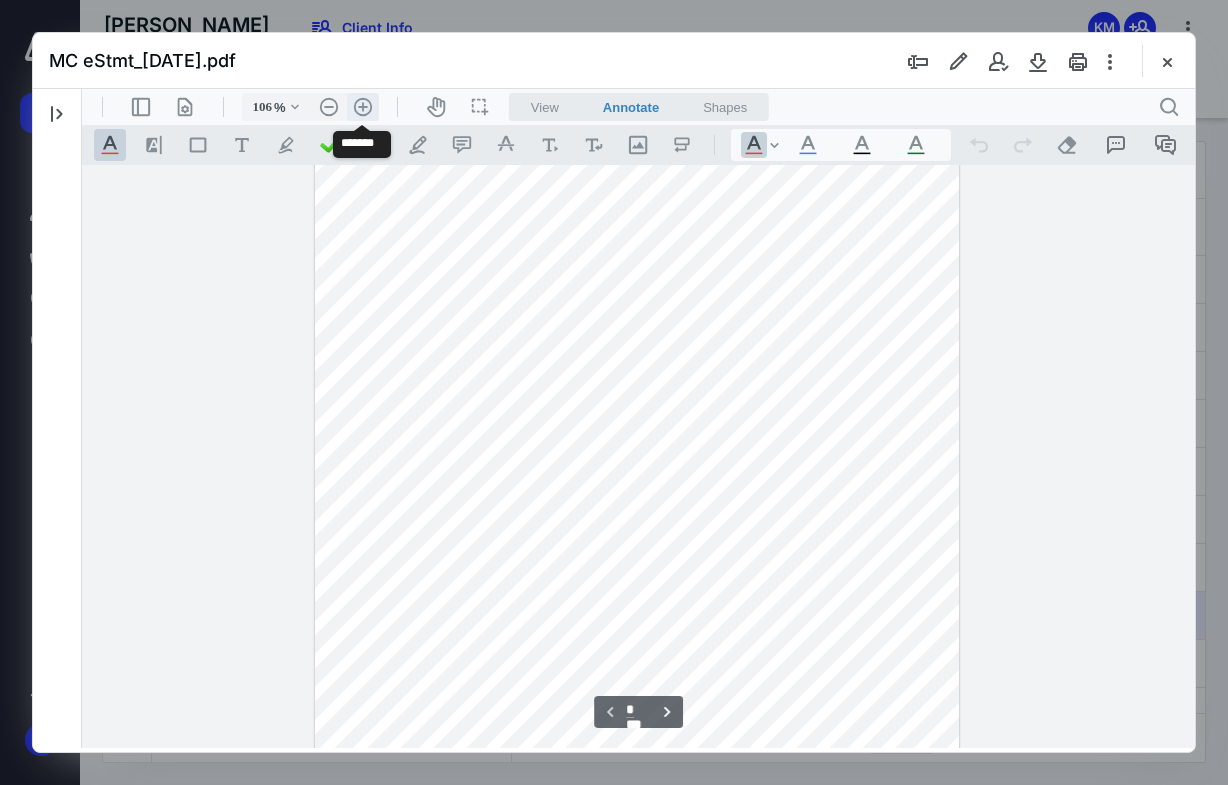 click on ".cls-1{fill:#abb0c4;} icon - header - zoom - in - line" at bounding box center (363, 107) 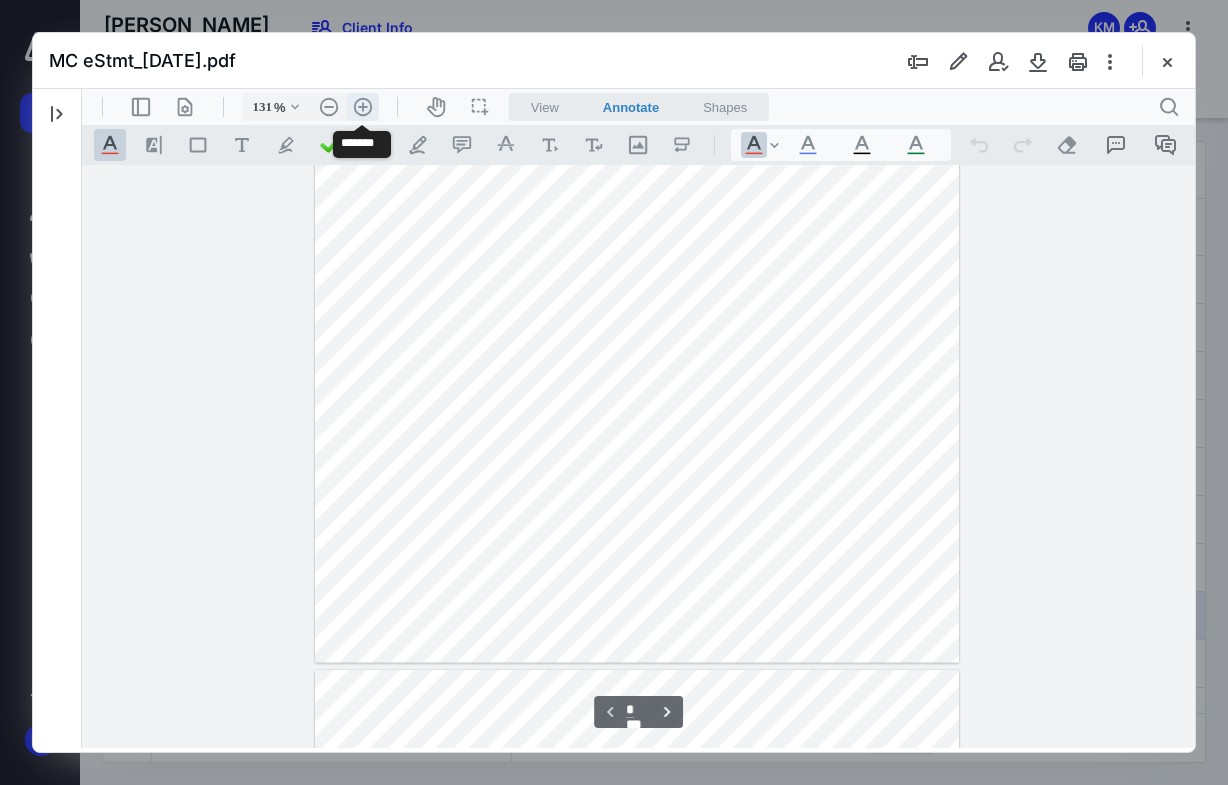 click on ".cls-1{fill:#abb0c4;} icon - header - zoom - in - line" at bounding box center [363, 107] 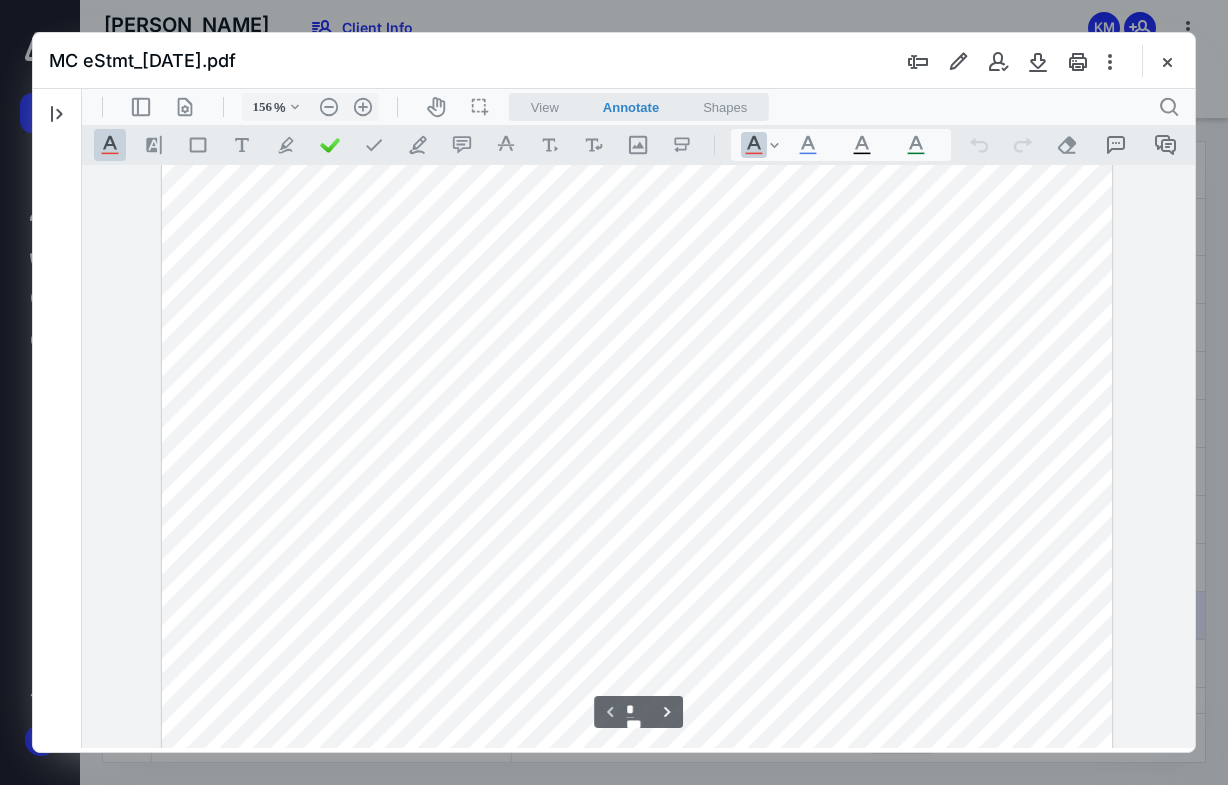 scroll, scrollTop: 0, scrollLeft: 0, axis: both 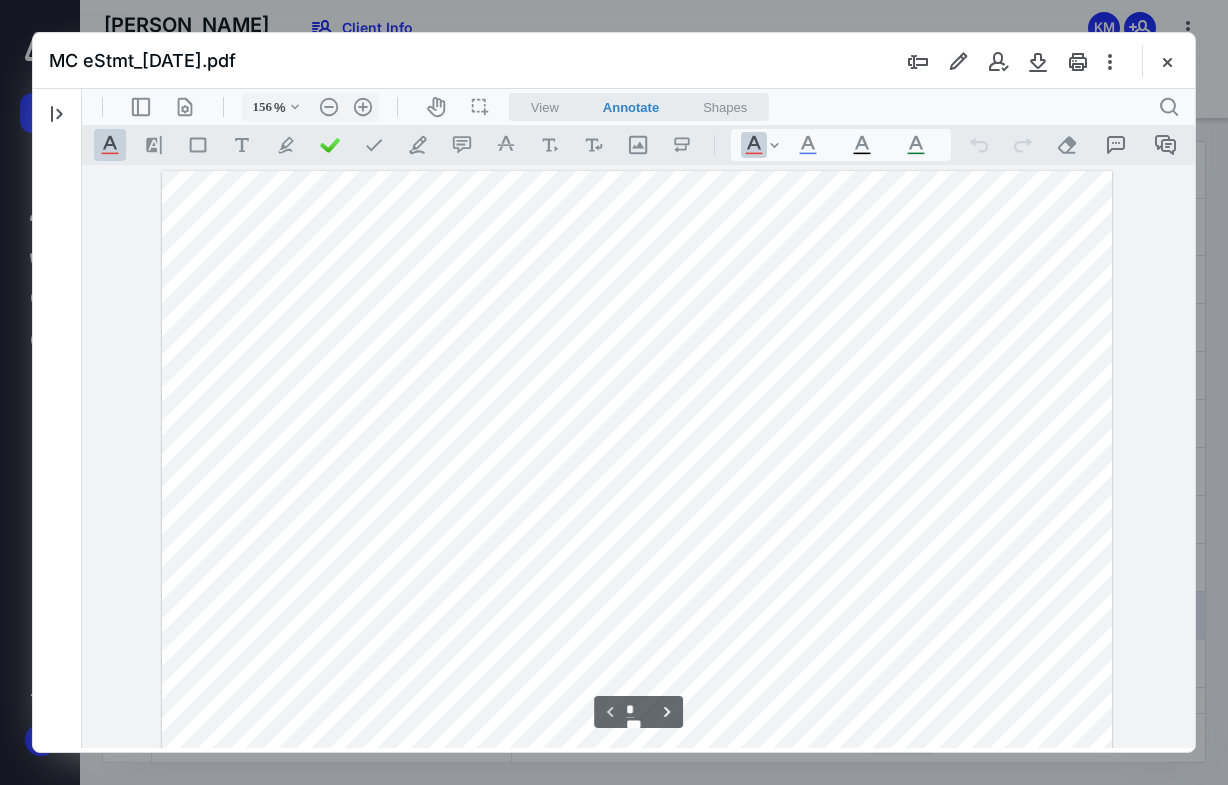 type 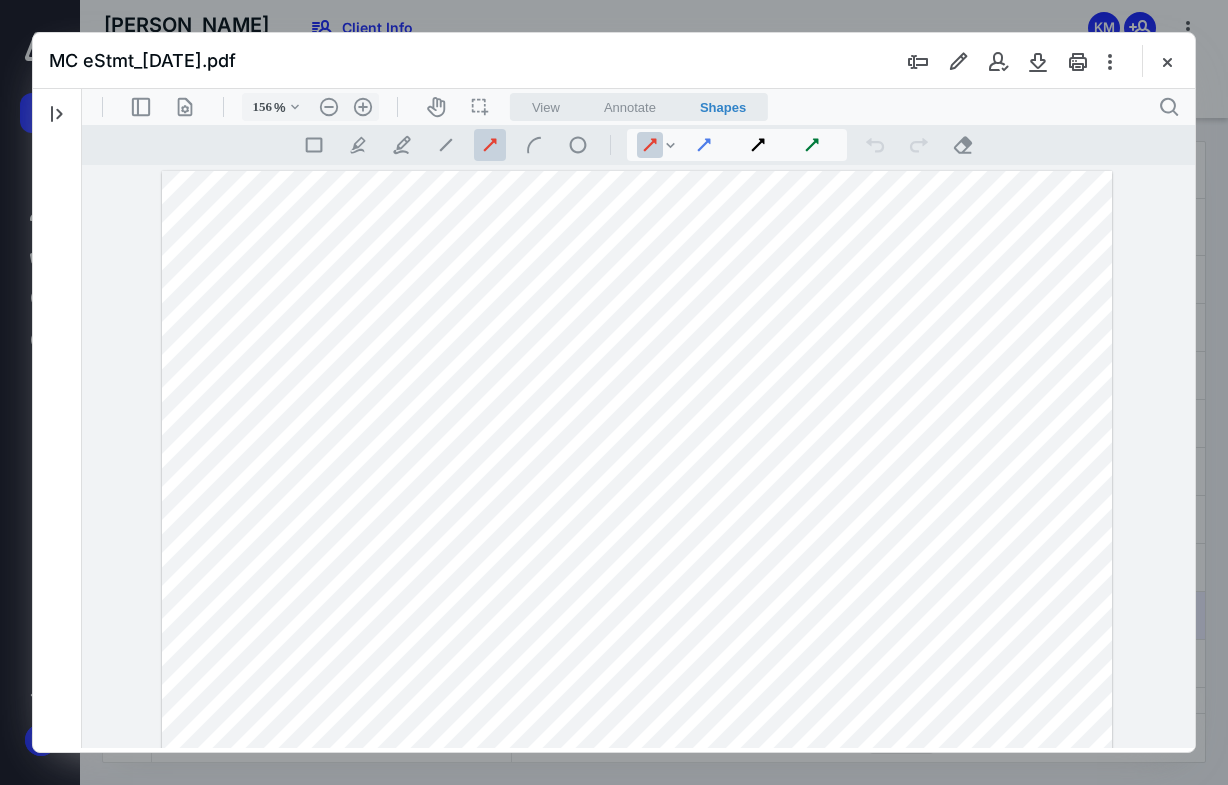 click at bounding box center [637, 786] 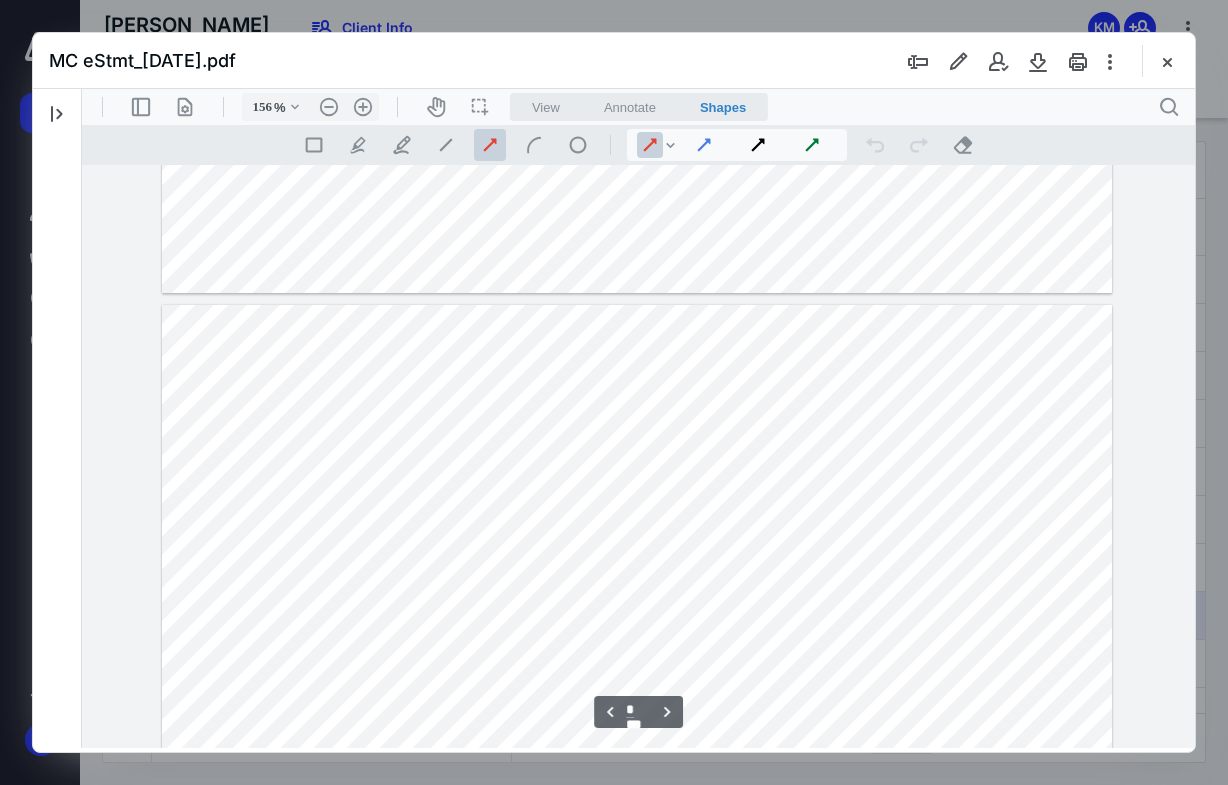 scroll, scrollTop: 2504, scrollLeft: 0, axis: vertical 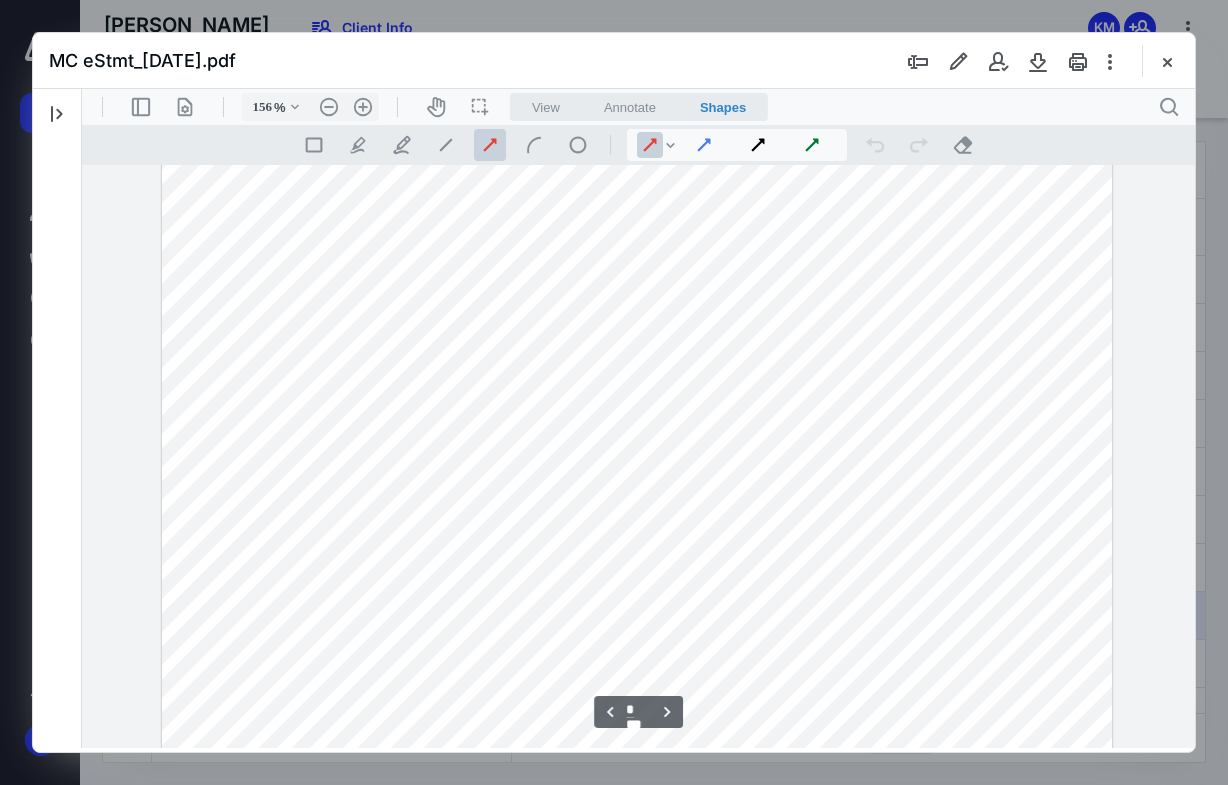 drag, startPoint x: 1188, startPoint y: 199, endPoint x: 1307, endPoint y: 580, distance: 399.1516 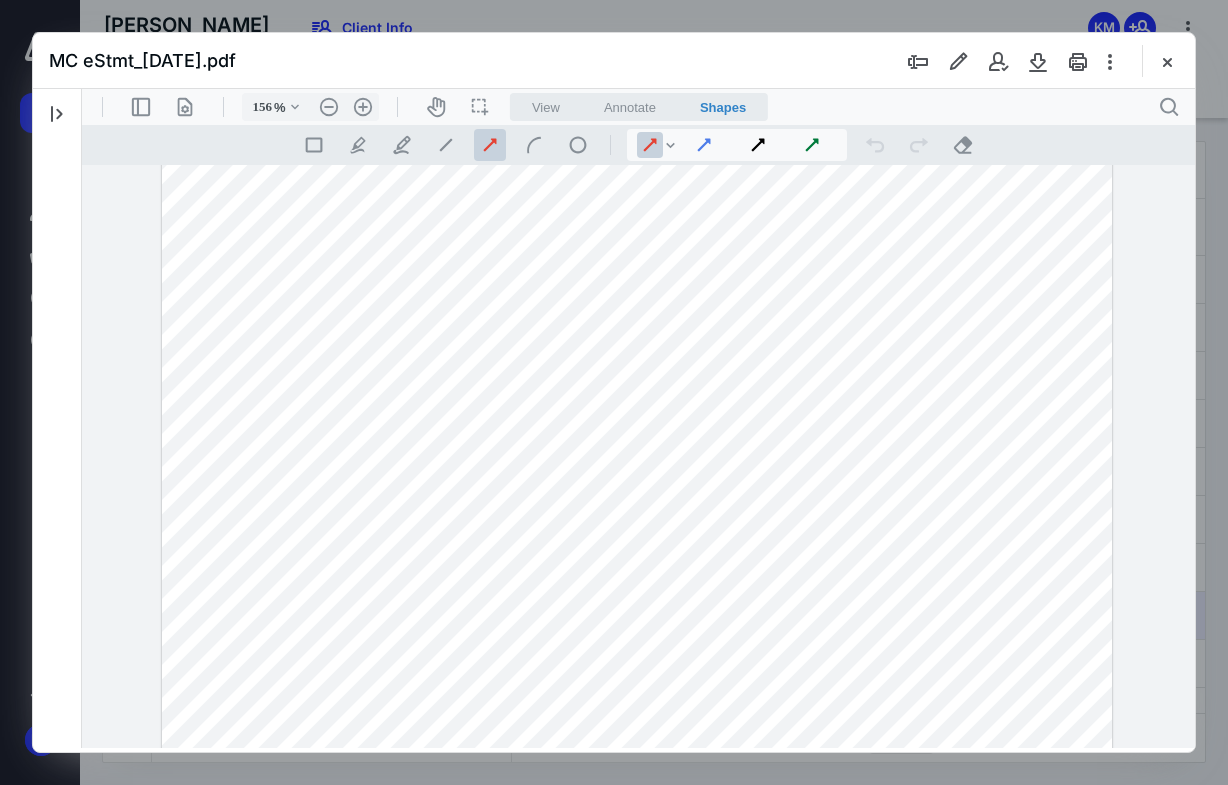click on "**********" at bounding box center (638, 456) 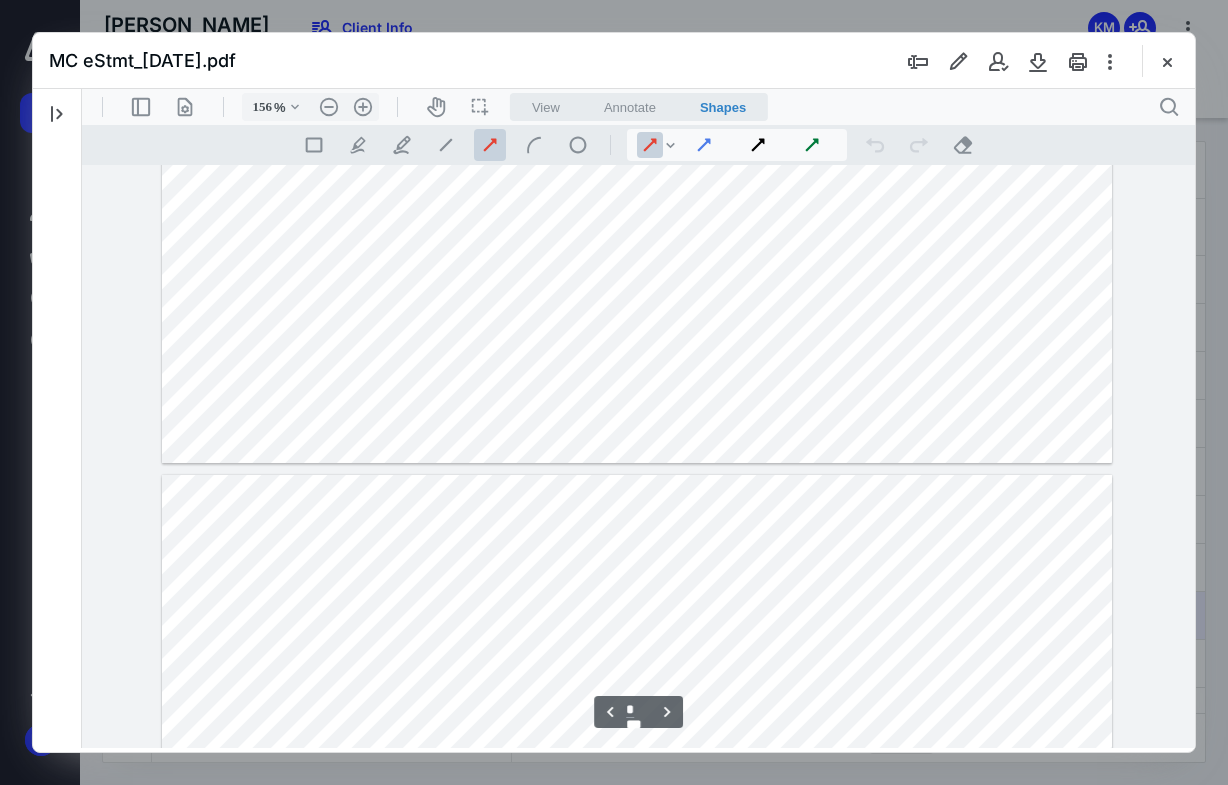 scroll, scrollTop: 1312, scrollLeft: 0, axis: vertical 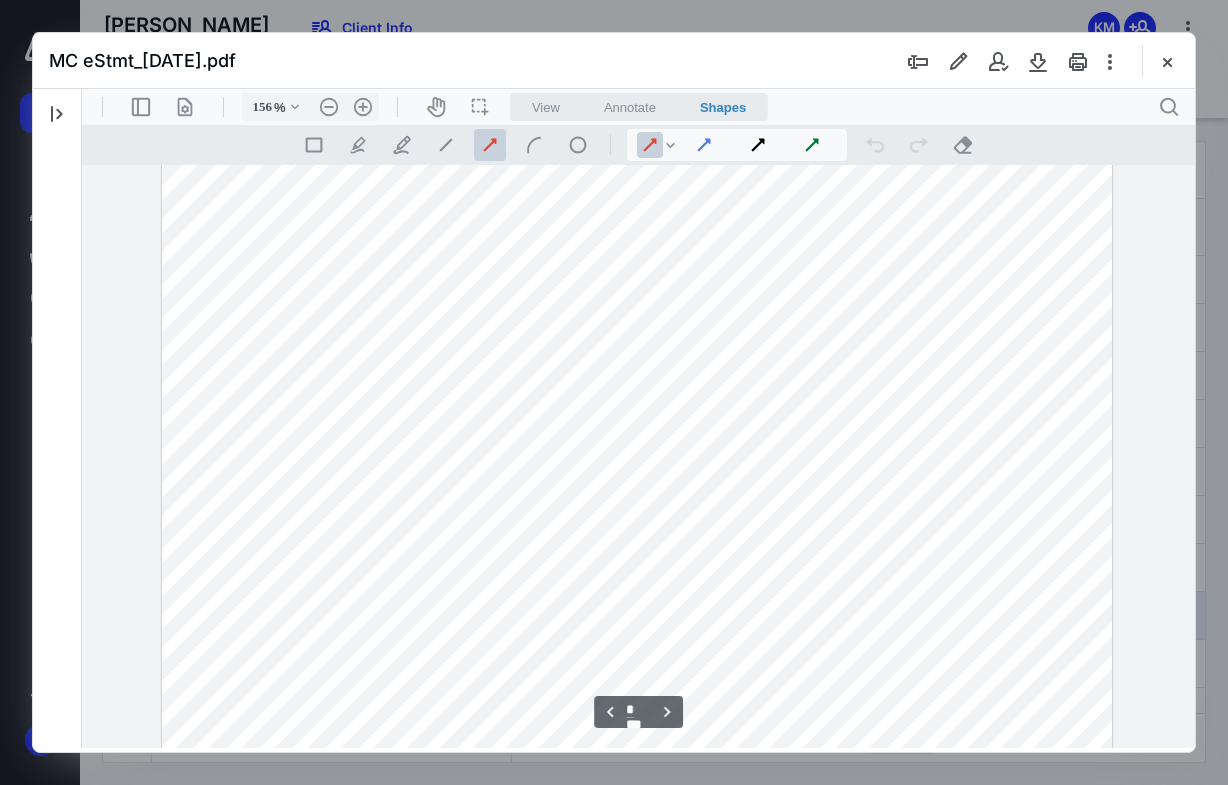 type on "*" 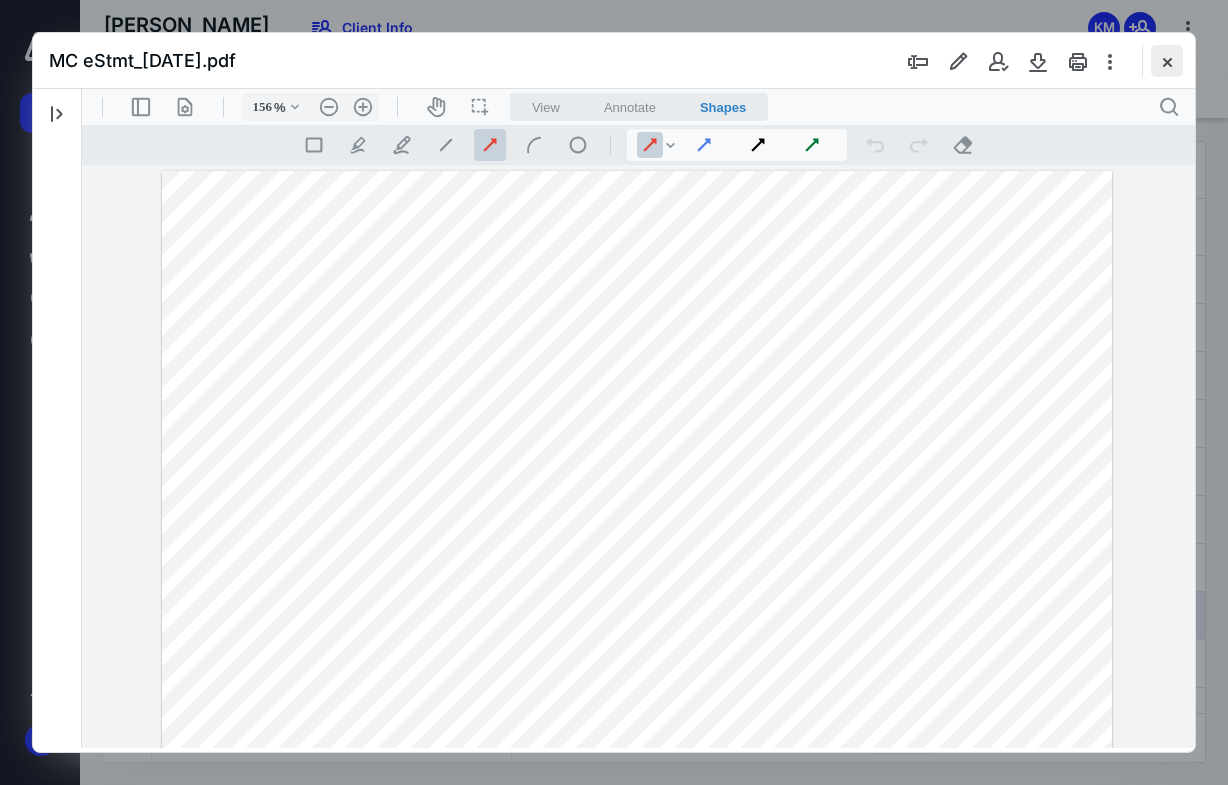 drag, startPoint x: 1172, startPoint y: 67, endPoint x: 1144, endPoint y: 83, distance: 32.24903 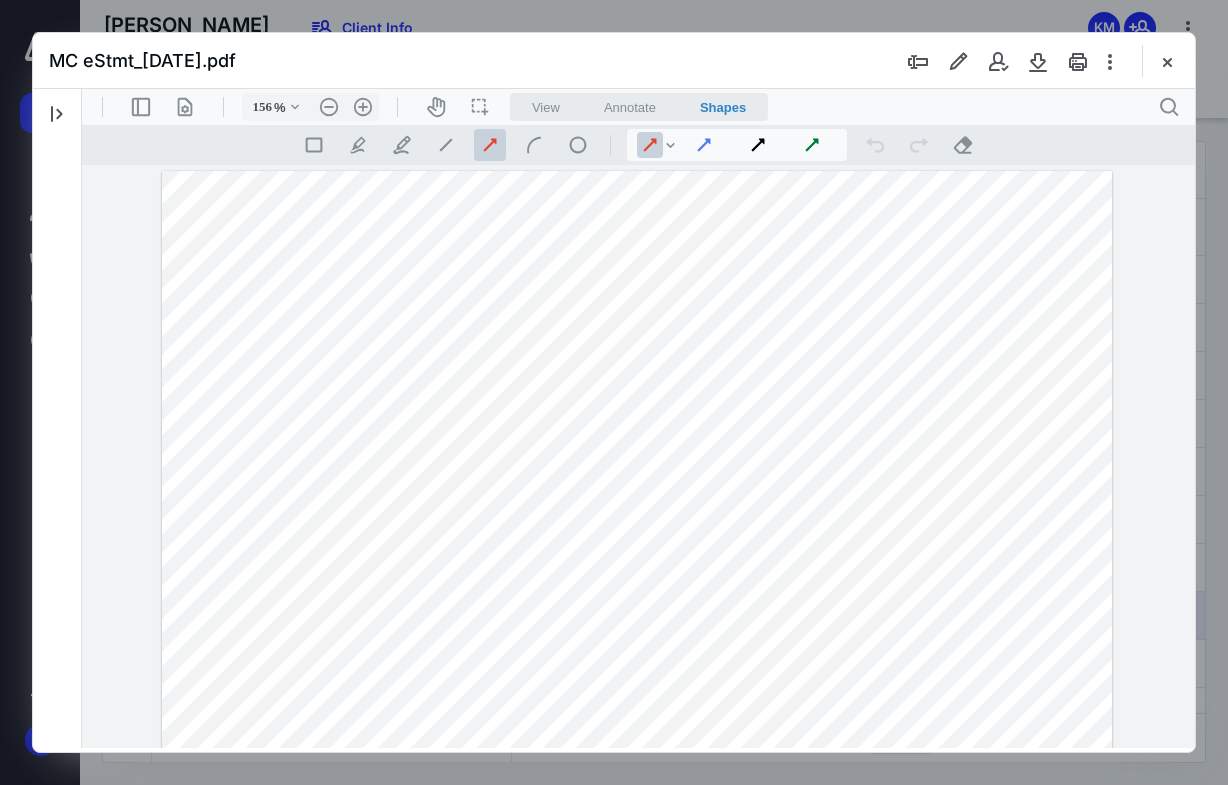 click at bounding box center [1167, 61] 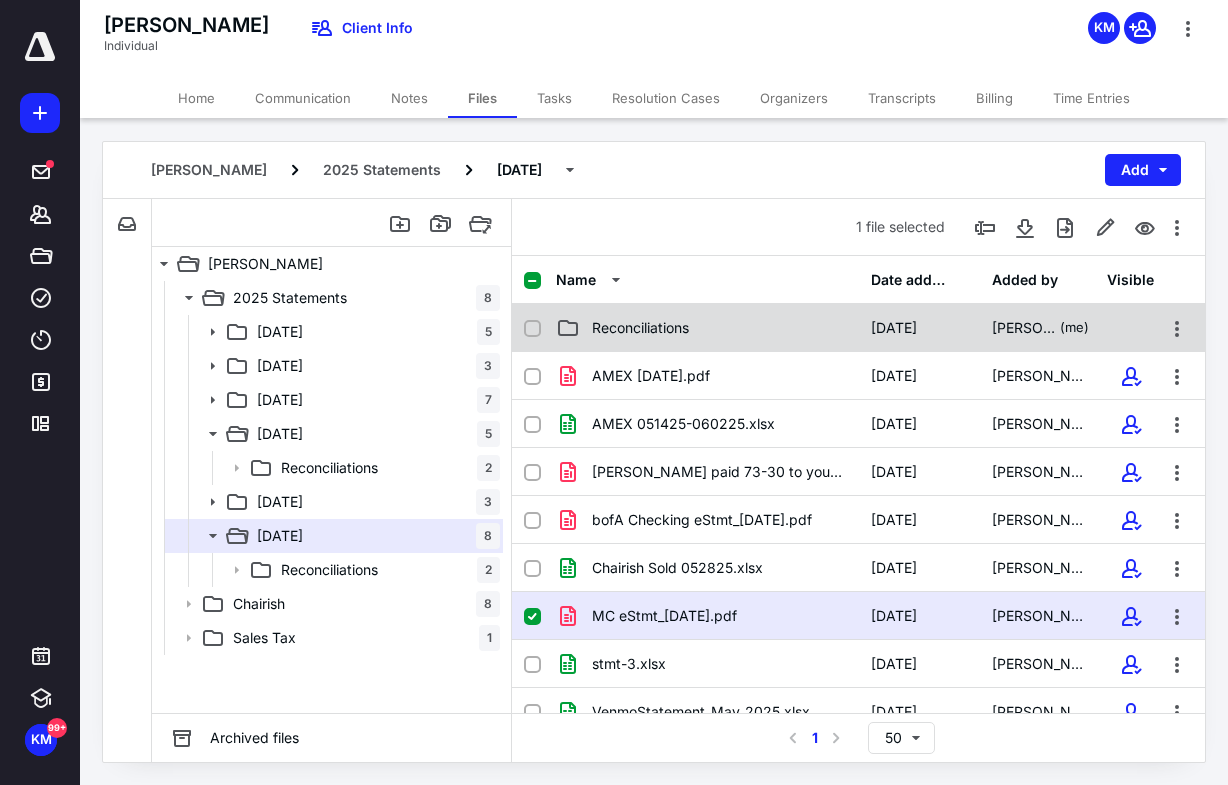 click on "Reconciliations" at bounding box center [640, 328] 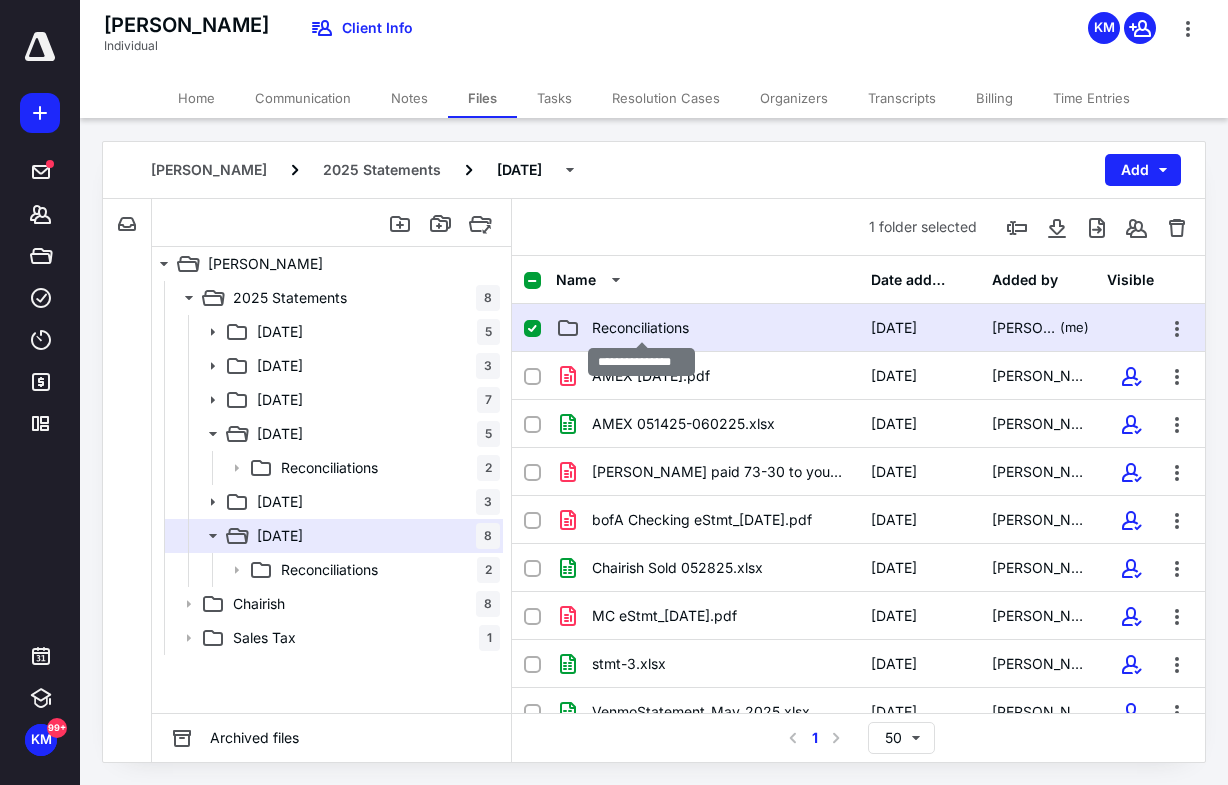 click on "Reconciliations" at bounding box center (640, 328) 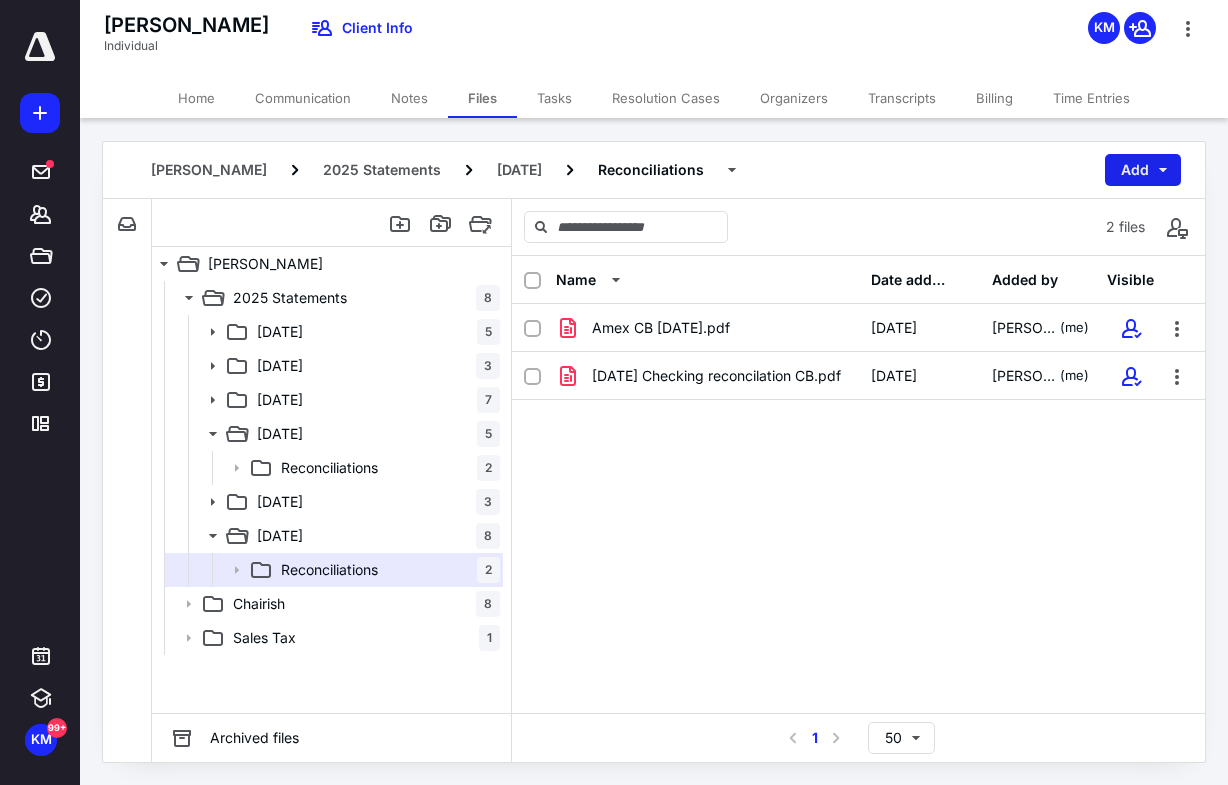 drag, startPoint x: 1138, startPoint y: 168, endPoint x: 1133, endPoint y: 183, distance: 15.811388 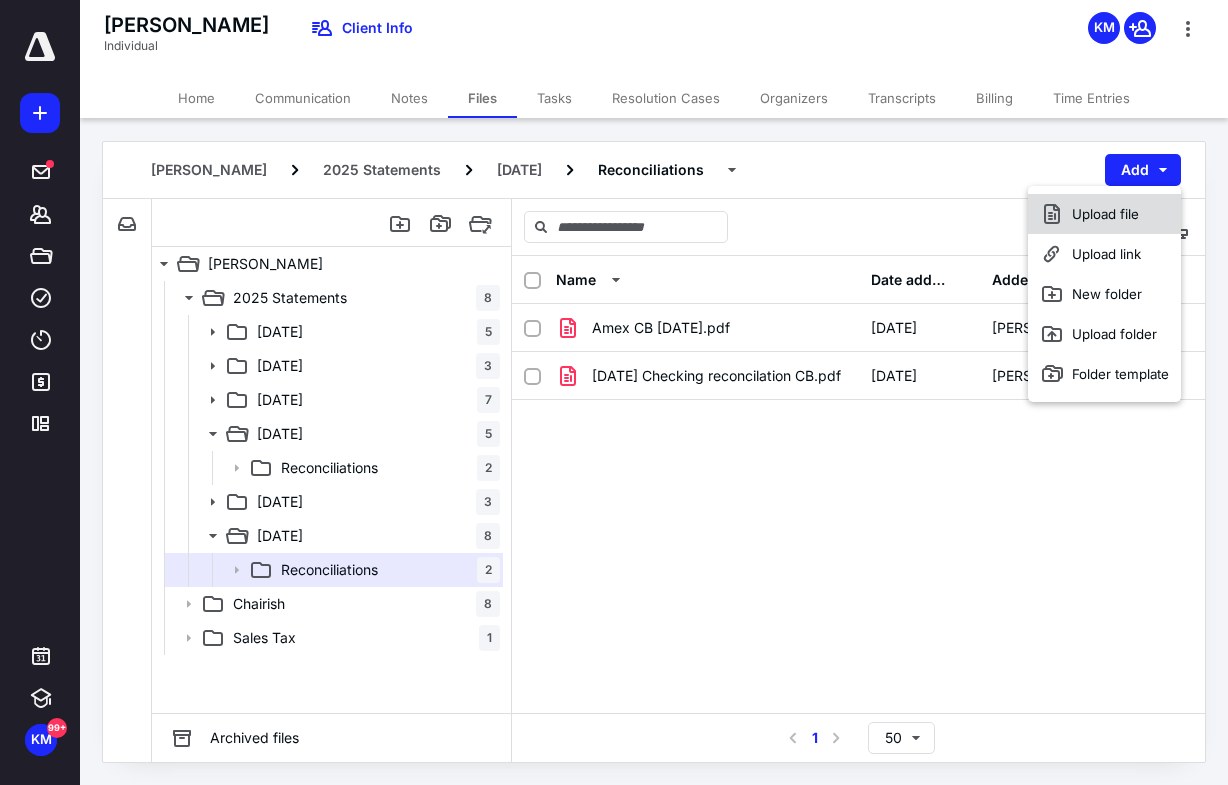 click on "Upload file" at bounding box center (1104, 214) 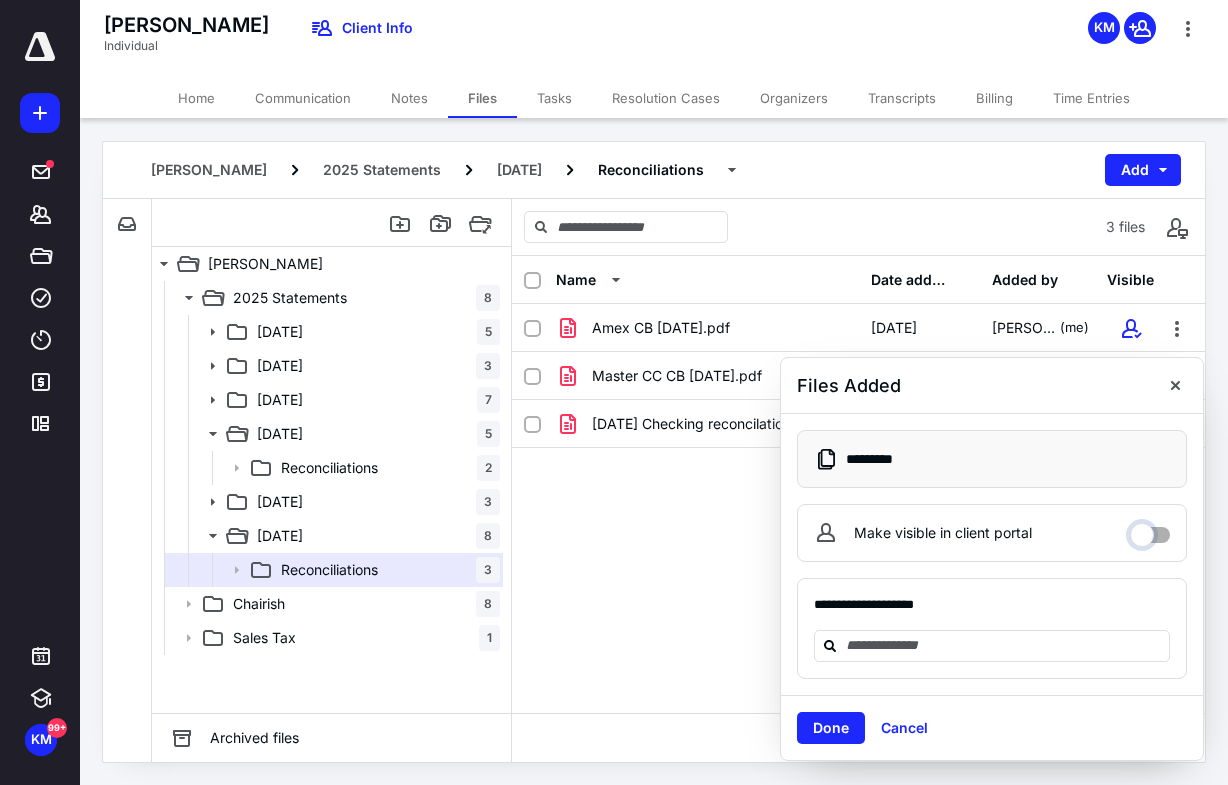 click on "Make visible in client portal" at bounding box center (1150, 530) 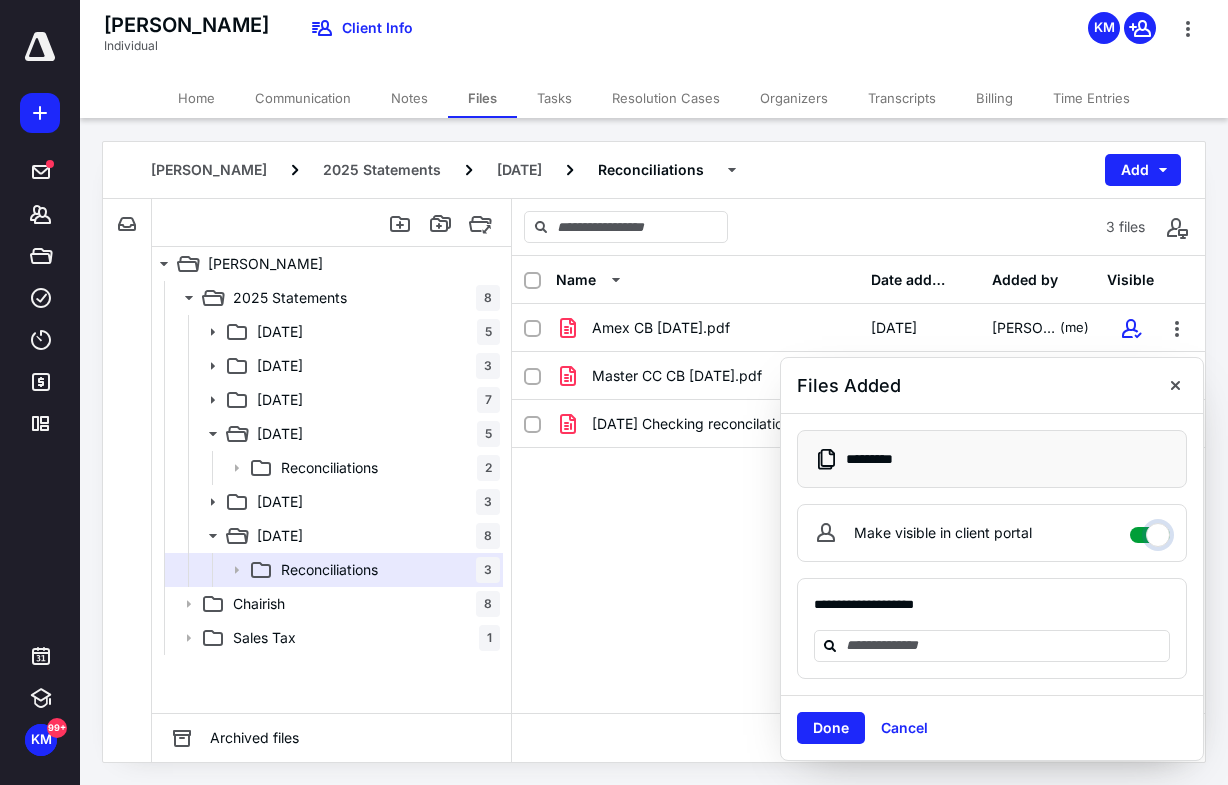 checkbox on "****" 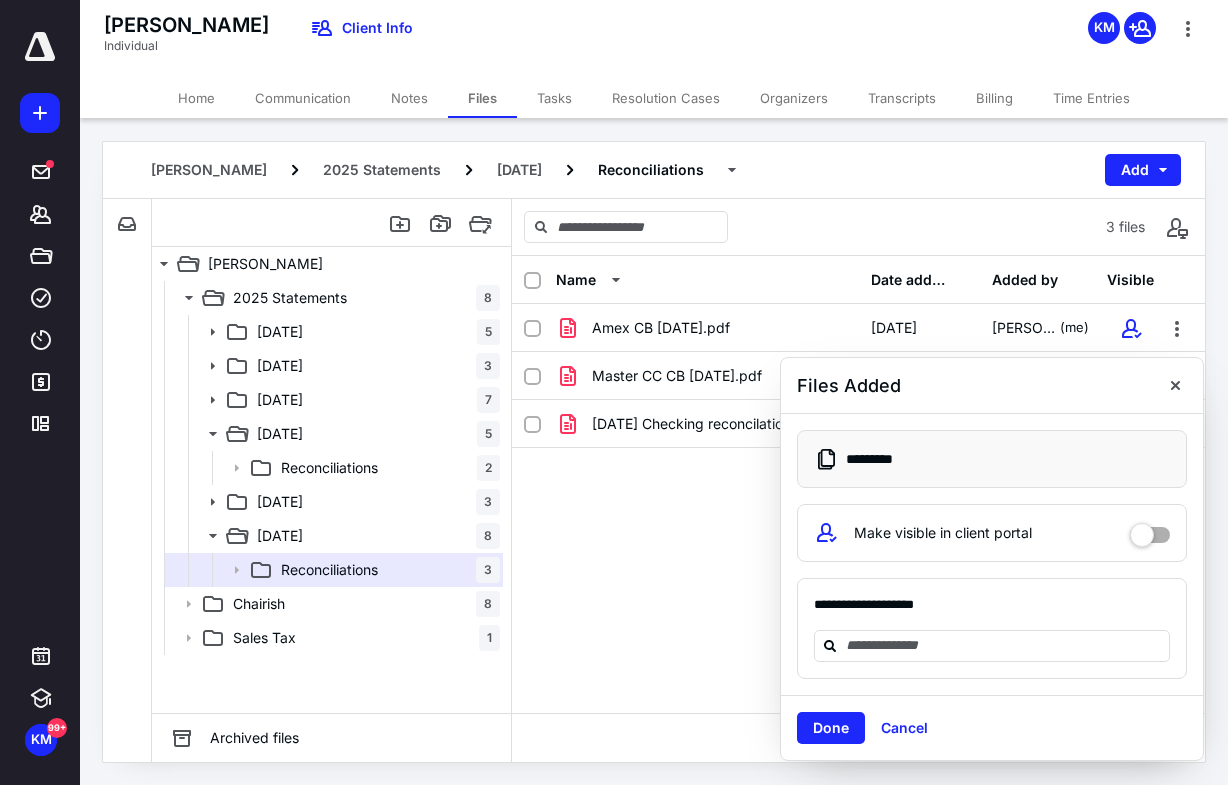 click on "Done" at bounding box center [831, 728] 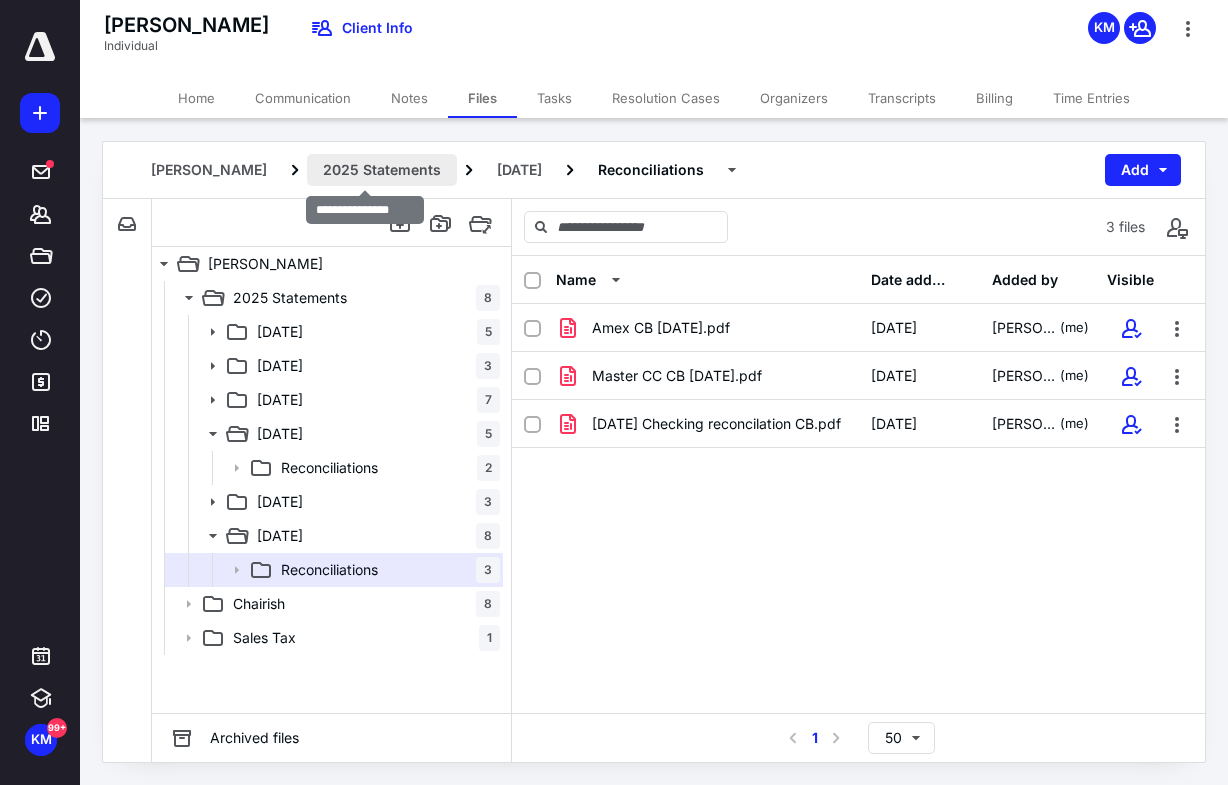 click on "2025 Statements" at bounding box center (382, 170) 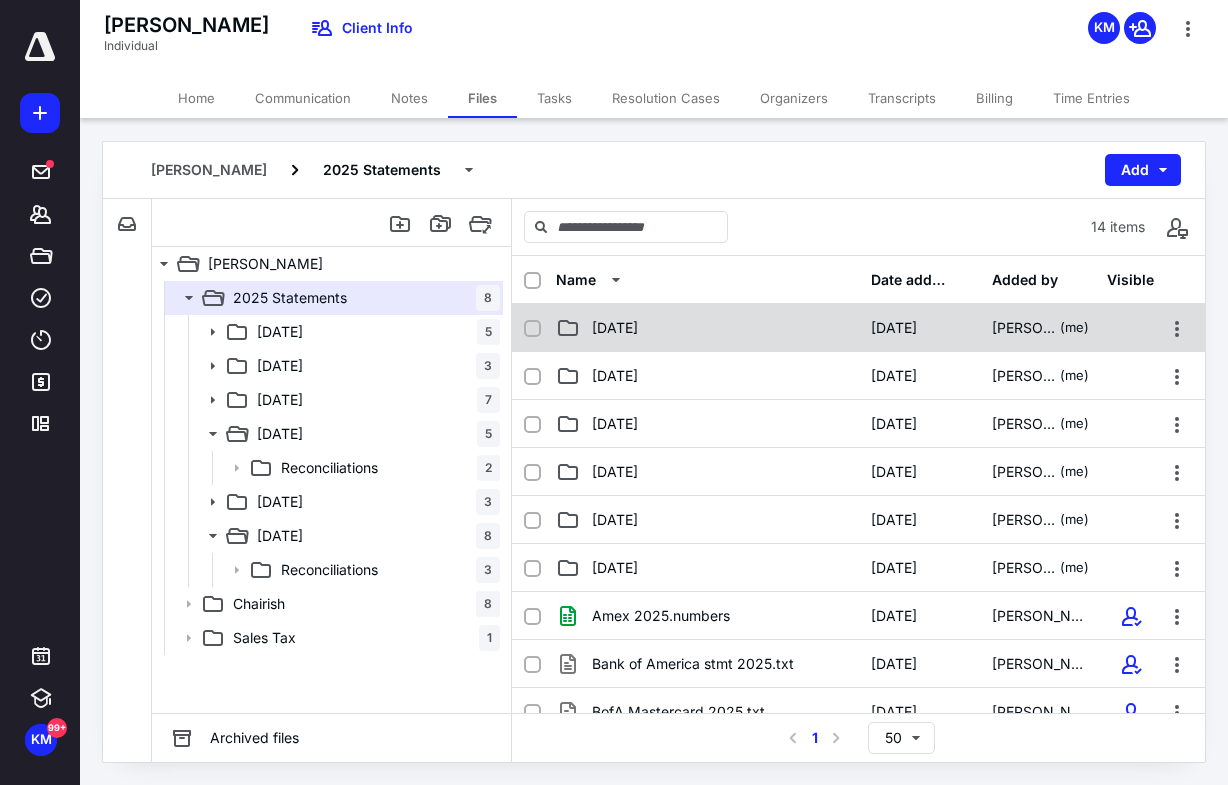 click on "[DATE]" at bounding box center (615, 328) 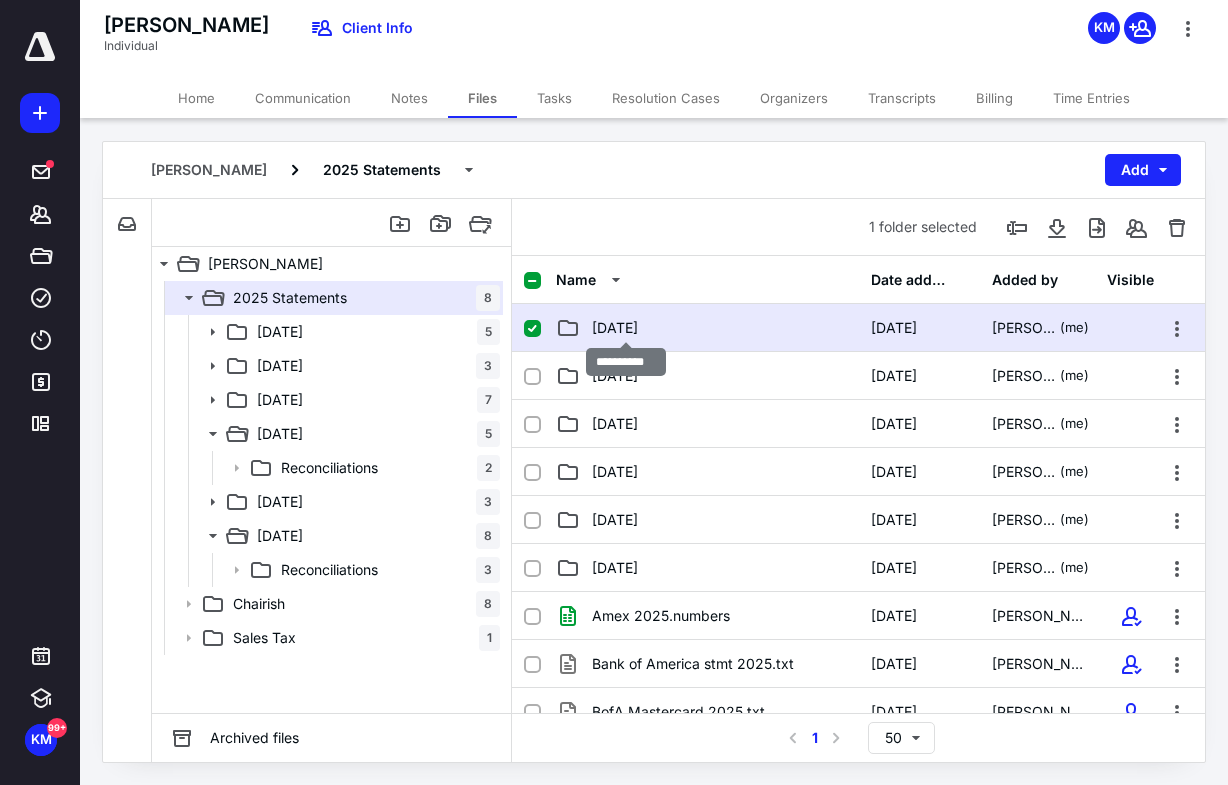 click on "[DATE]" at bounding box center [615, 328] 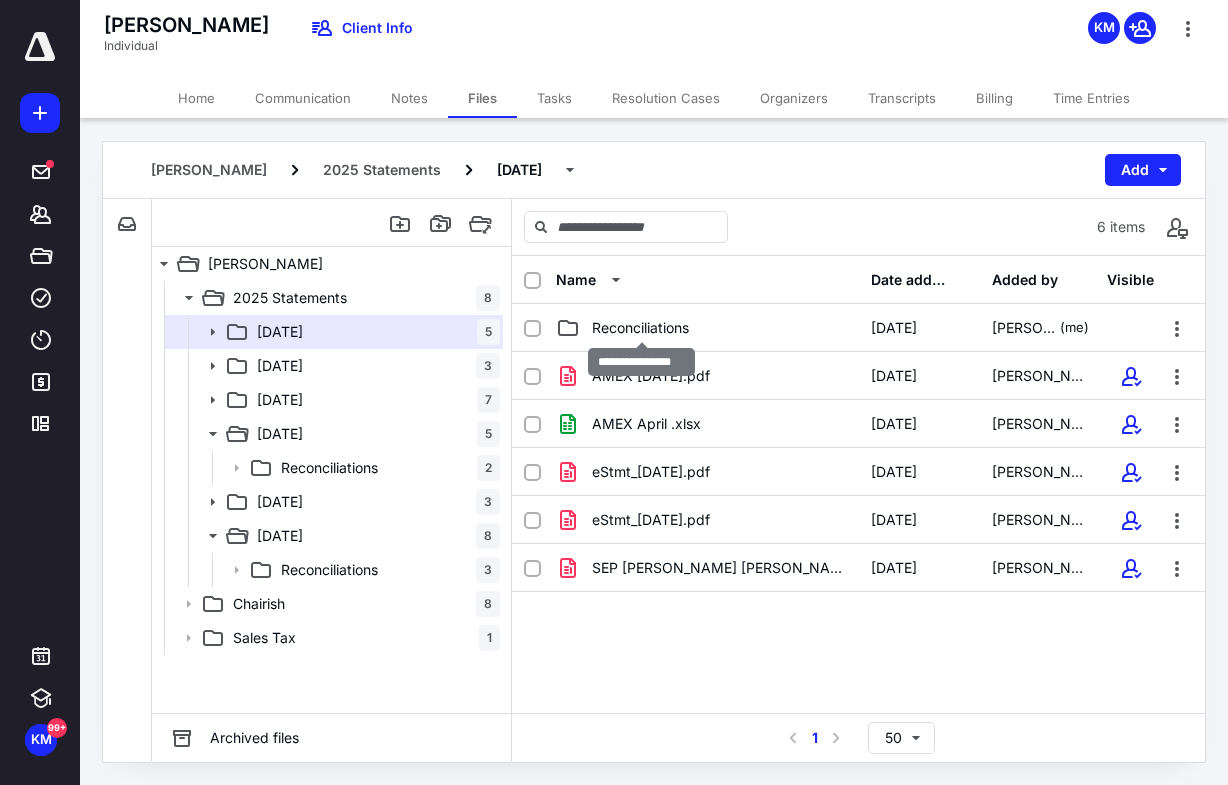 click on "Reconciliations" at bounding box center (640, 328) 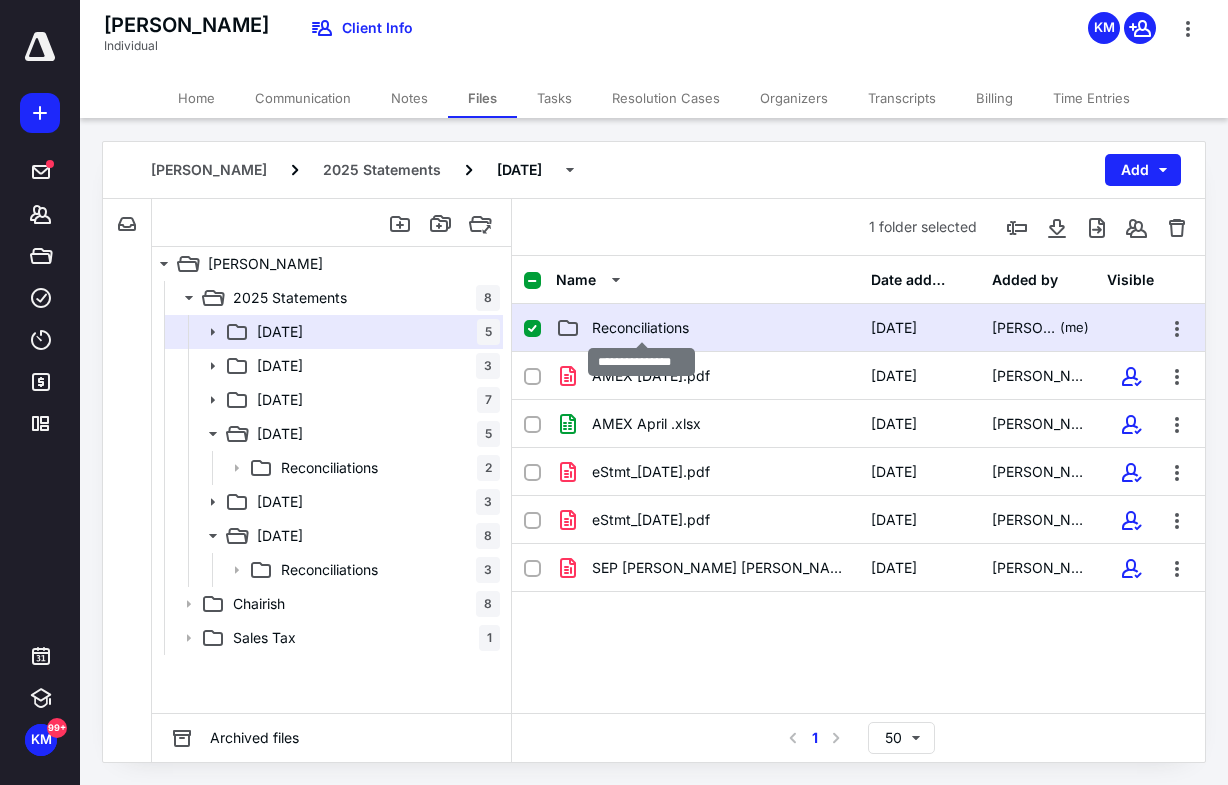 click on "Reconciliations" at bounding box center [640, 328] 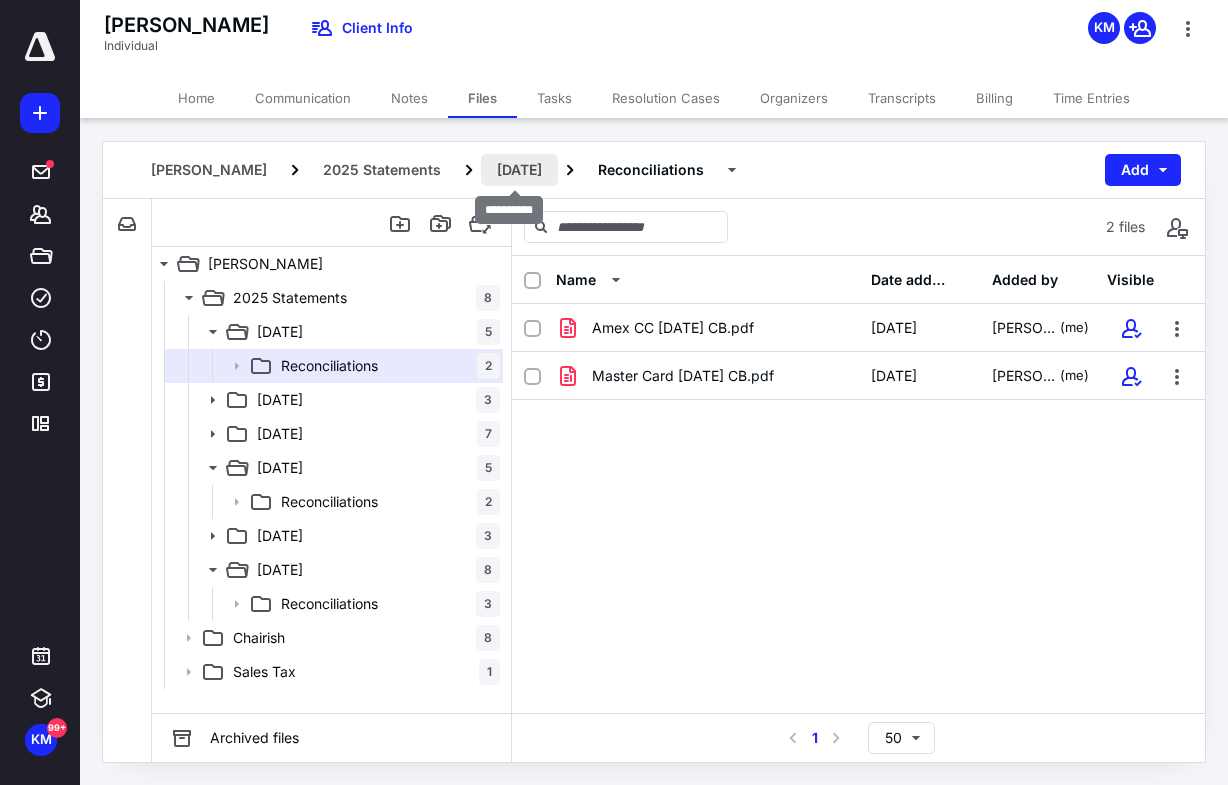 click on "[DATE]" at bounding box center [519, 170] 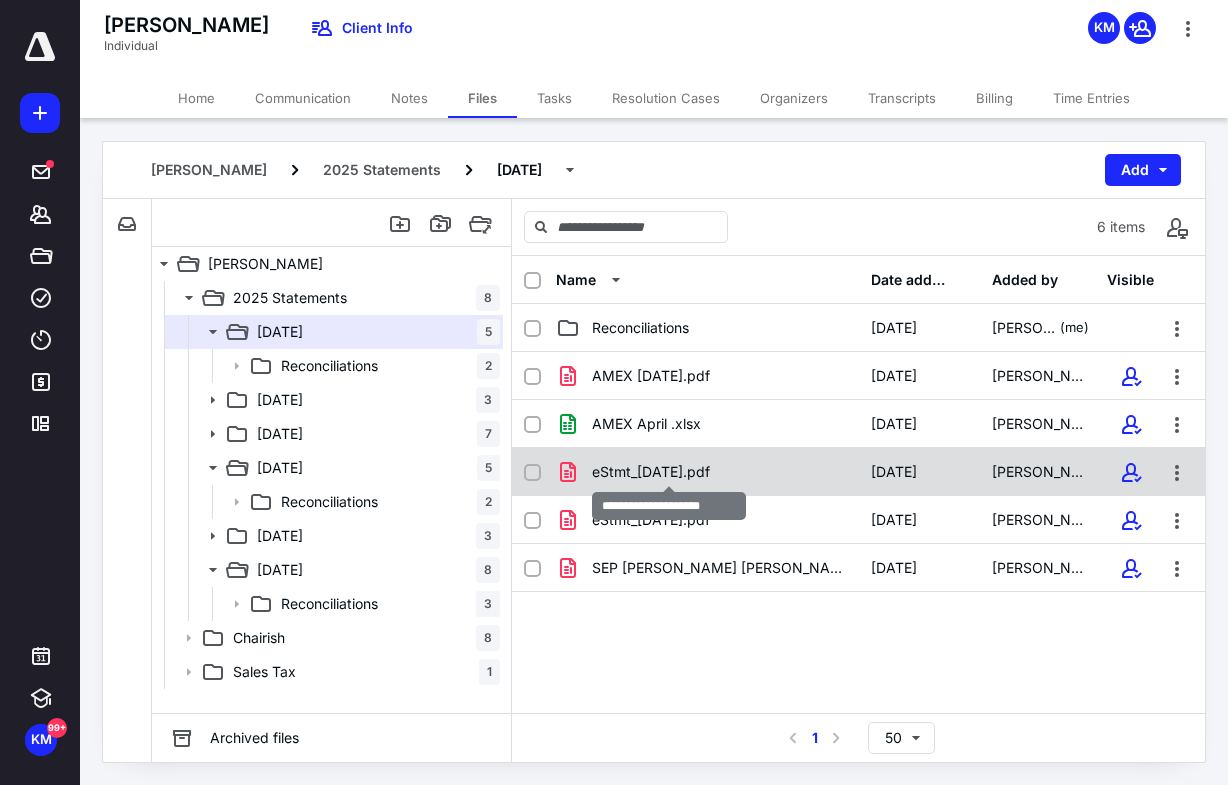 click on "eStmt_[DATE].pdf" at bounding box center (651, 472) 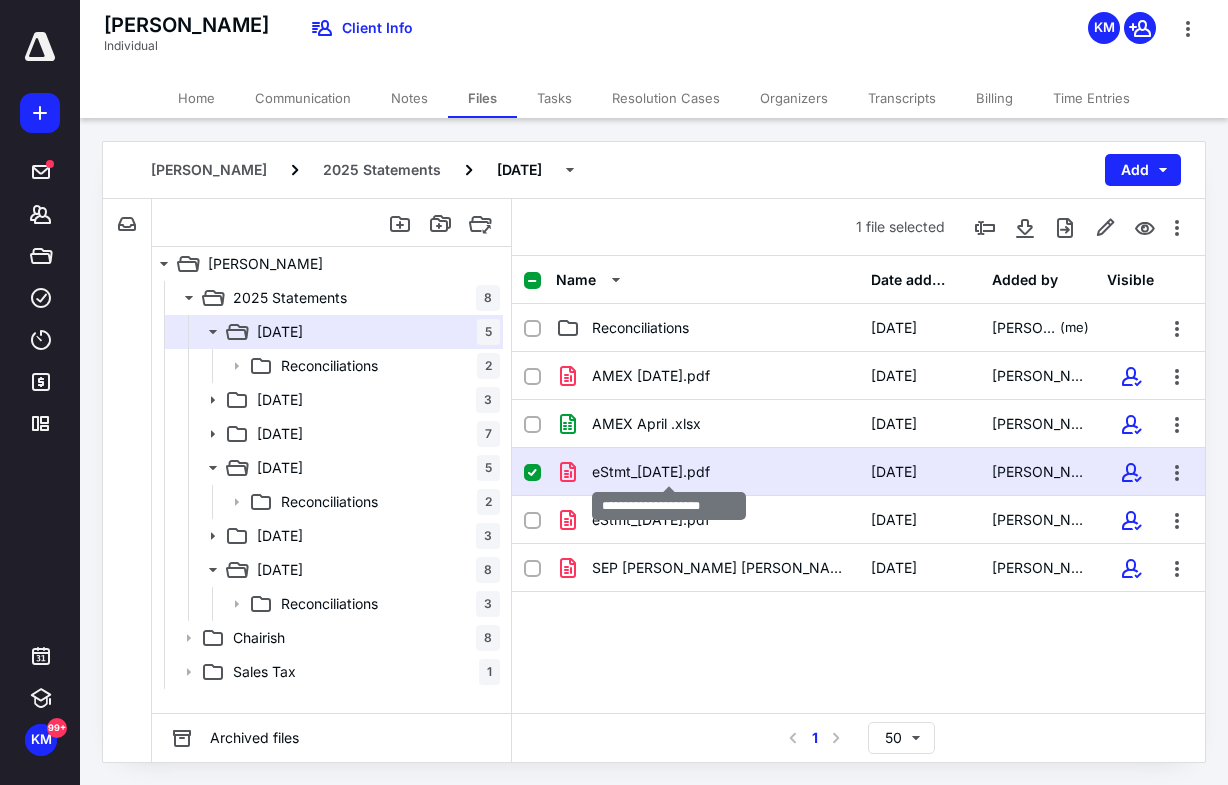 click on "eStmt_[DATE].pdf" at bounding box center (651, 472) 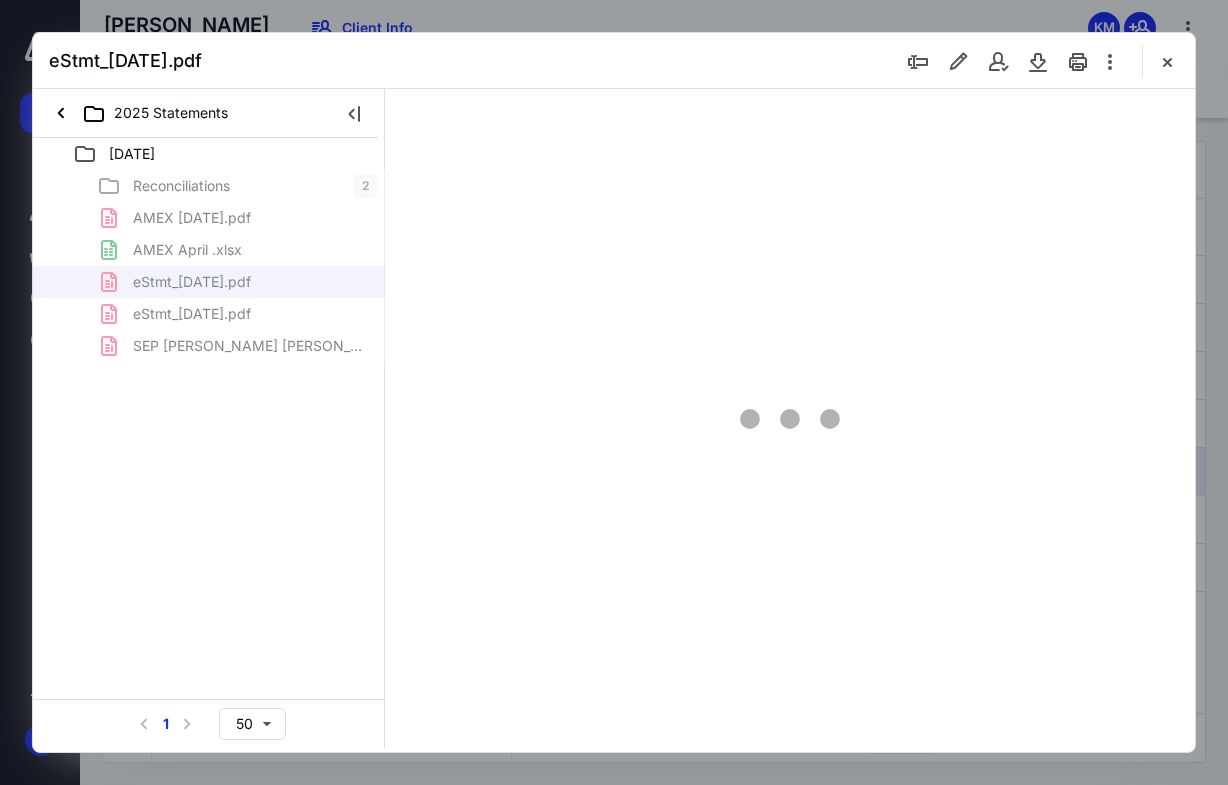 scroll, scrollTop: 0, scrollLeft: 0, axis: both 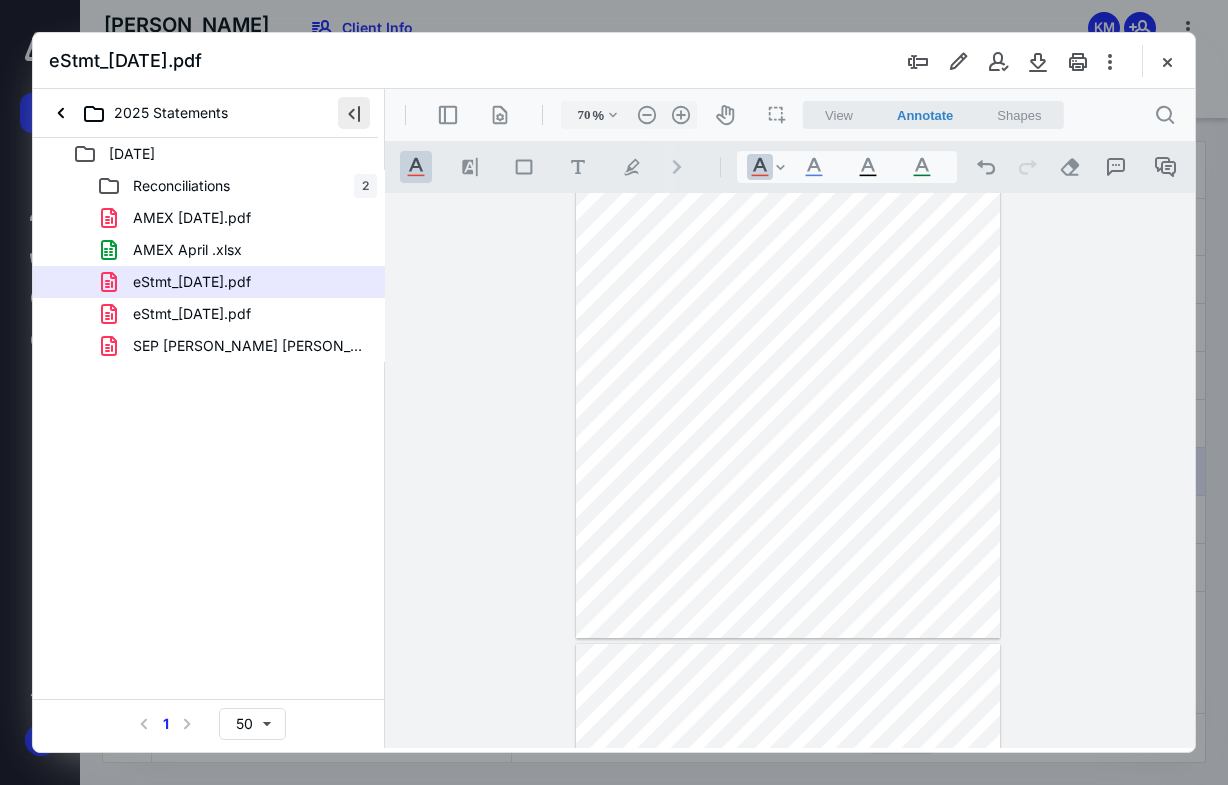 click at bounding box center (354, 113) 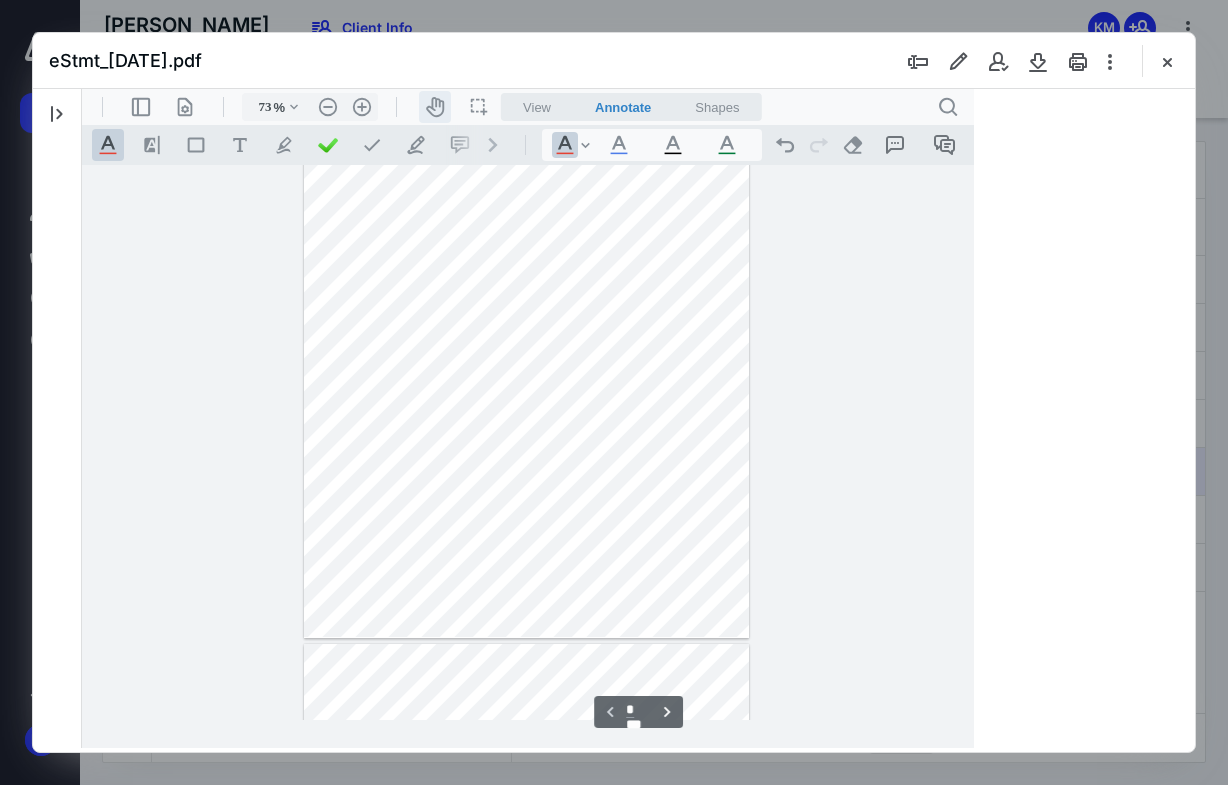 scroll, scrollTop: 79, scrollLeft: 0, axis: vertical 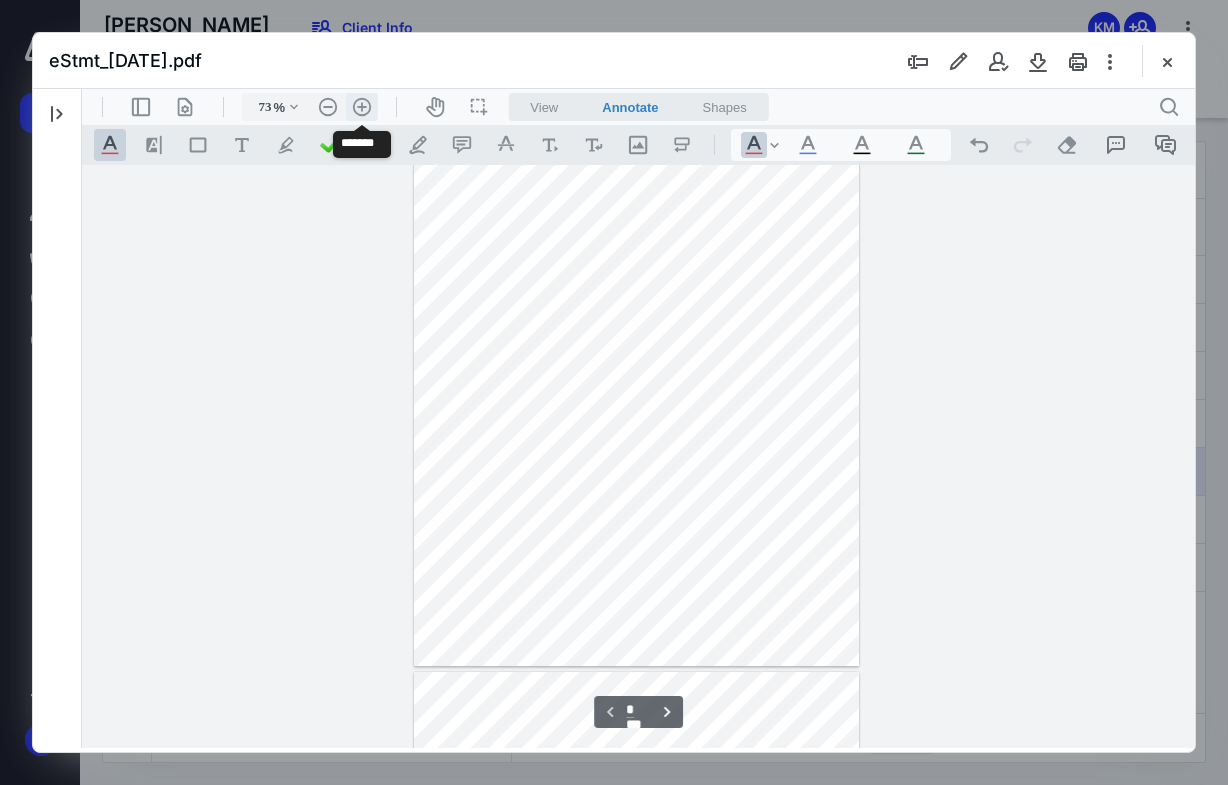 click on ".cls-1{fill:#abb0c4;} icon - header - zoom - in - line" at bounding box center [362, 107] 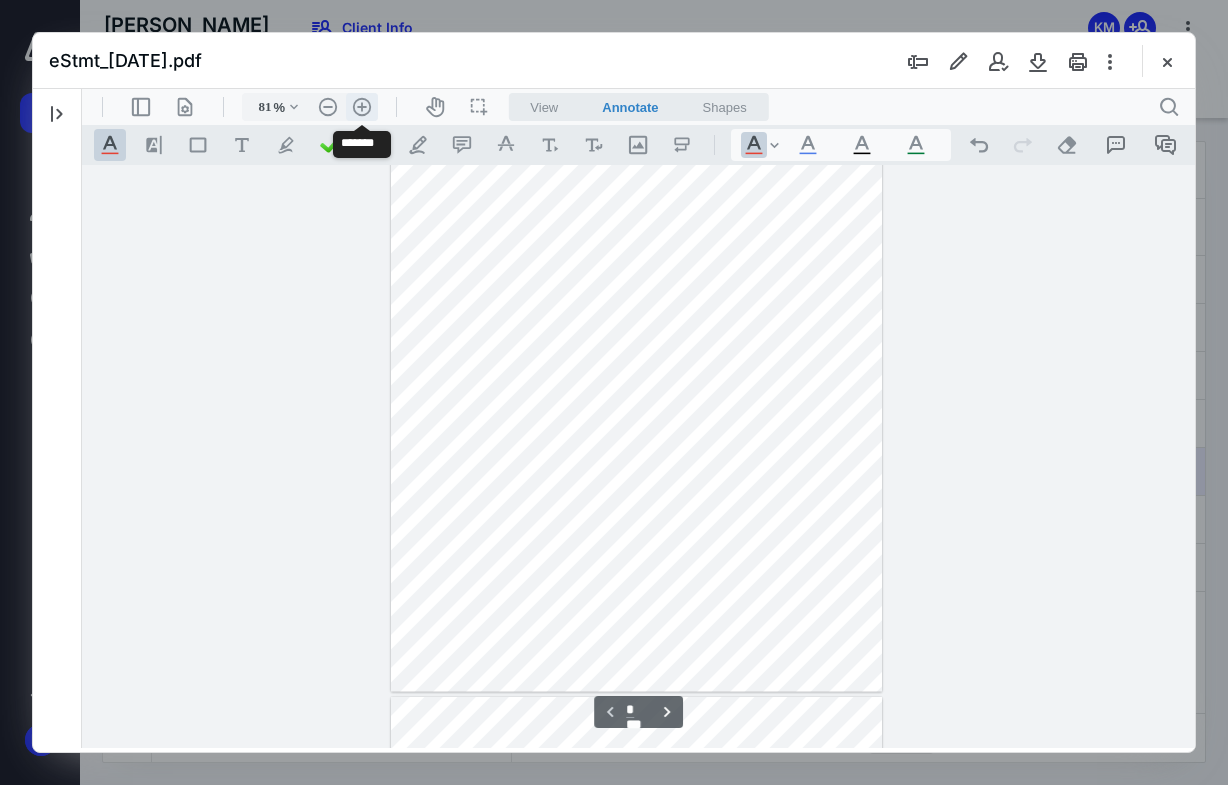 click on ".cls-1{fill:#abb0c4;} icon - header - zoom - in - line" at bounding box center [362, 107] 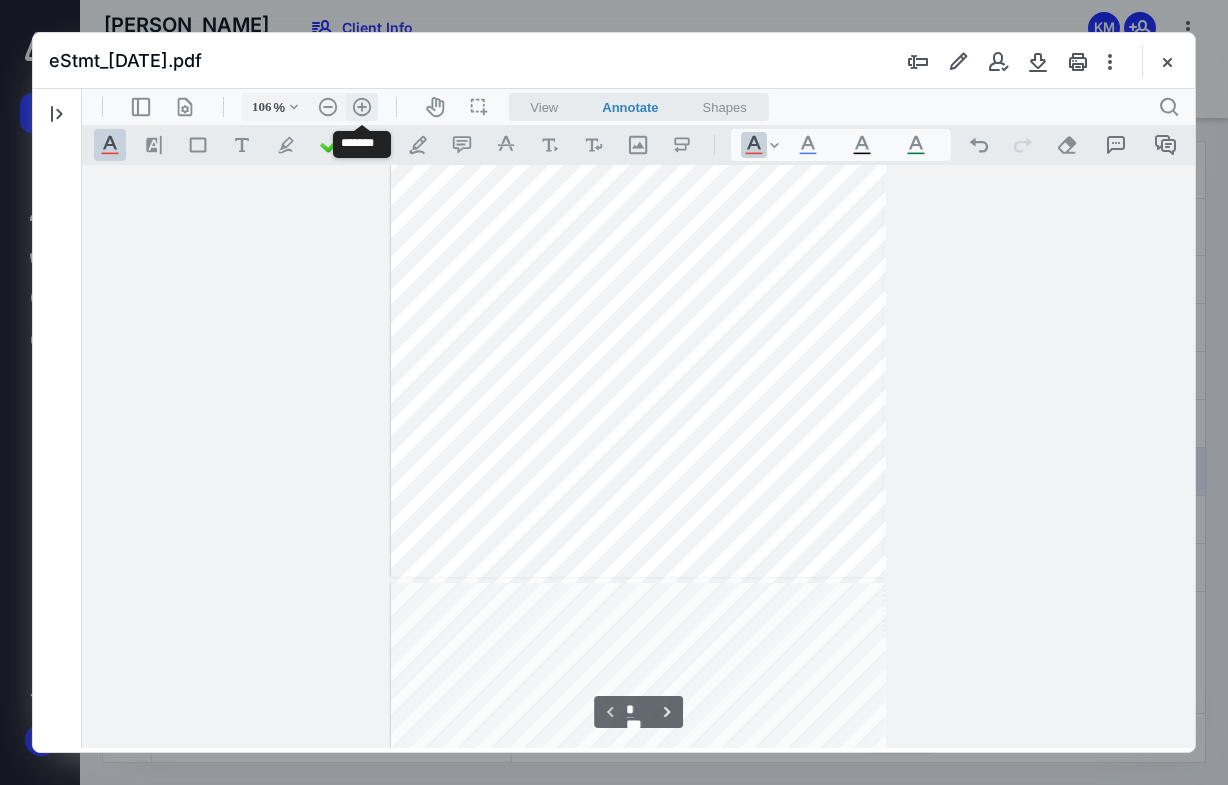 click on ".cls-1{fill:#abb0c4;} icon - header - zoom - in - line" at bounding box center [362, 107] 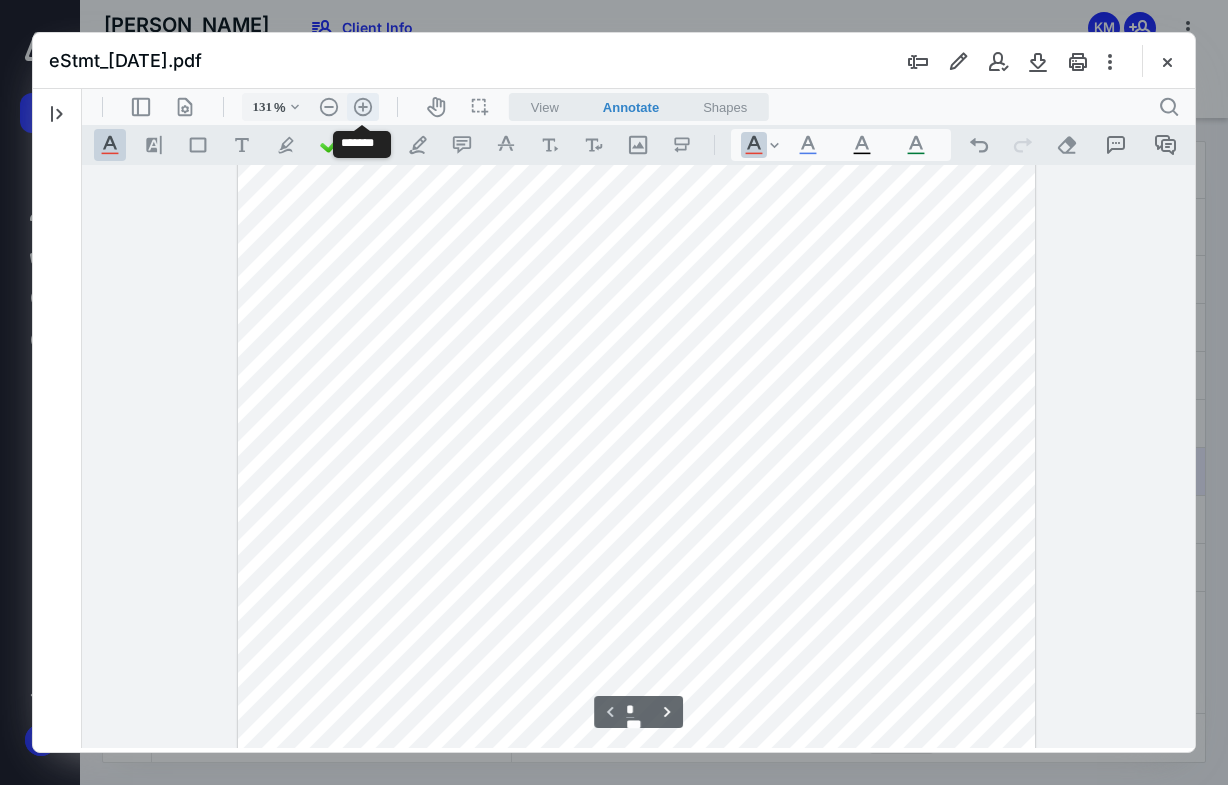 click on ".cls-1{fill:#abb0c4;} icon - header - zoom - in - line" at bounding box center (363, 107) 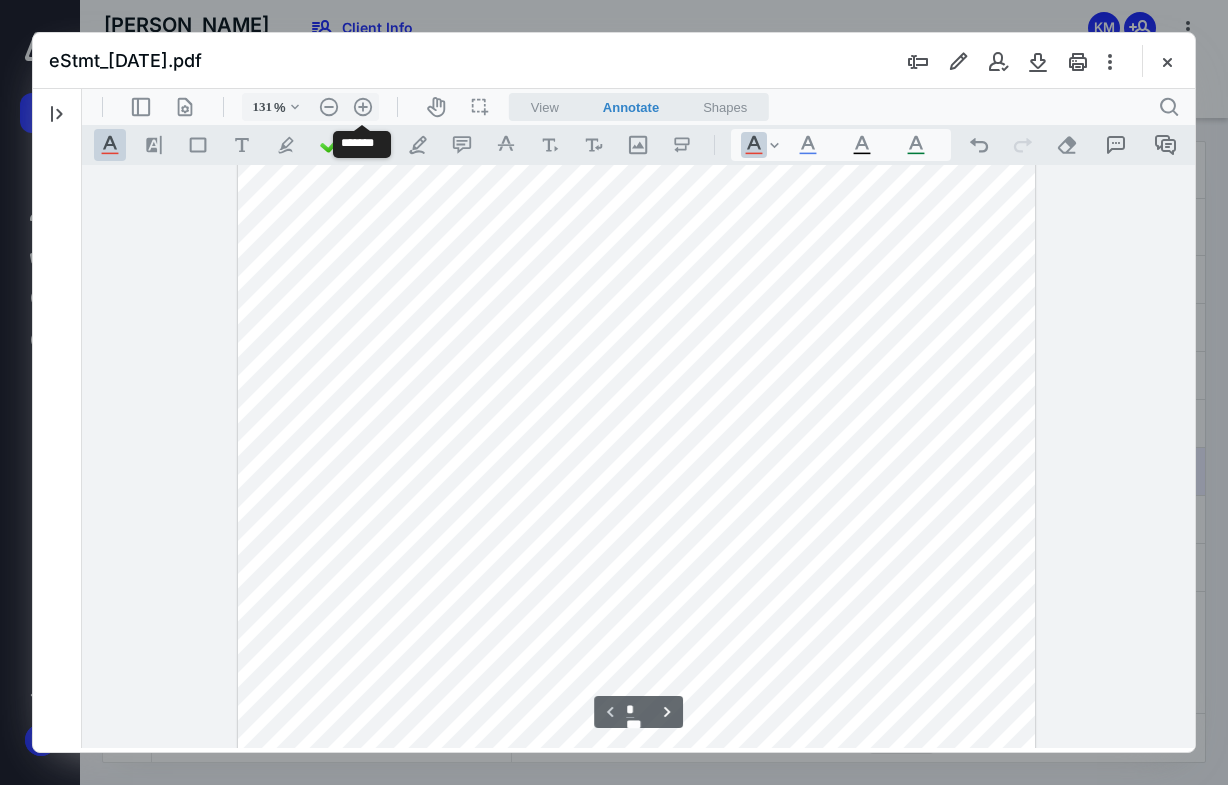 type on "156" 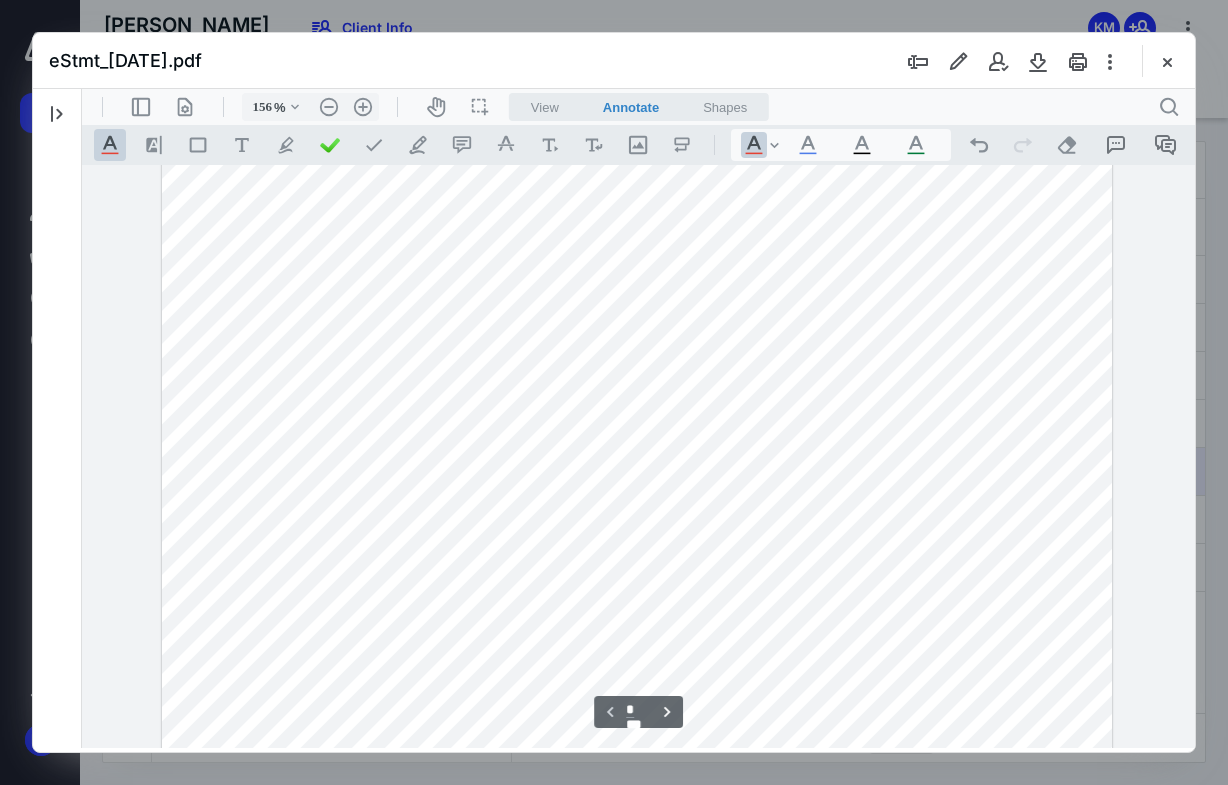 scroll, scrollTop: 455, scrollLeft: 0, axis: vertical 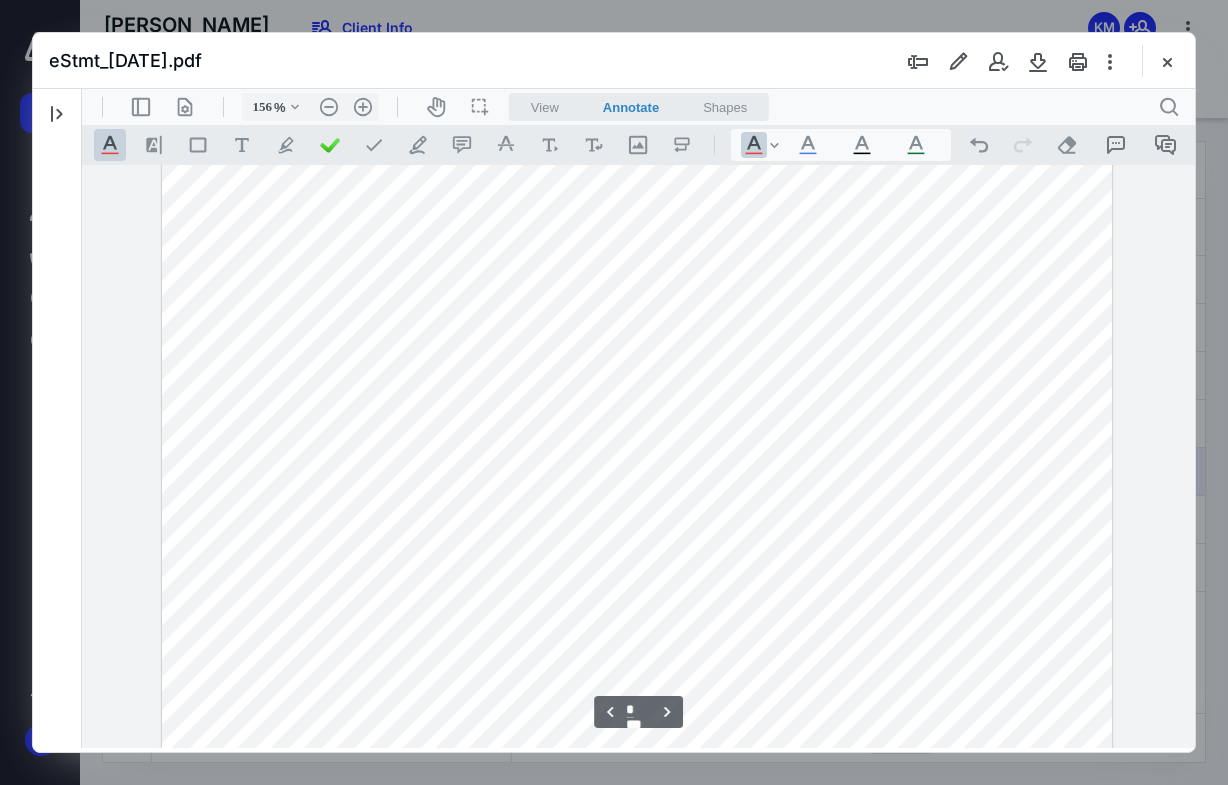 drag, startPoint x: 1187, startPoint y: 233, endPoint x: 1303, endPoint y: 591, distance: 376.32434 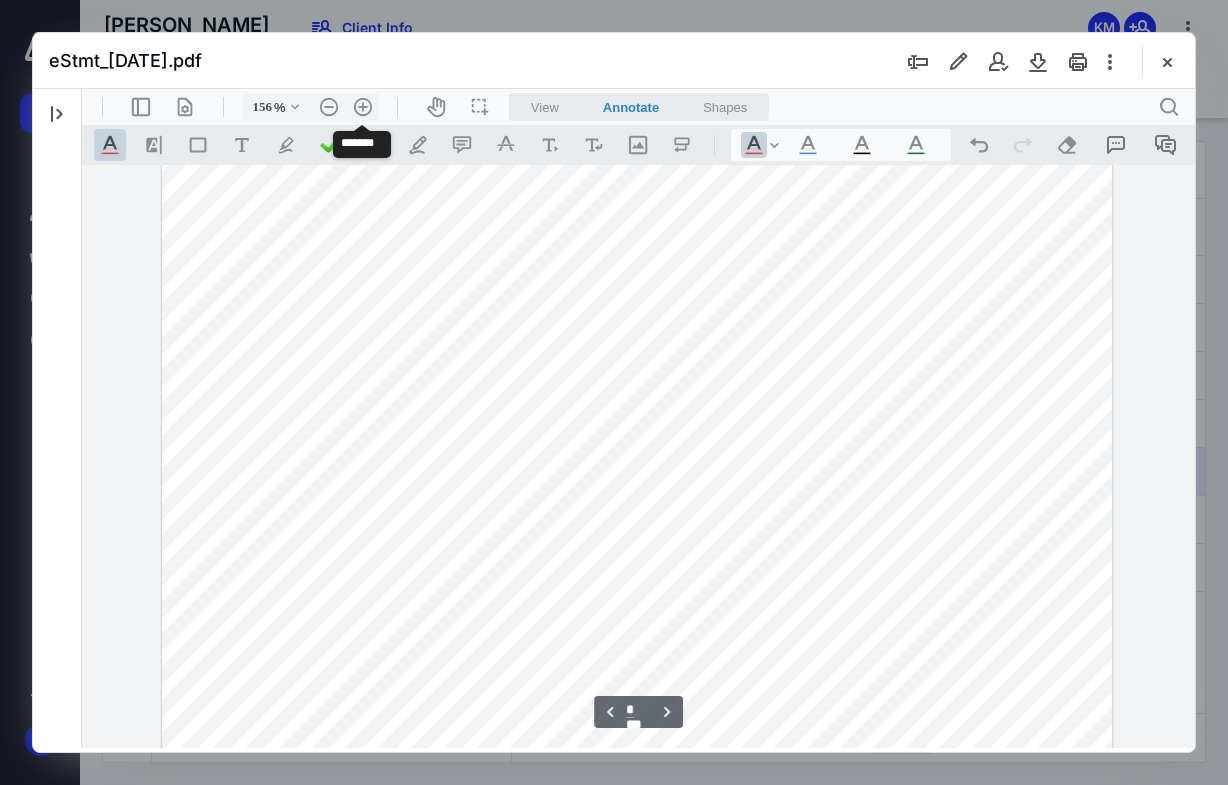 scroll, scrollTop: 2691, scrollLeft: 0, axis: vertical 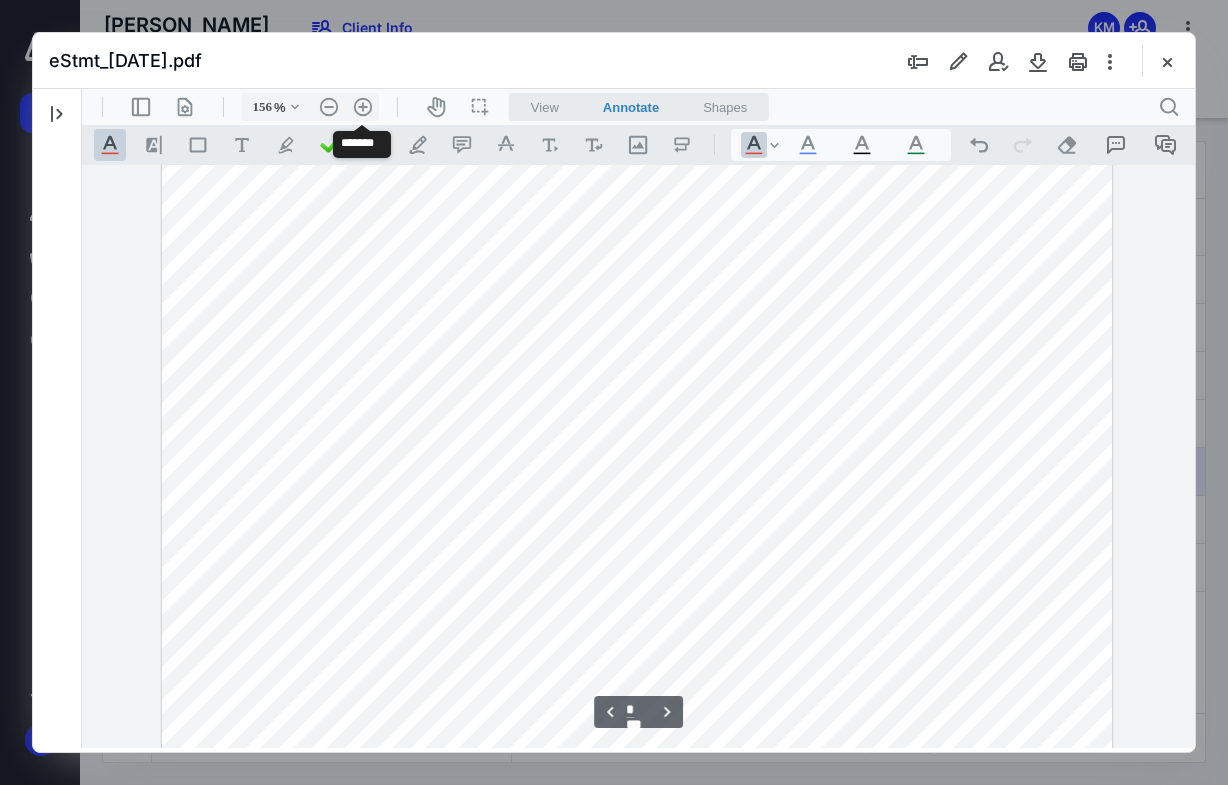 drag, startPoint x: 1187, startPoint y: 512, endPoint x: 1277, endPoint y: 638, distance: 154.84186 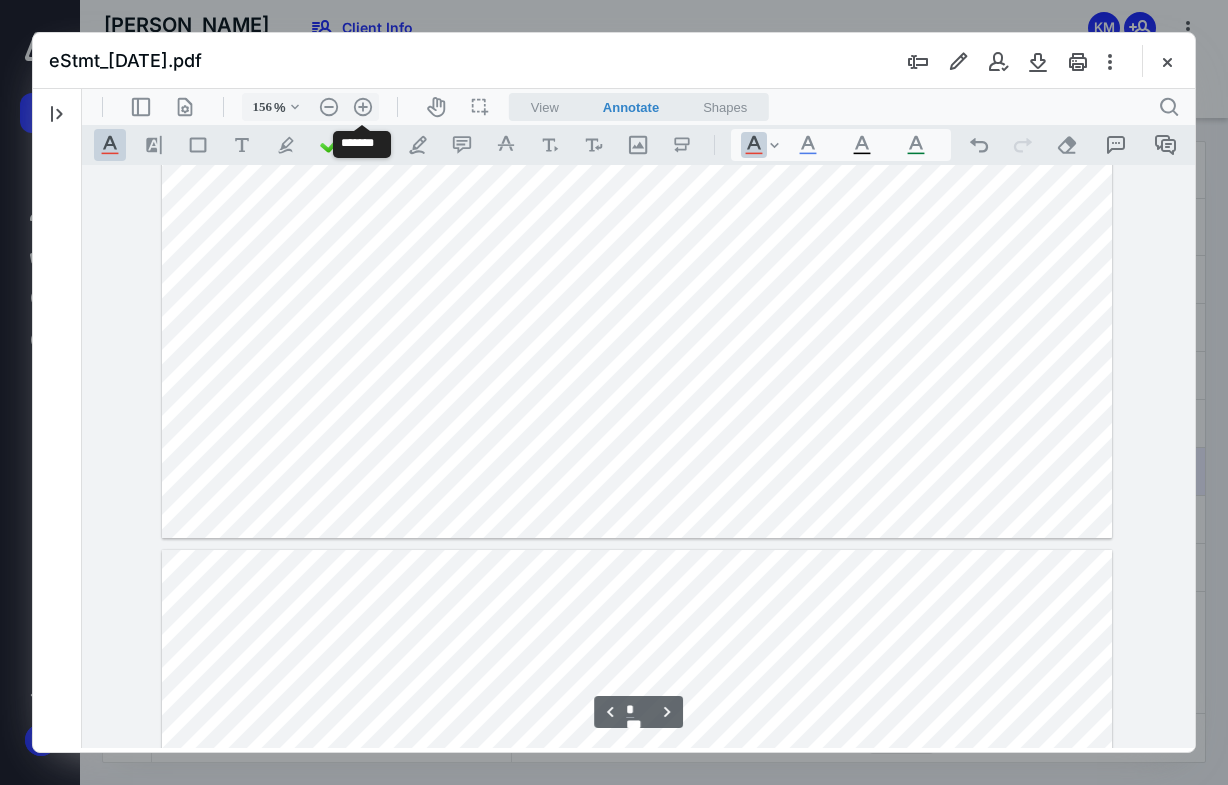 type on "*" 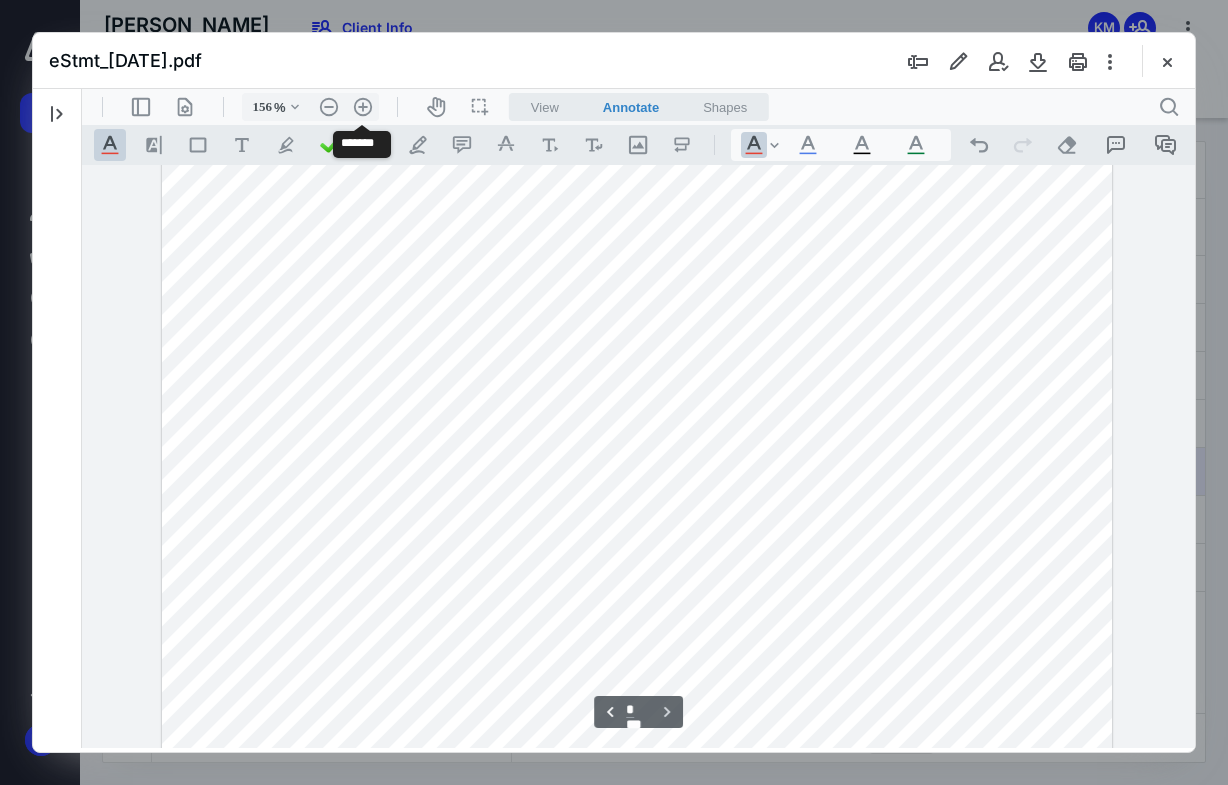 scroll, scrollTop: 3857, scrollLeft: 0, axis: vertical 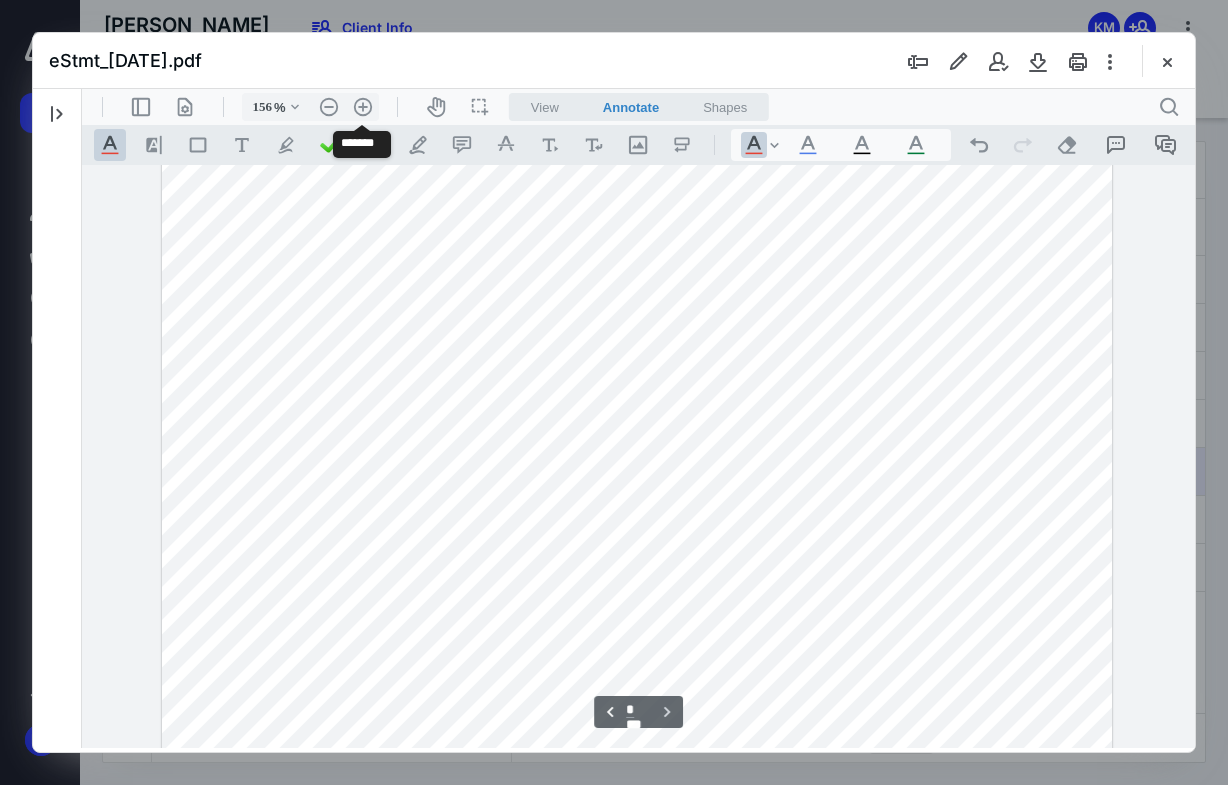 drag, startPoint x: 1191, startPoint y: 535, endPoint x: 1288, endPoint y: 726, distance: 214.21951 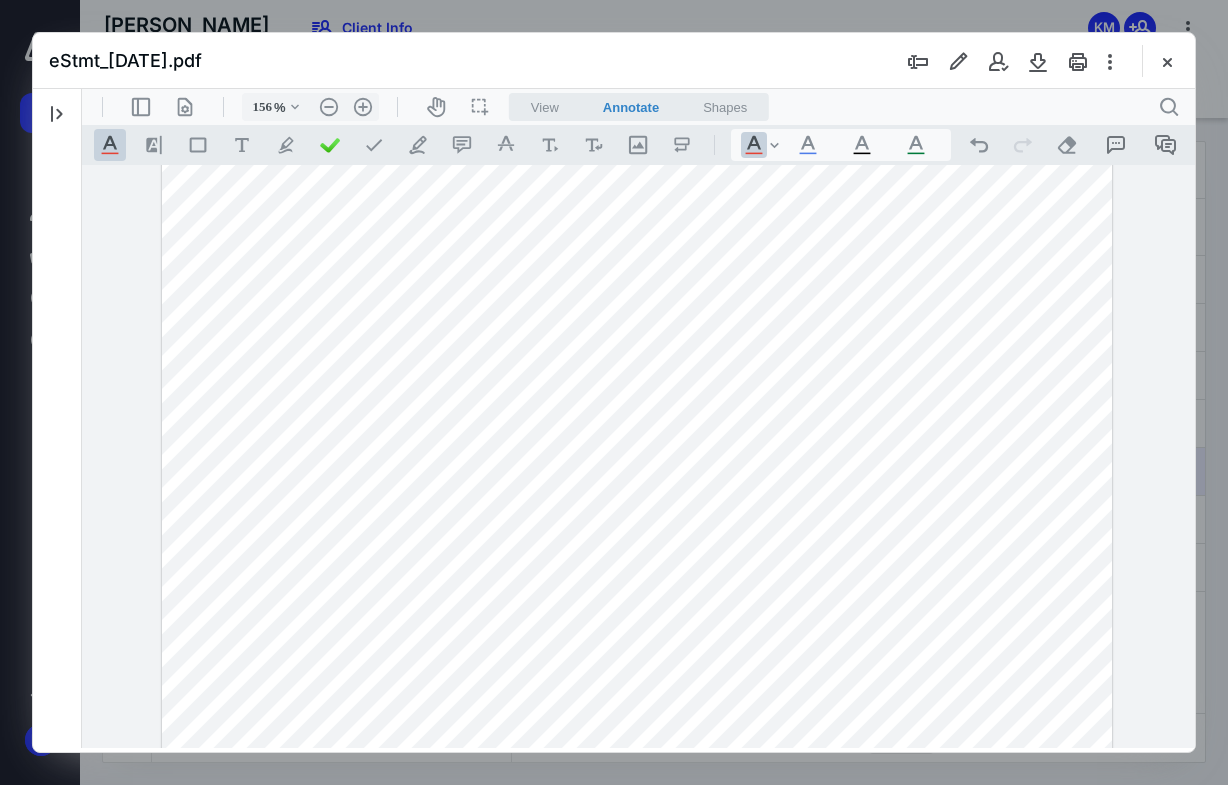 click at bounding box center (1167, 61) 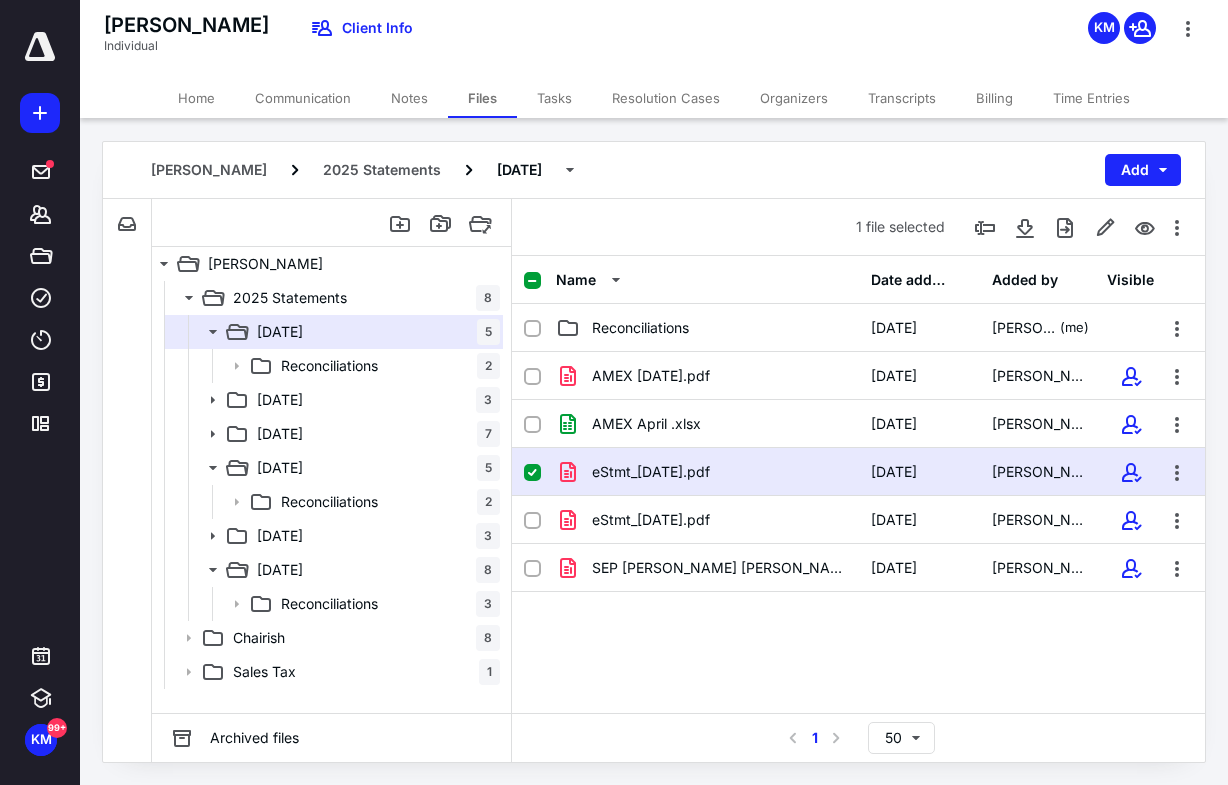 click at bounding box center [532, 473] 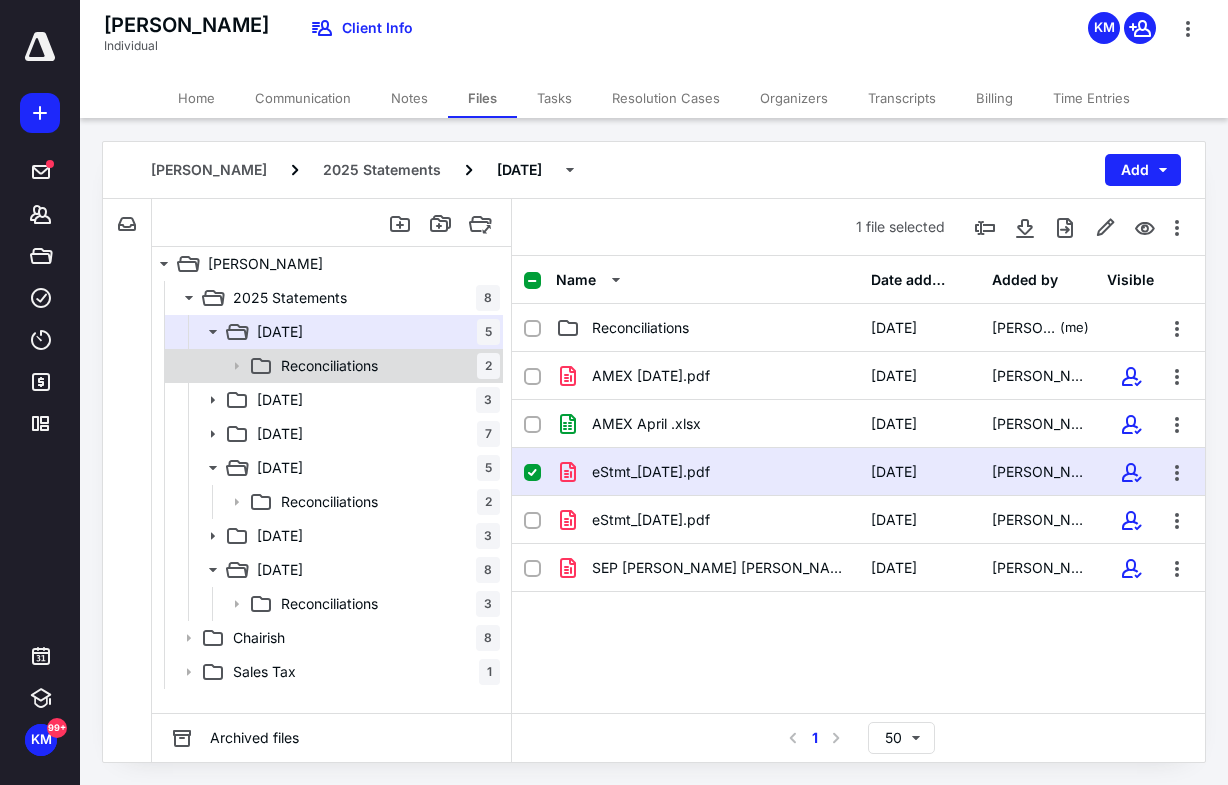 checkbox on "true" 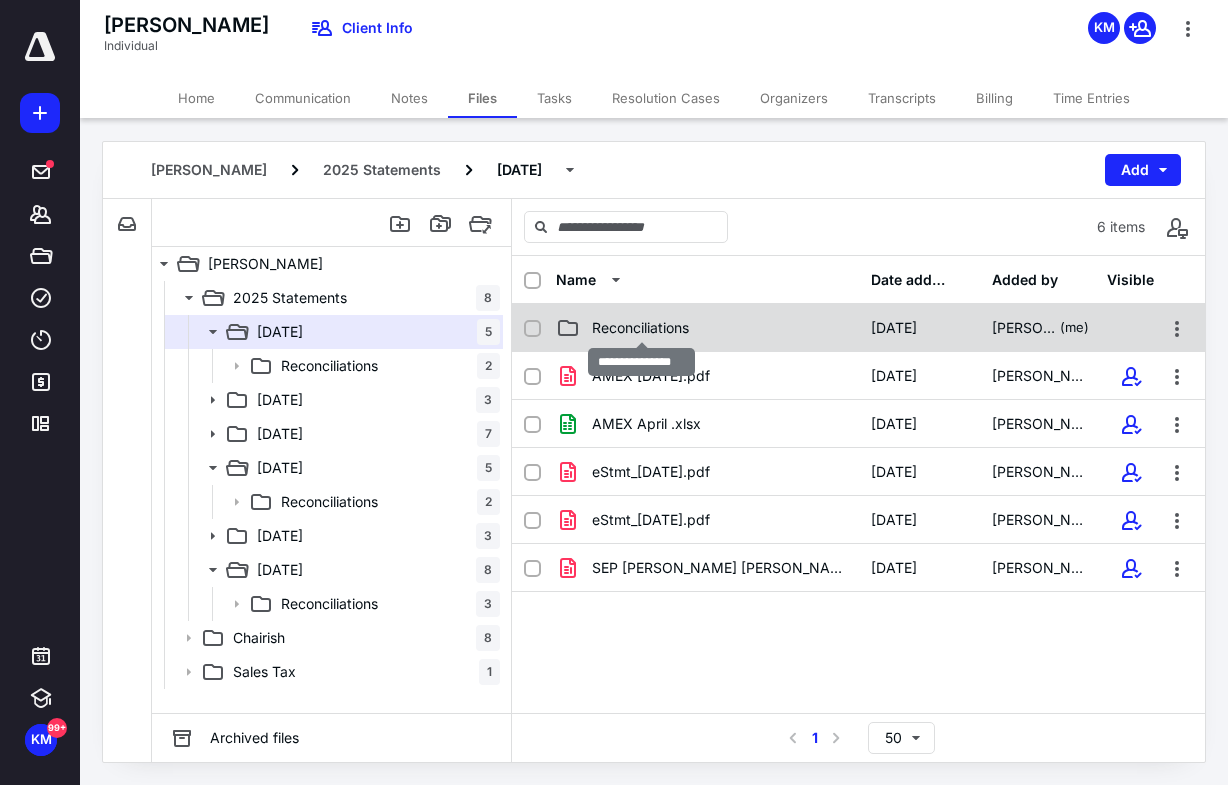 click on "Reconciliations" at bounding box center [640, 328] 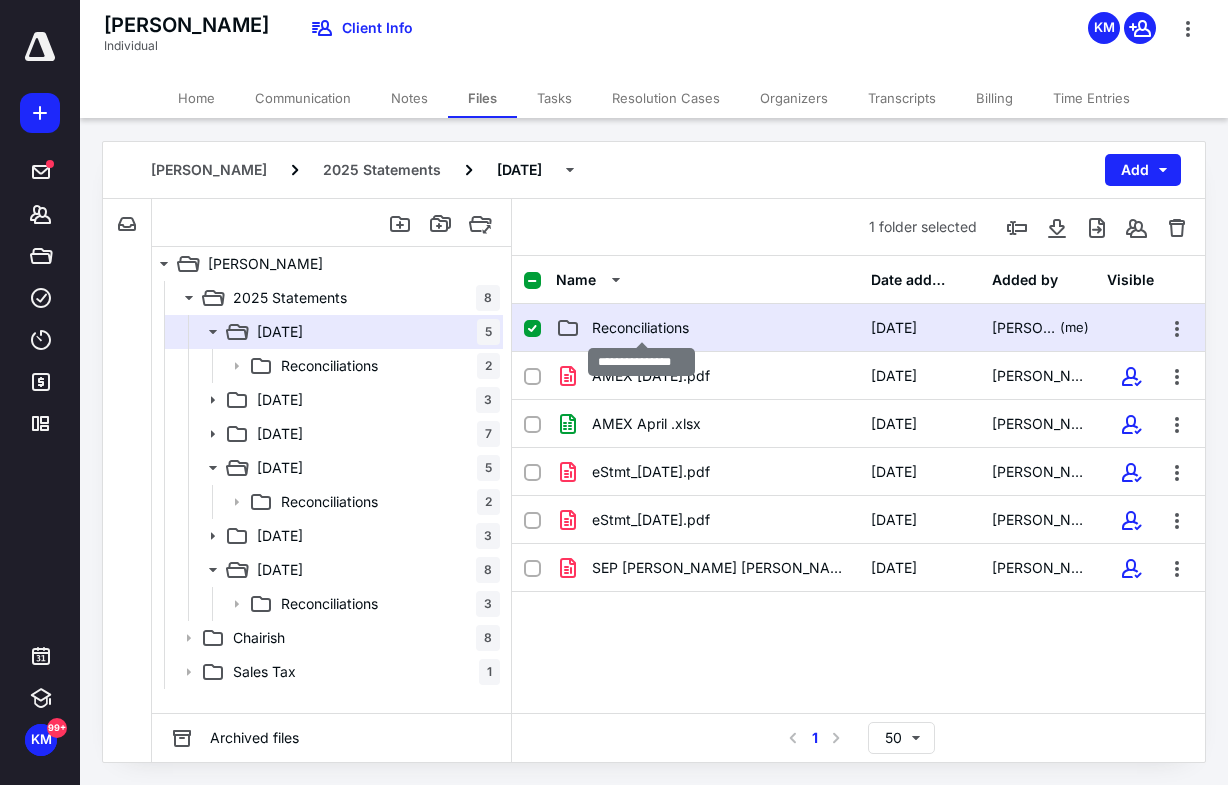 click on "Reconciliations" at bounding box center [640, 328] 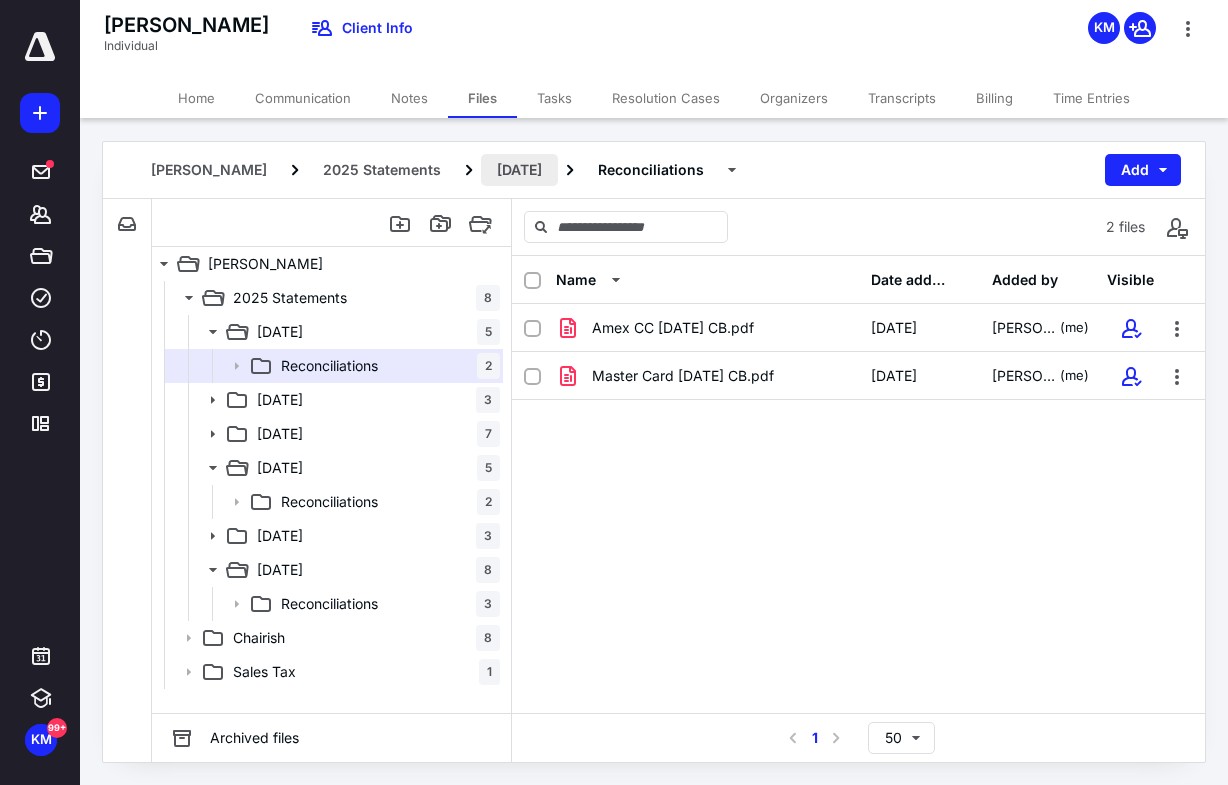 click on "[DATE]" at bounding box center (519, 170) 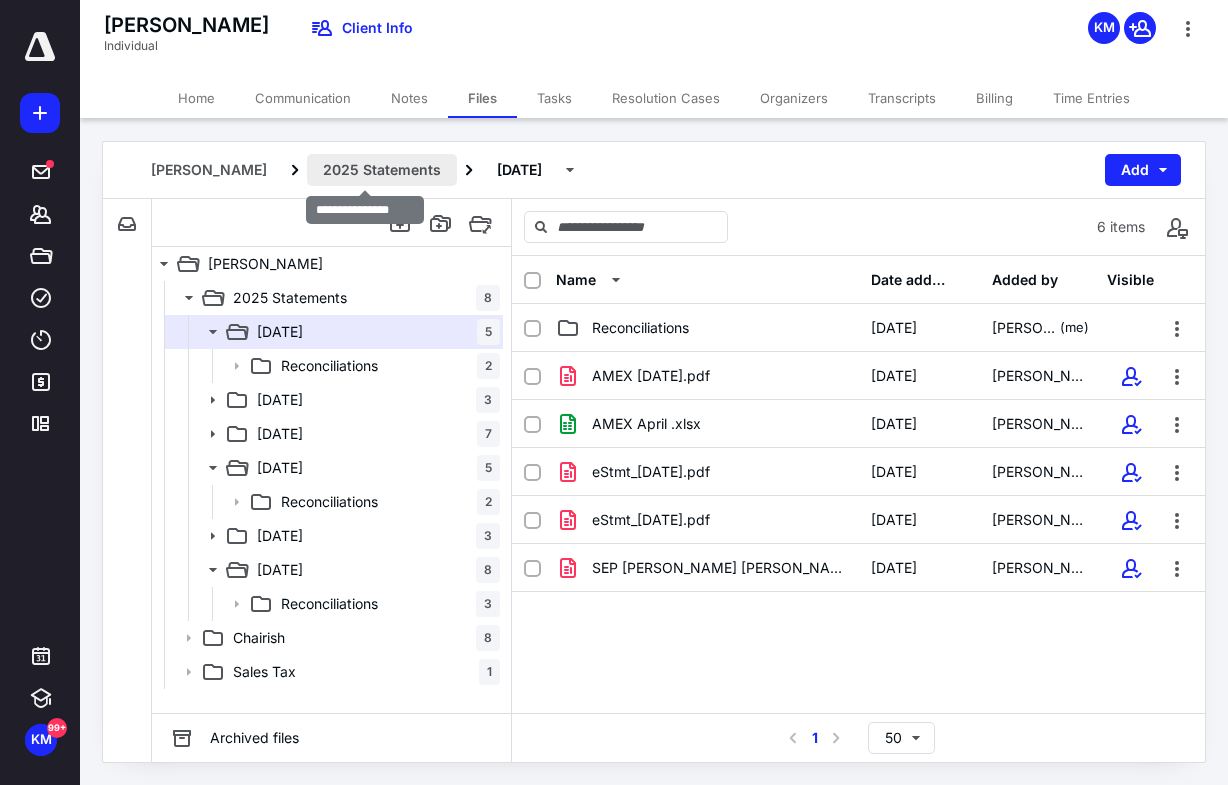 click on "2025 Statements" at bounding box center [382, 170] 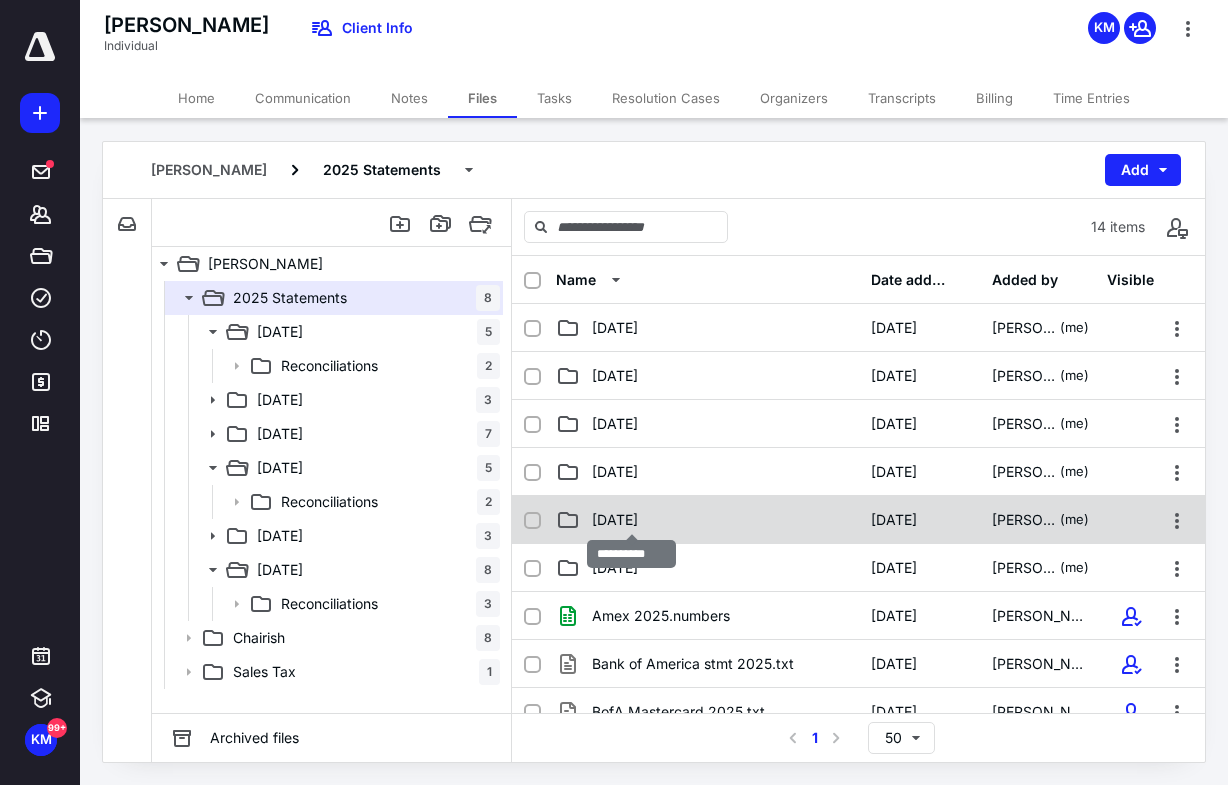 click on "[DATE]" at bounding box center [615, 520] 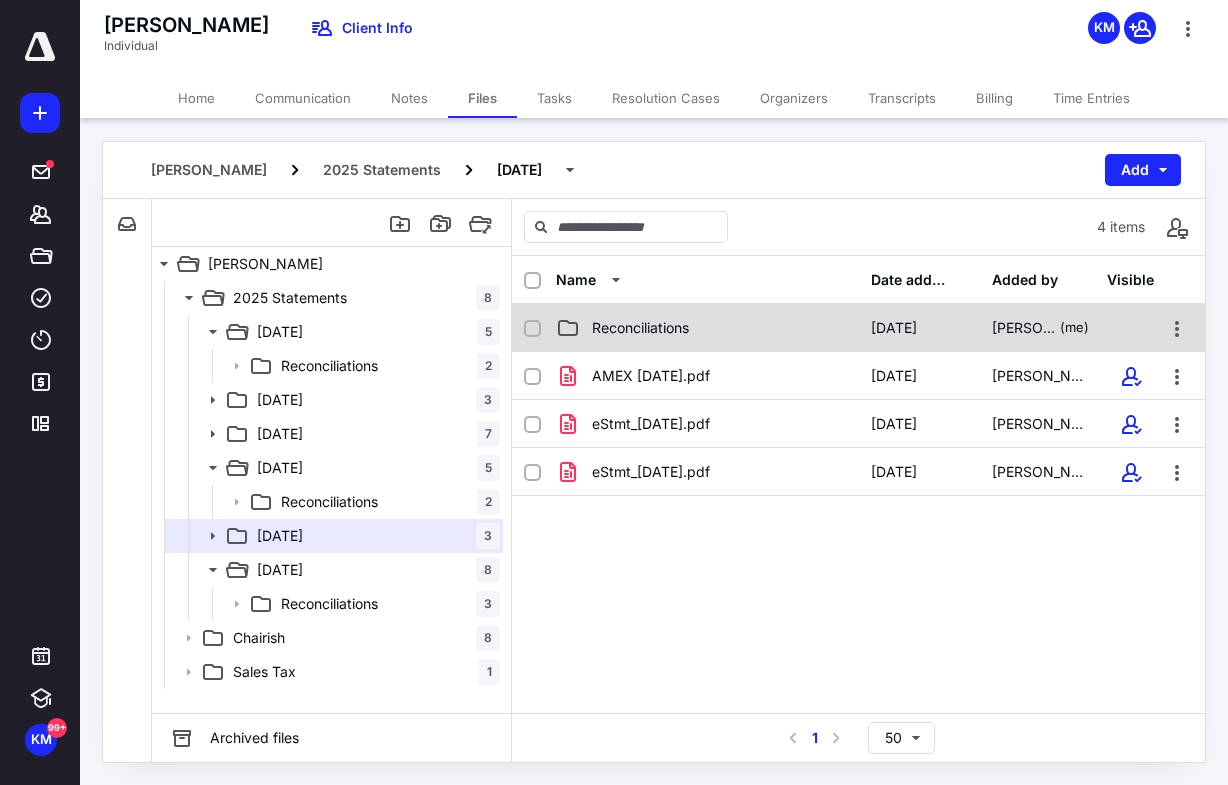 click on "Reconciliations" at bounding box center (707, 328) 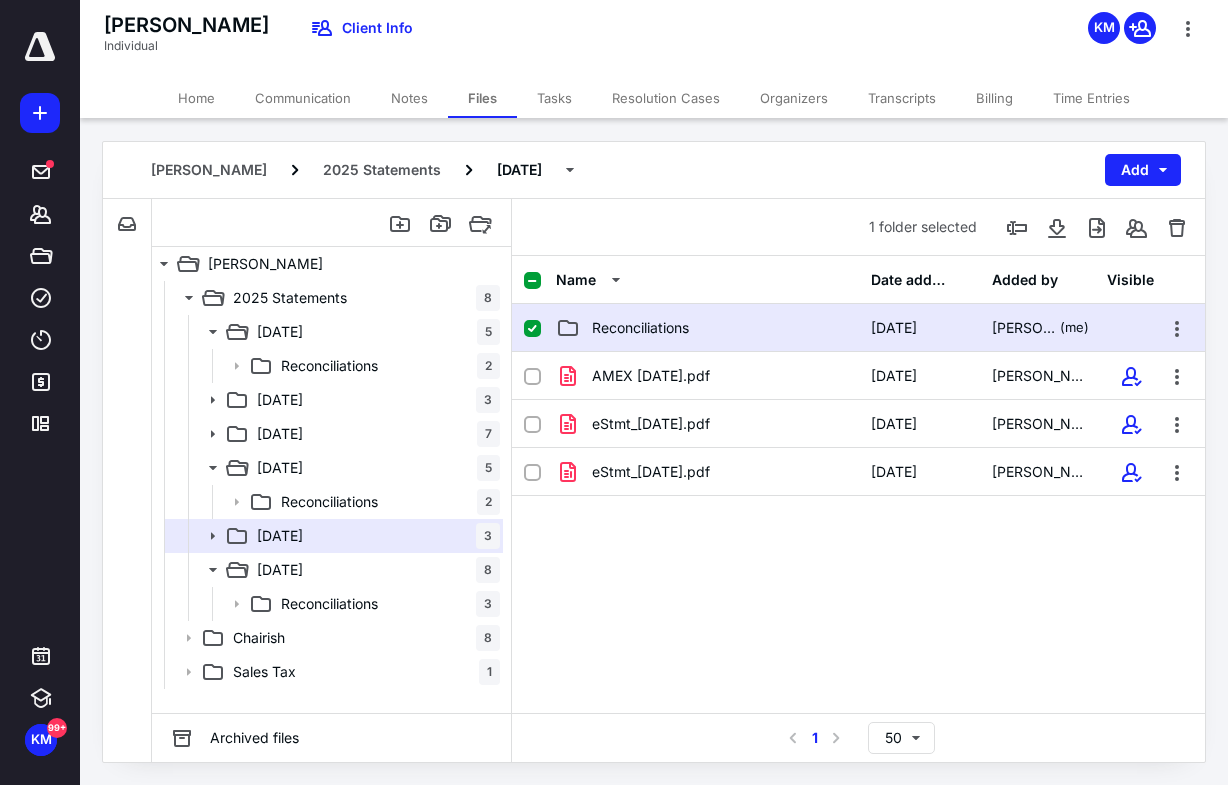 click on "Reconciliations" at bounding box center [707, 328] 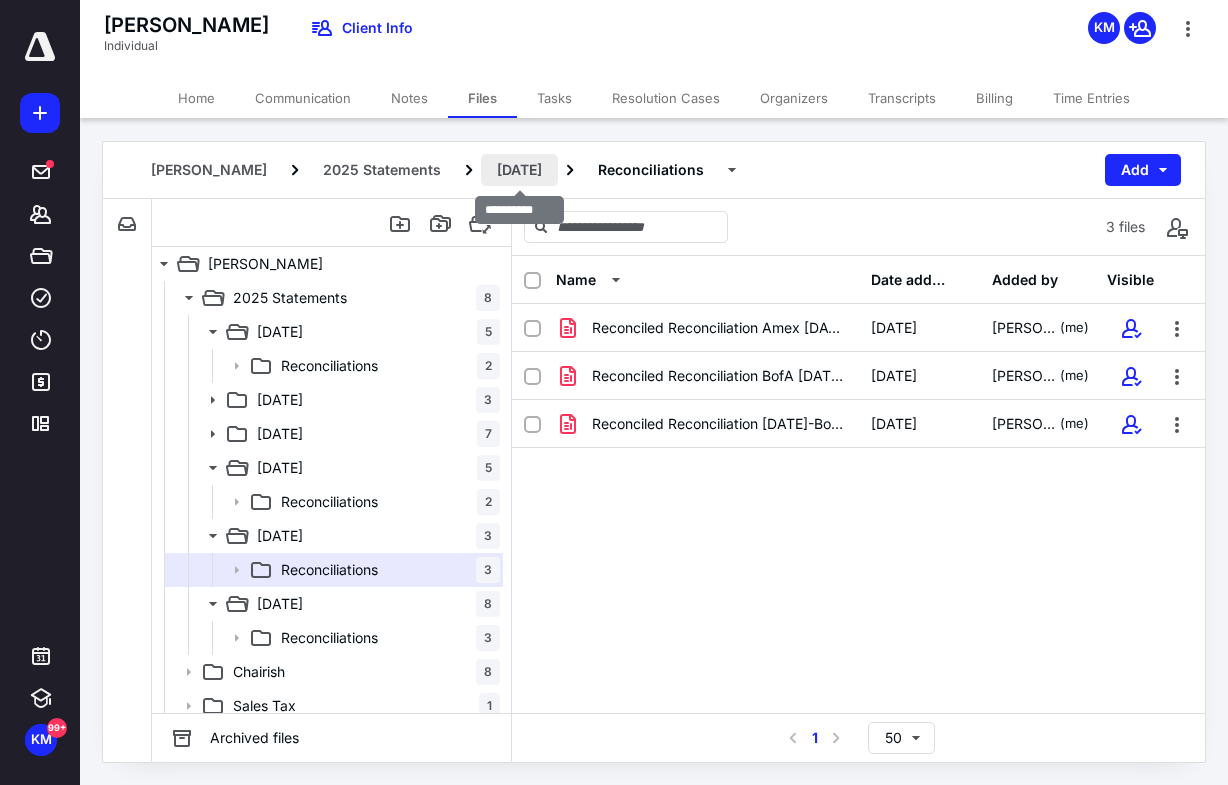 click on "[DATE]" at bounding box center [519, 170] 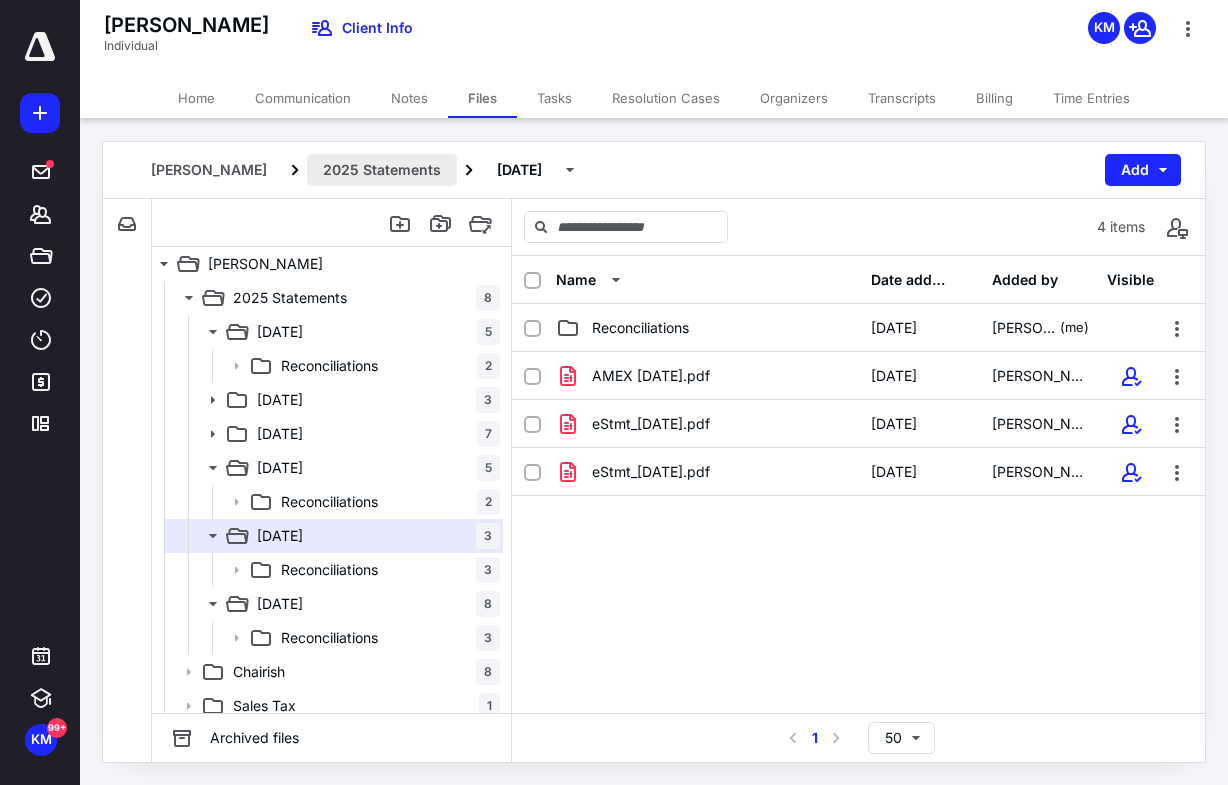click on "2025 Statements" at bounding box center [382, 170] 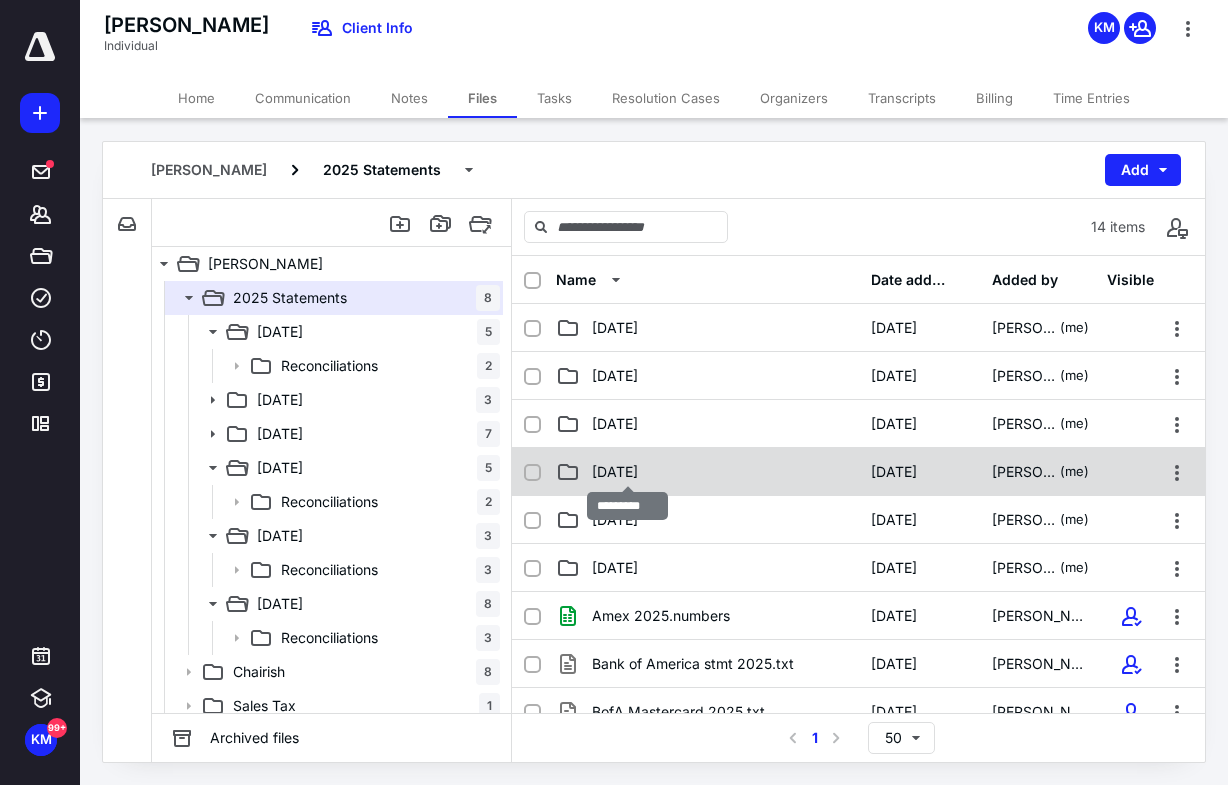 click on "[DATE]" at bounding box center [615, 472] 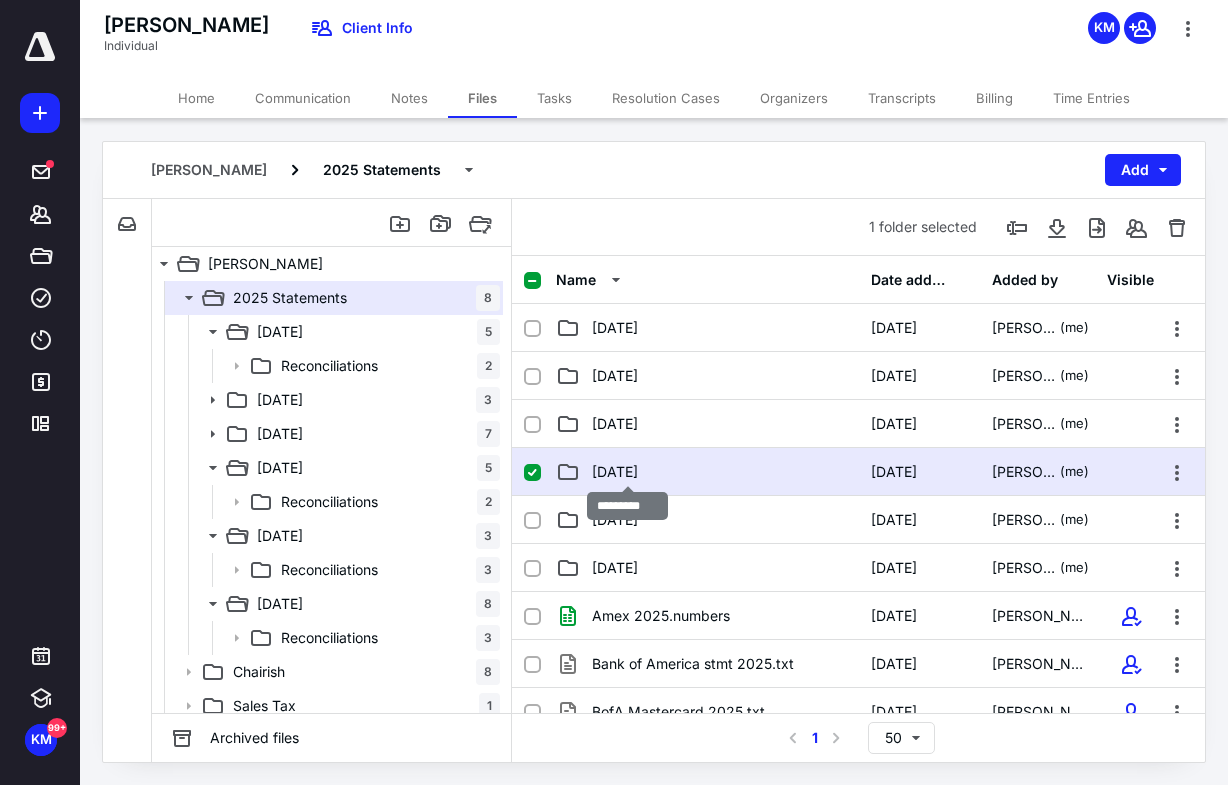 click on "[DATE]" at bounding box center [615, 472] 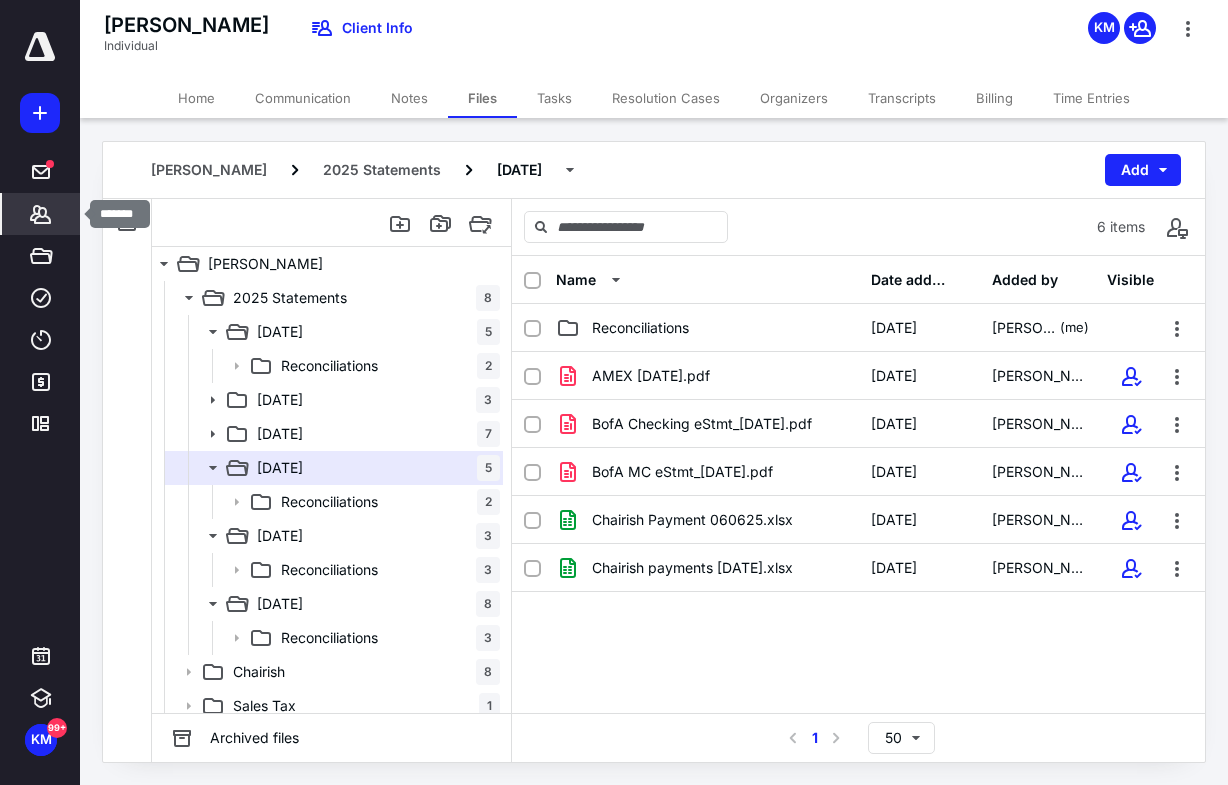 click on "Clients" at bounding box center (41, 214) 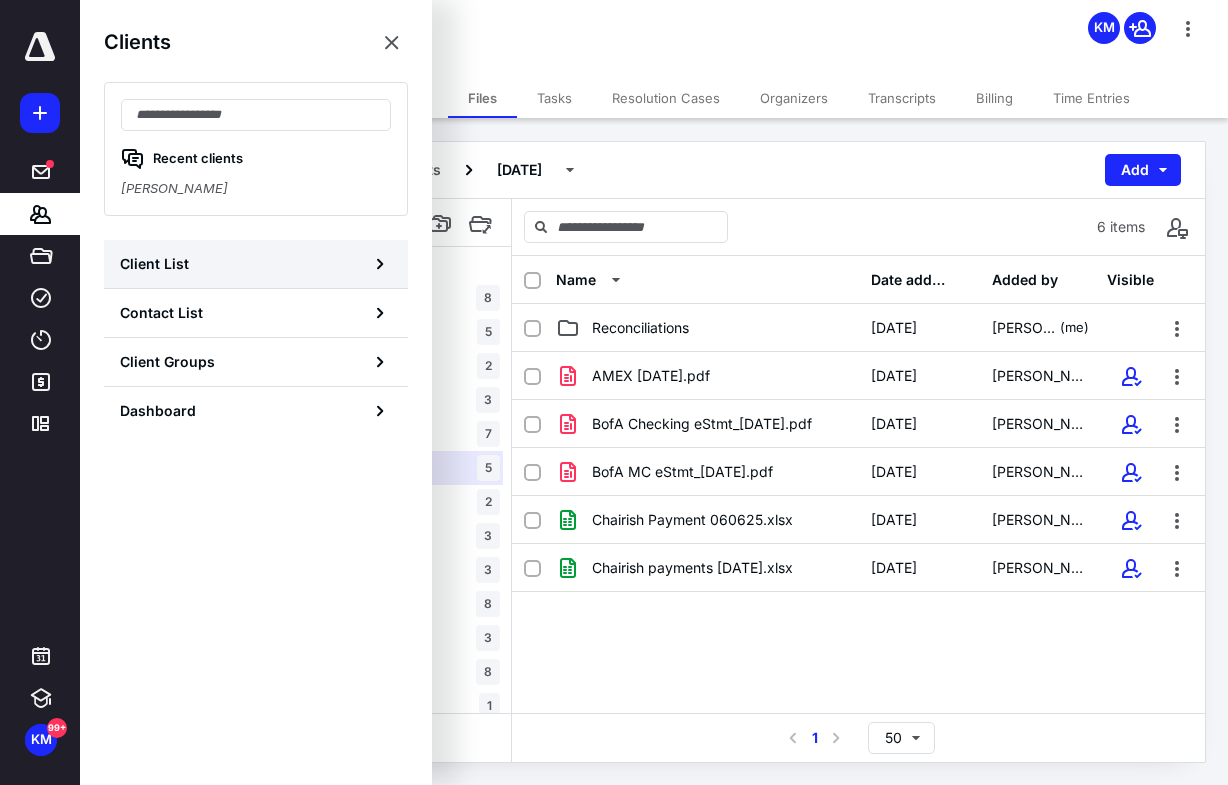 click on "Client List" at bounding box center (256, 264) 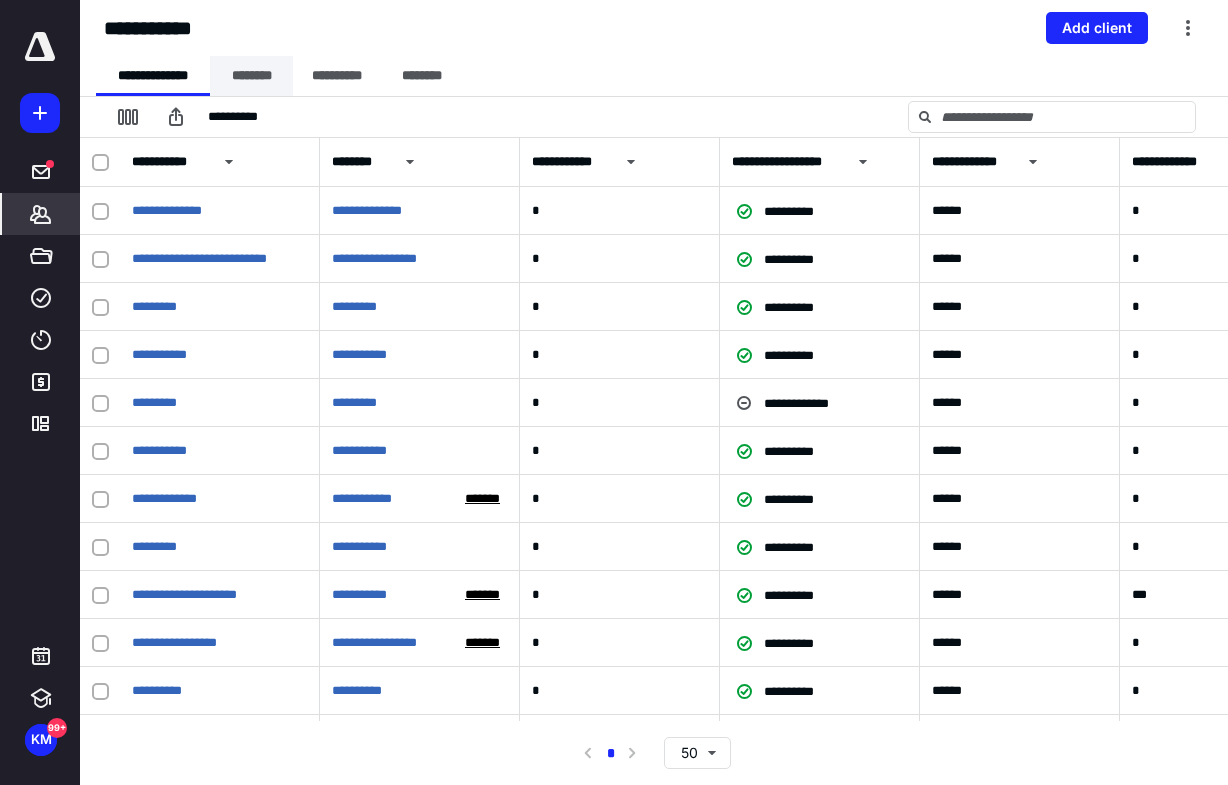 click on "********" at bounding box center (251, 76) 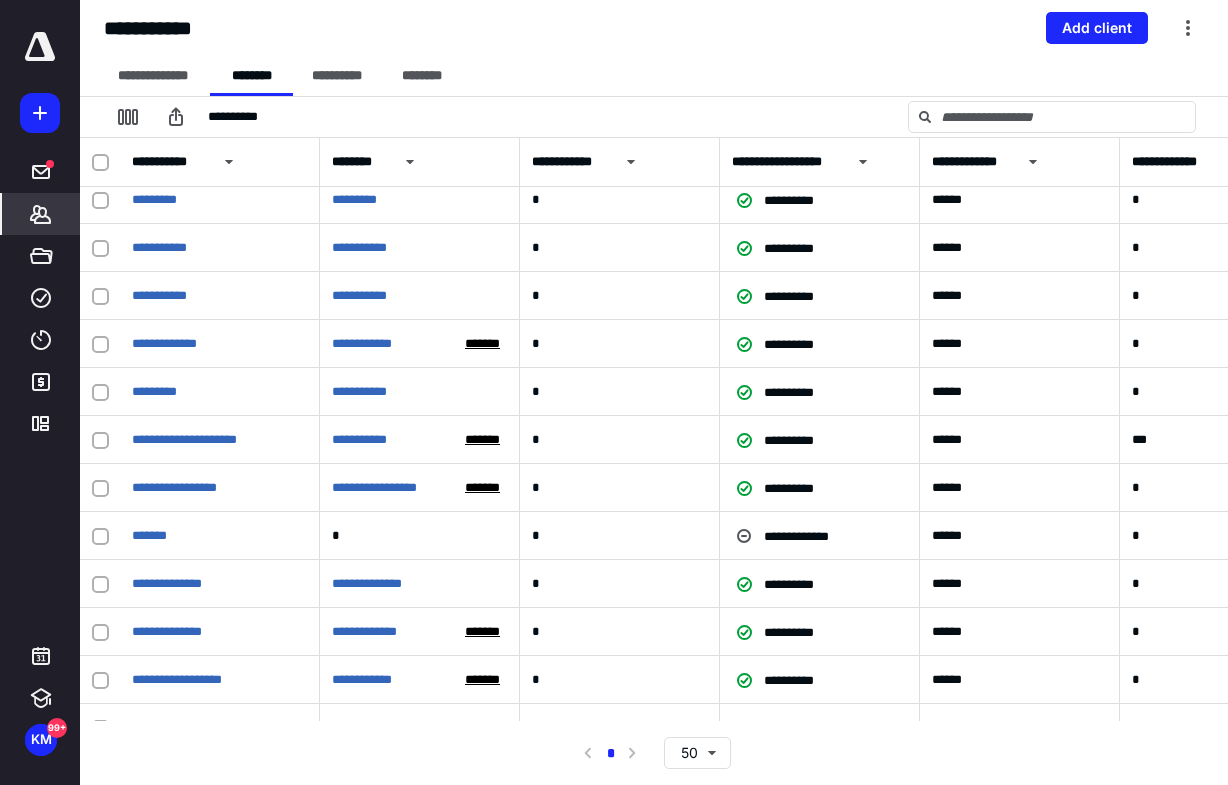 scroll, scrollTop: 178, scrollLeft: 0, axis: vertical 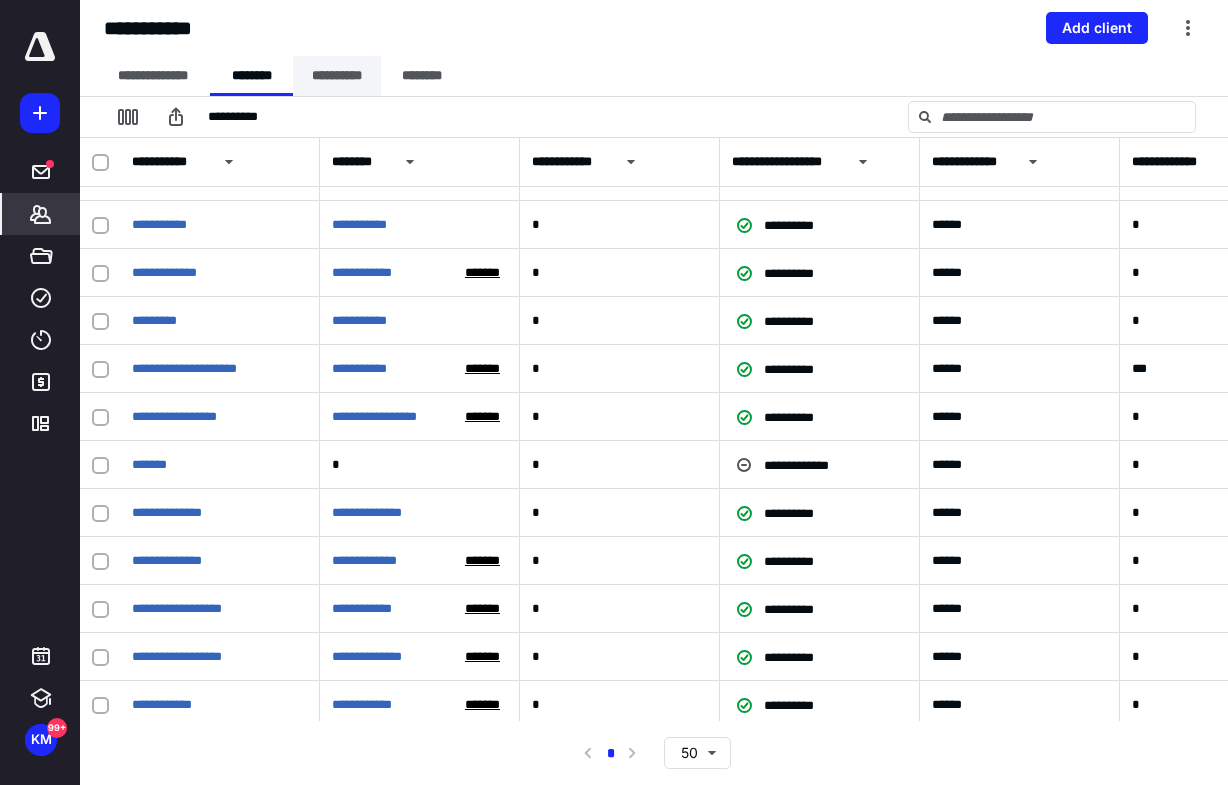 click on "**********" at bounding box center (337, 76) 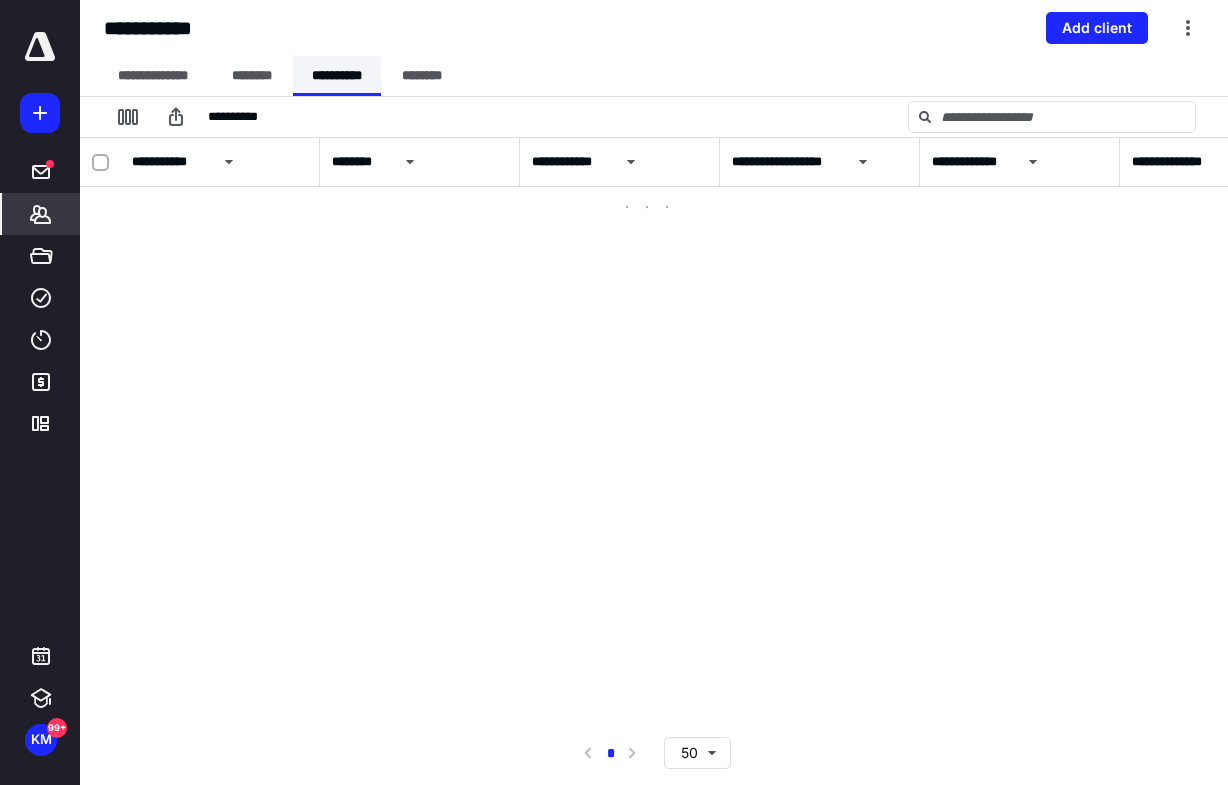 scroll, scrollTop: 0, scrollLeft: 0, axis: both 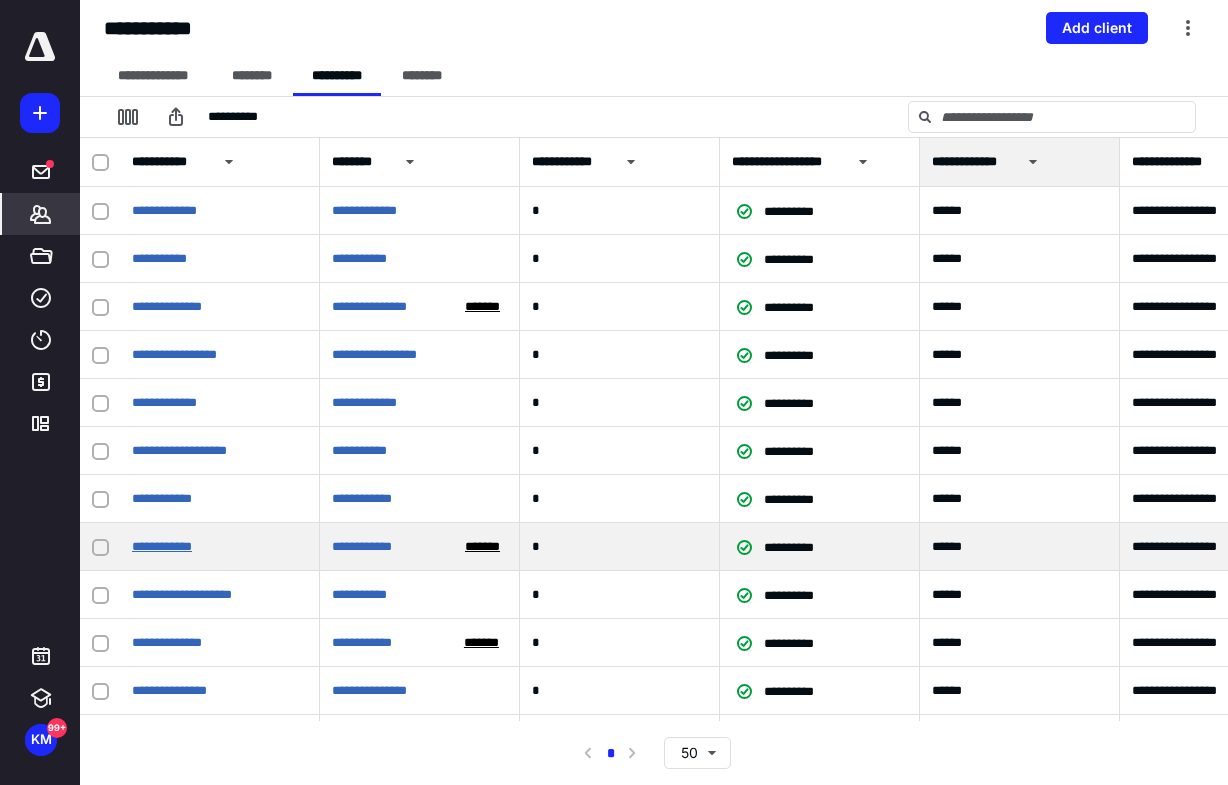 click on "**********" at bounding box center [162, 546] 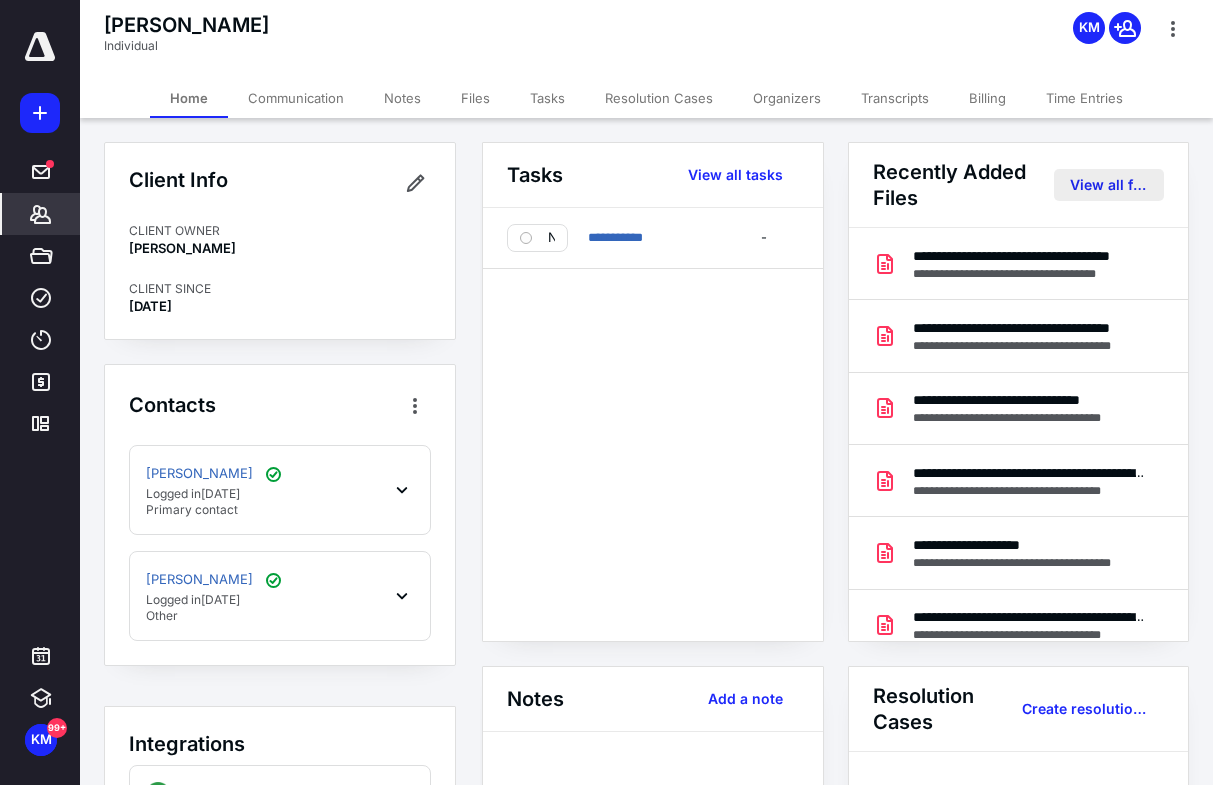 click on "View all files" at bounding box center [1109, 185] 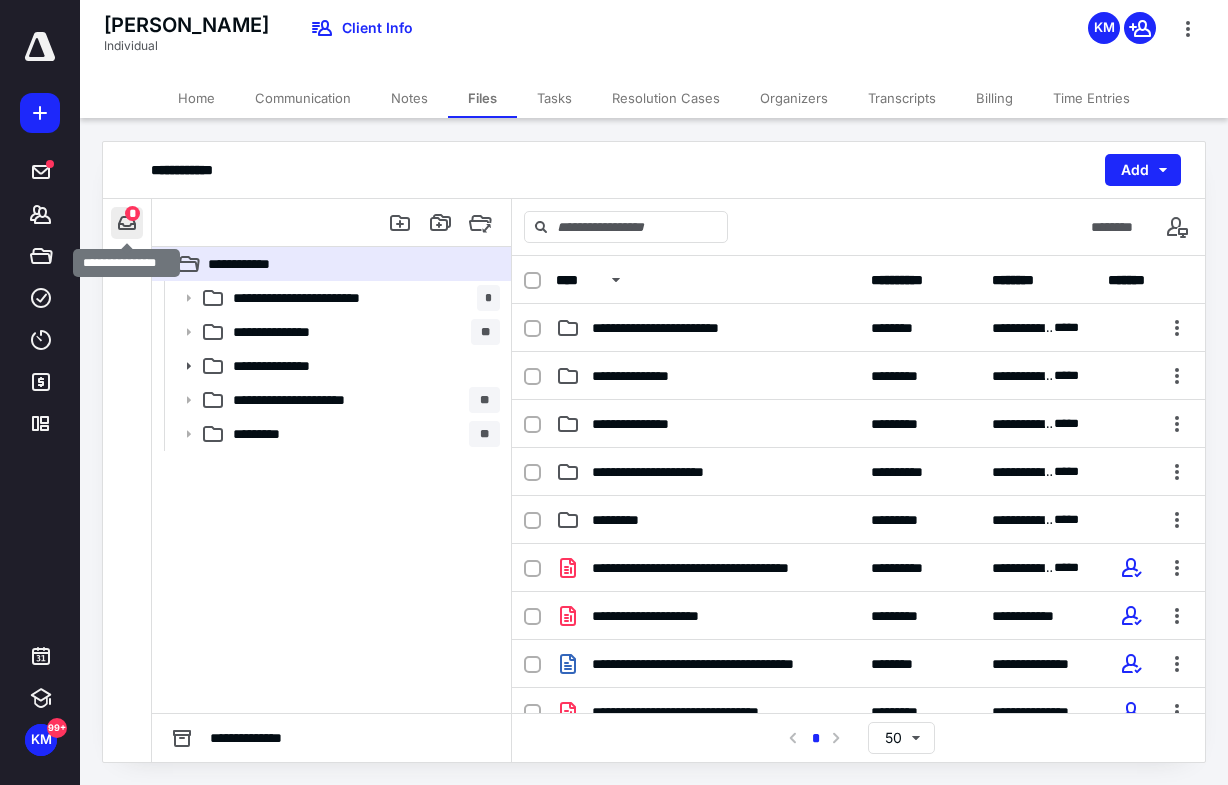 click at bounding box center (127, 223) 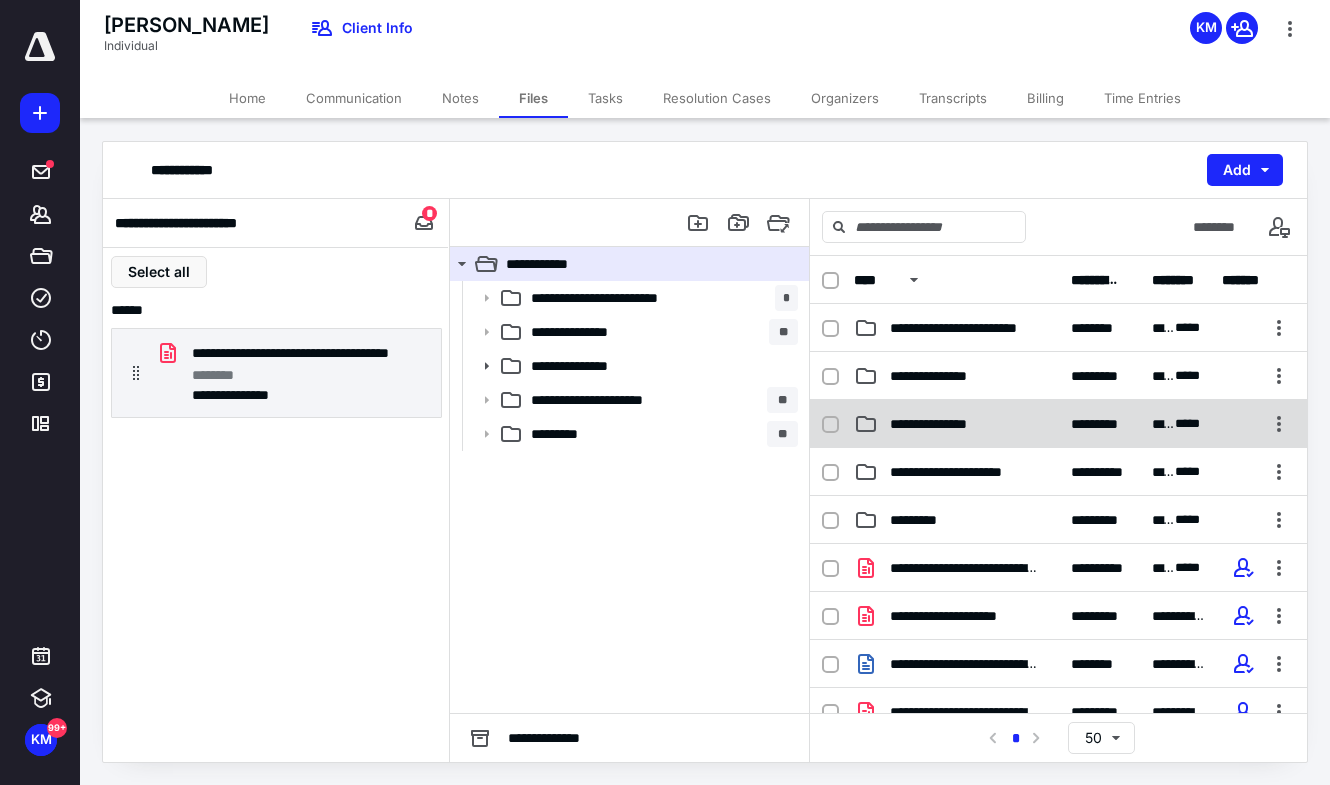 click on "**********" at bounding box center (946, 424) 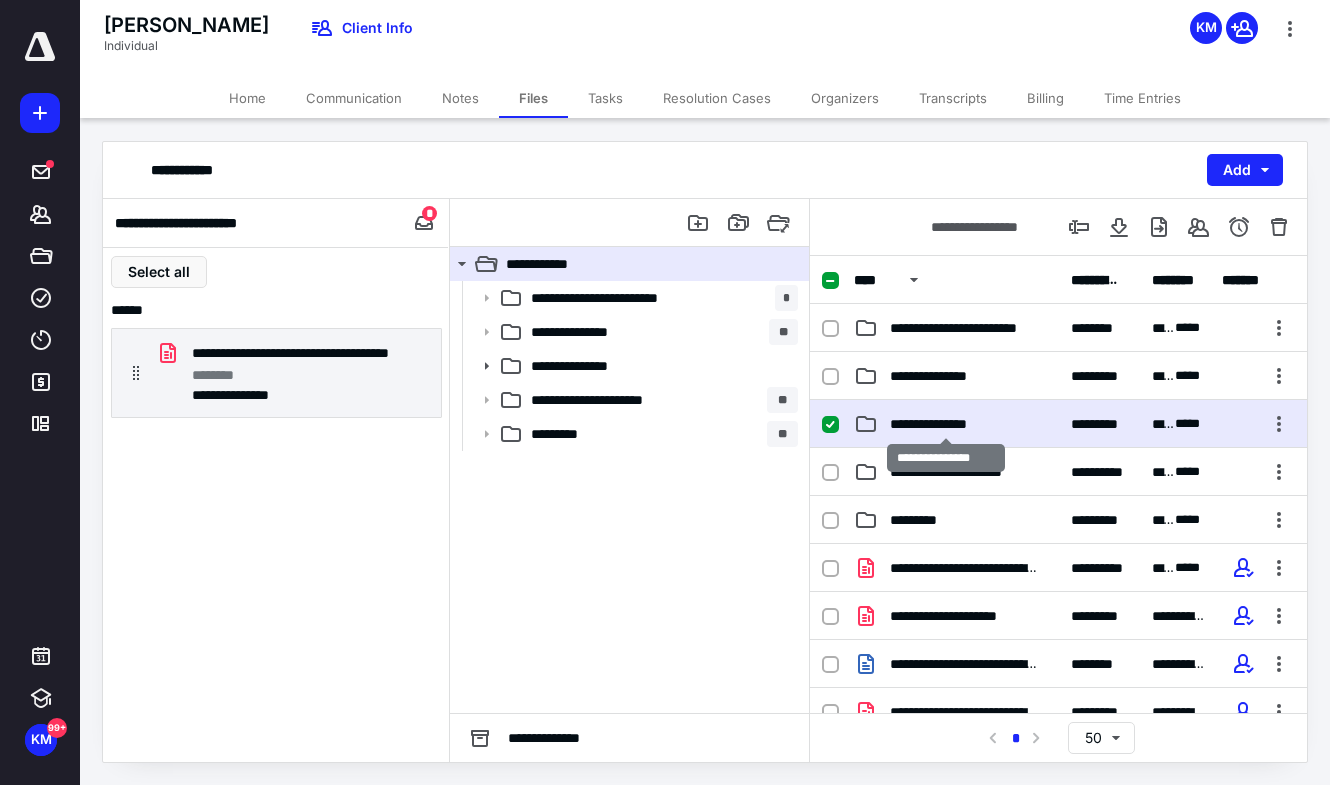 click on "**********" at bounding box center (946, 424) 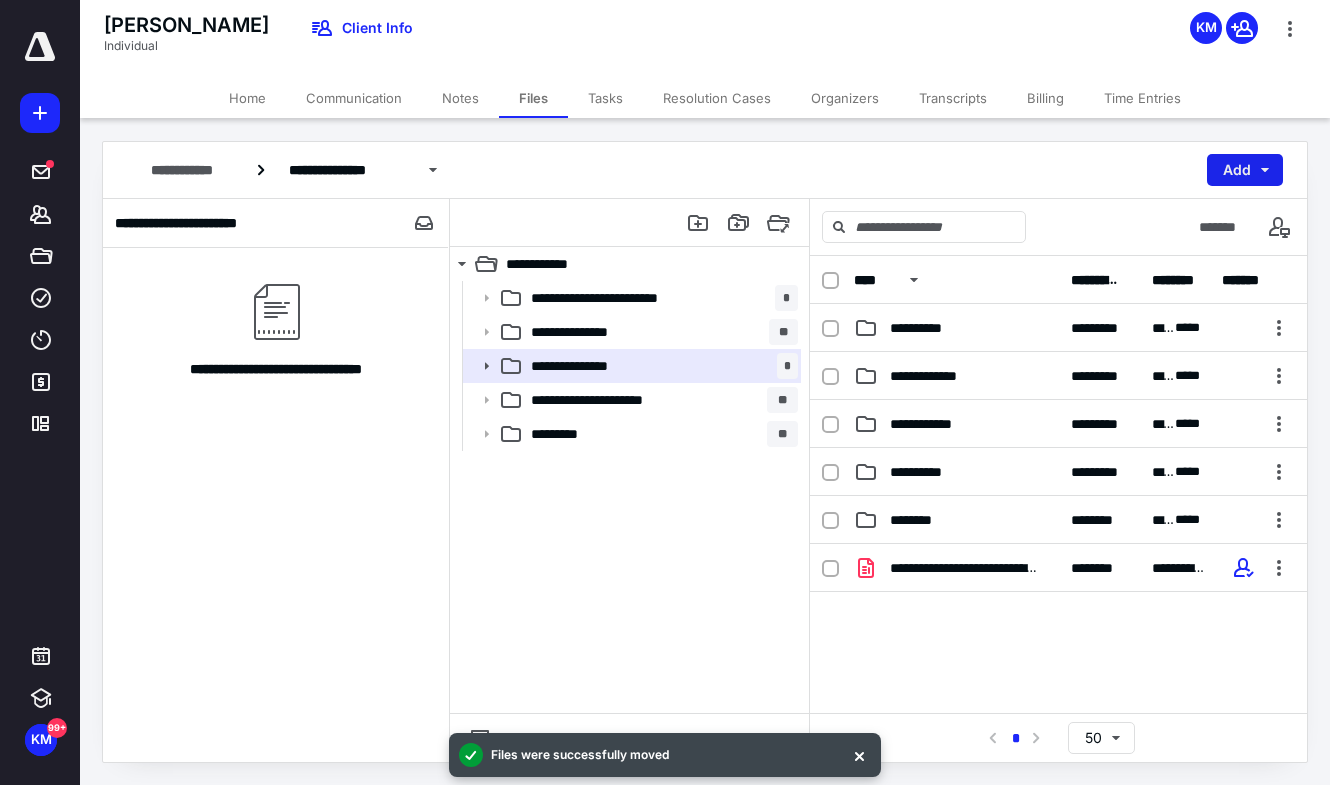 click on "Add" at bounding box center (1245, 170) 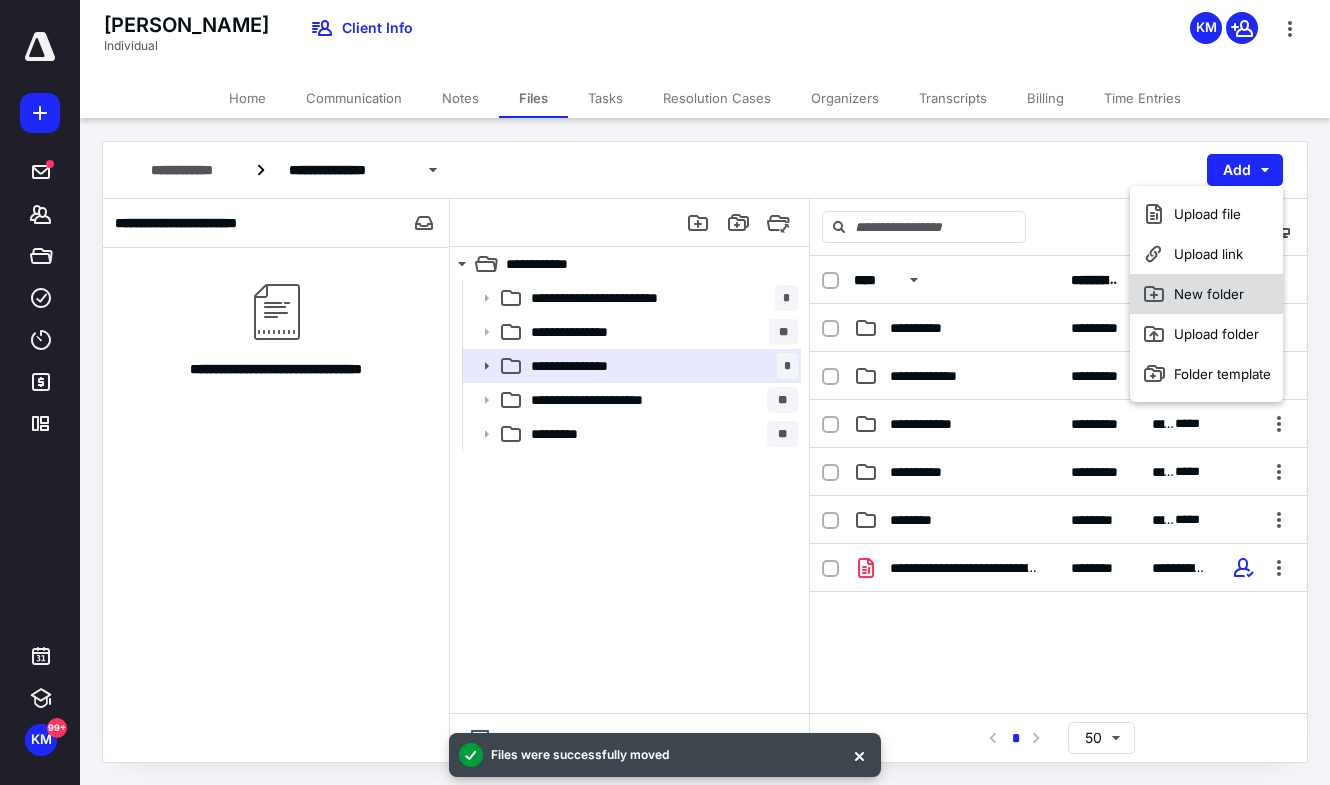 click on "New folder" at bounding box center [1206, 294] 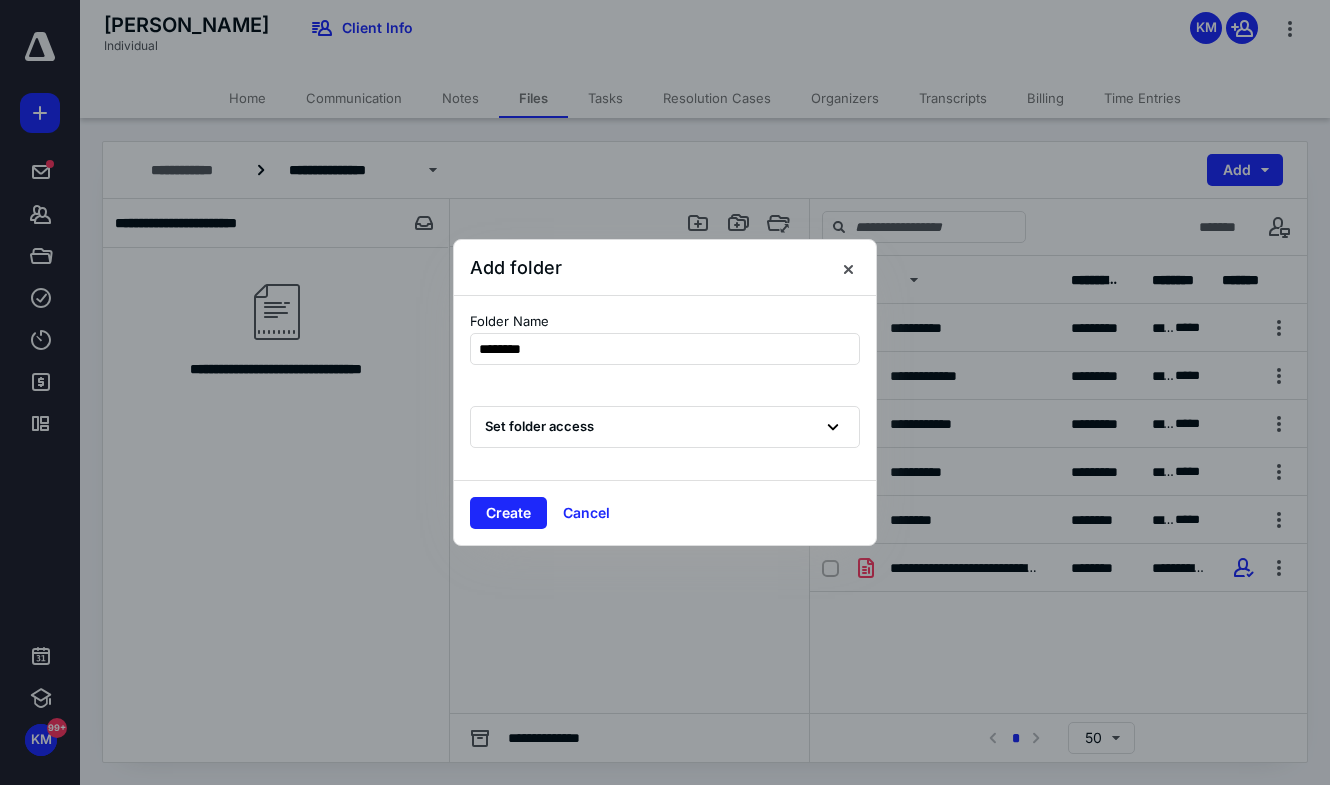 type on "*********" 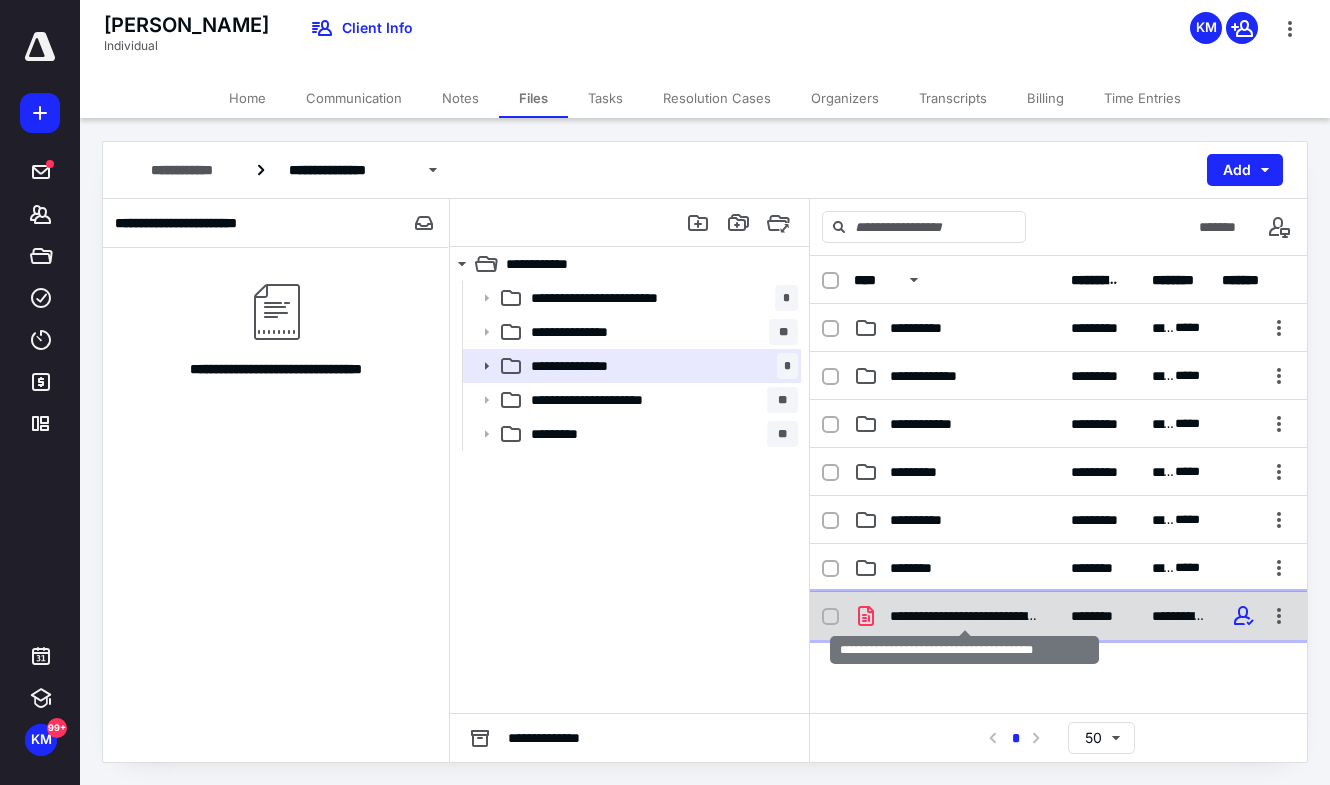 click on "**********" at bounding box center [964, 616] 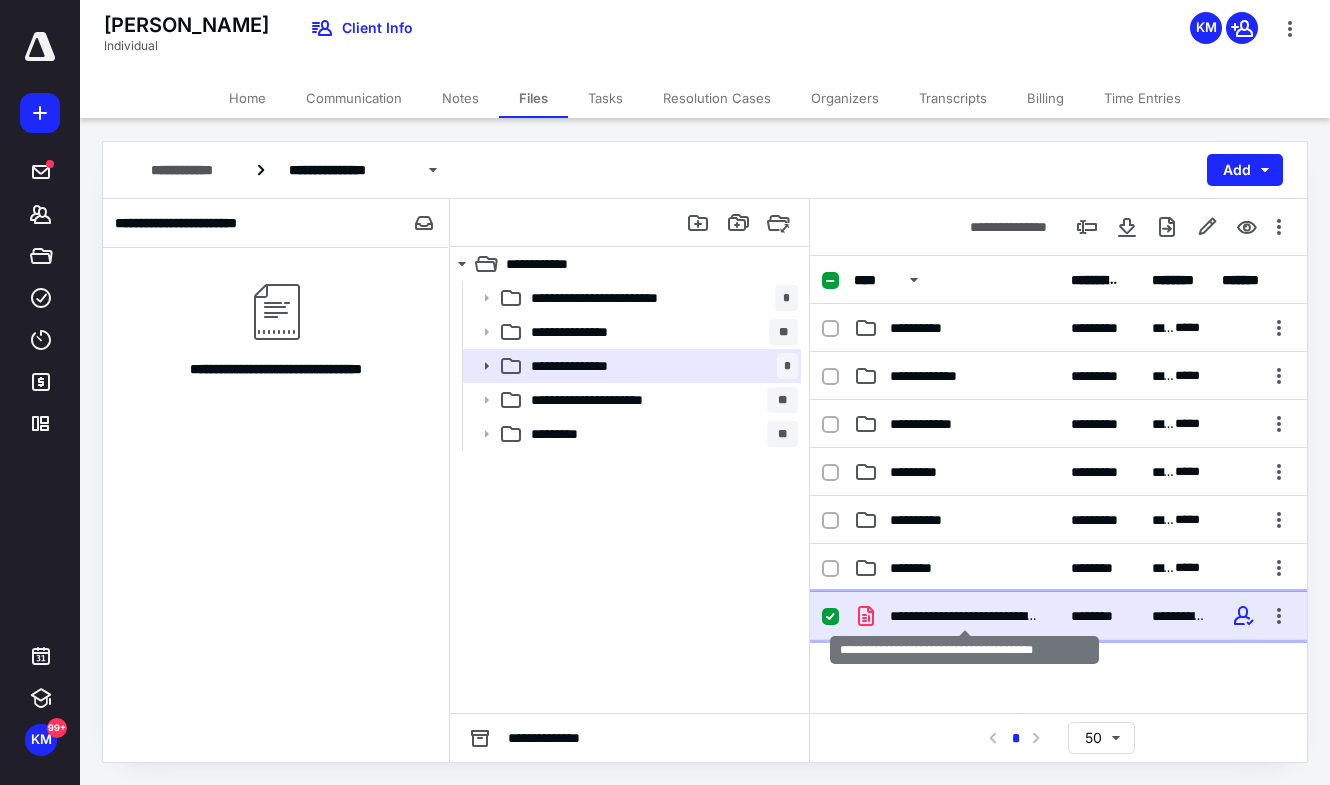click on "**********" at bounding box center [964, 616] 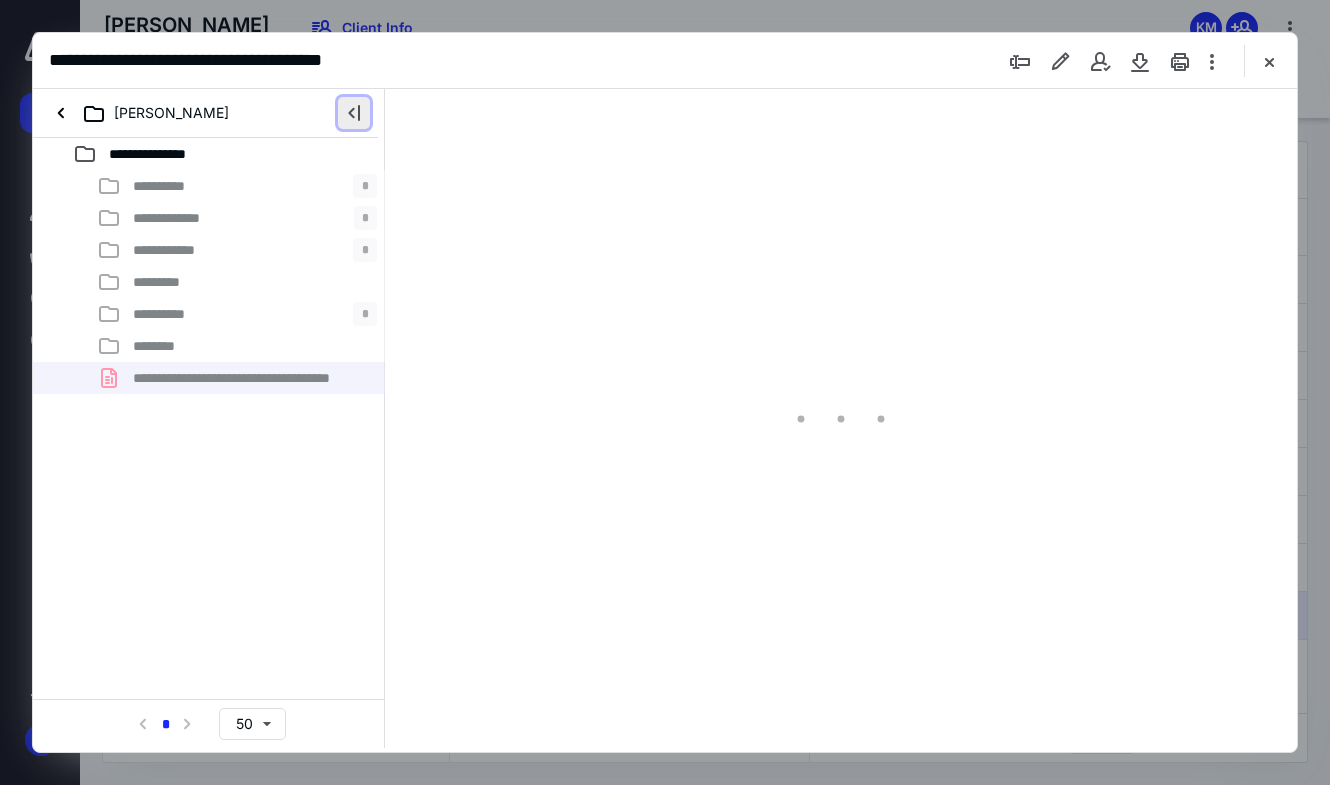 click at bounding box center [354, 113] 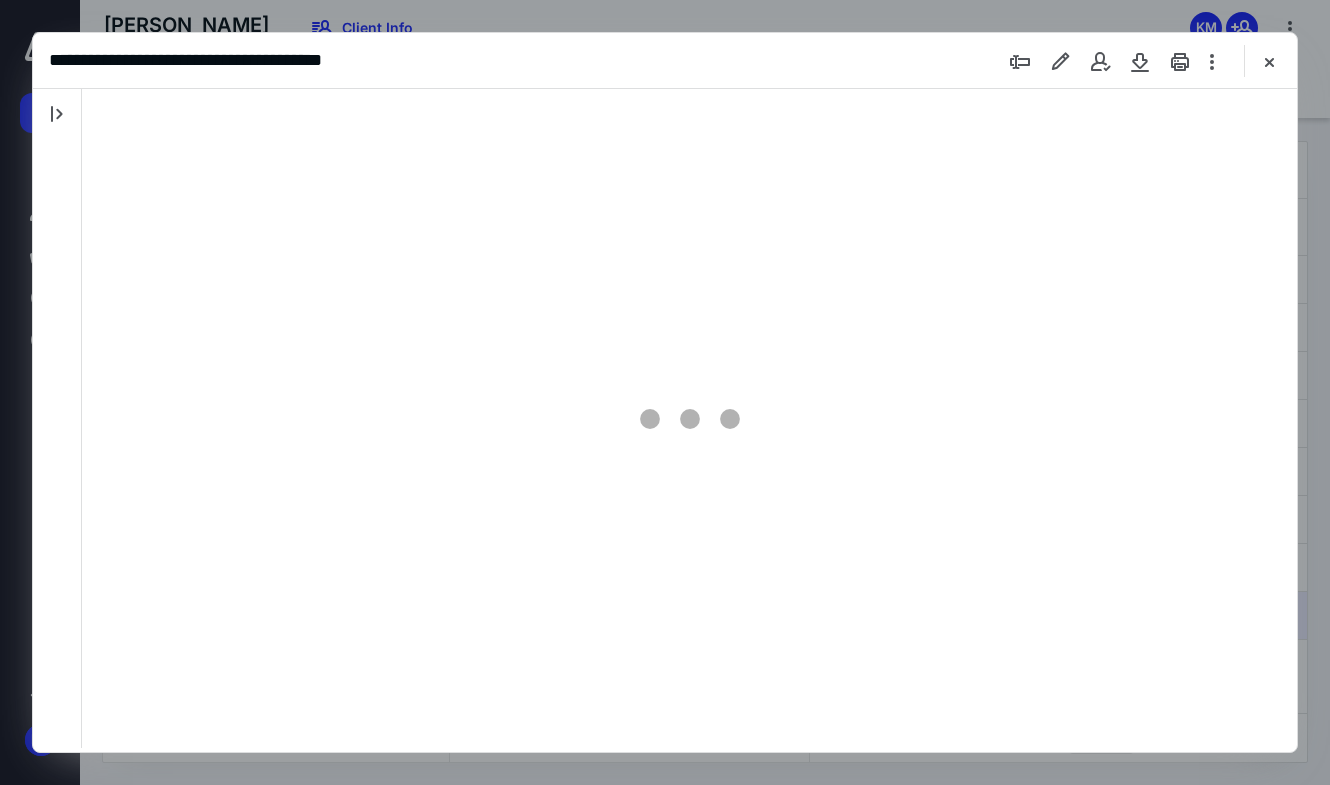 scroll, scrollTop: 0, scrollLeft: 0, axis: both 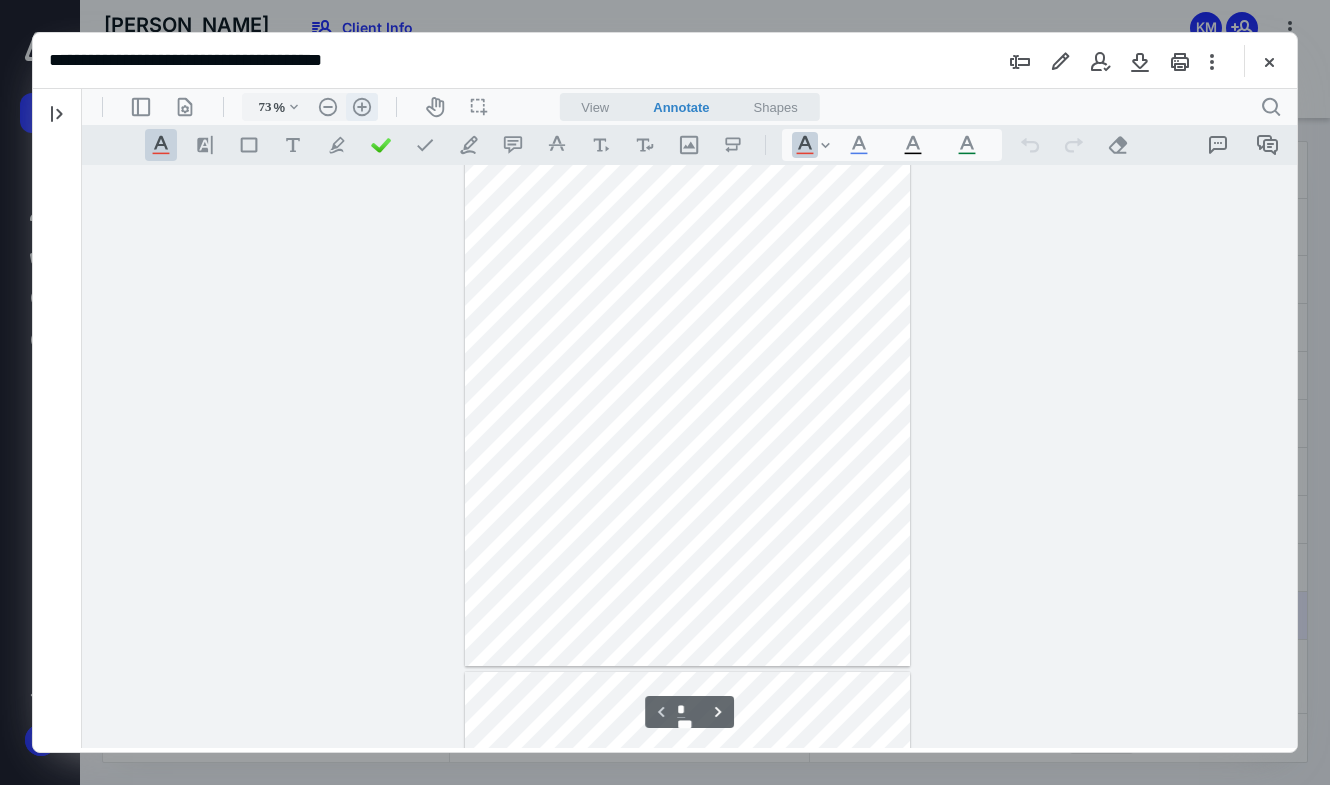 click on ".cls-1{fill:#abb0c4;} icon - header - zoom - in - line" at bounding box center (362, 107) 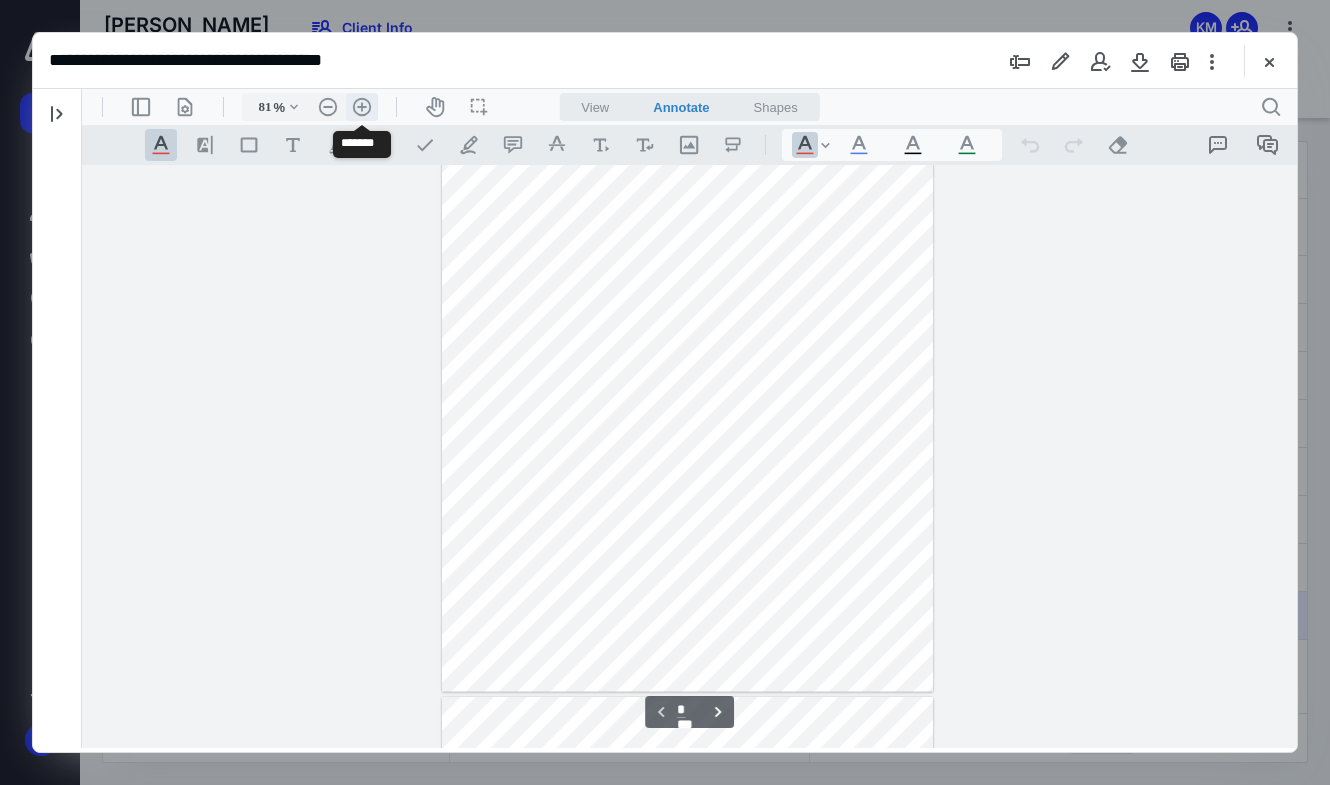 click on ".cls-1{fill:#abb0c4;} icon - header - zoom - in - line" at bounding box center [362, 107] 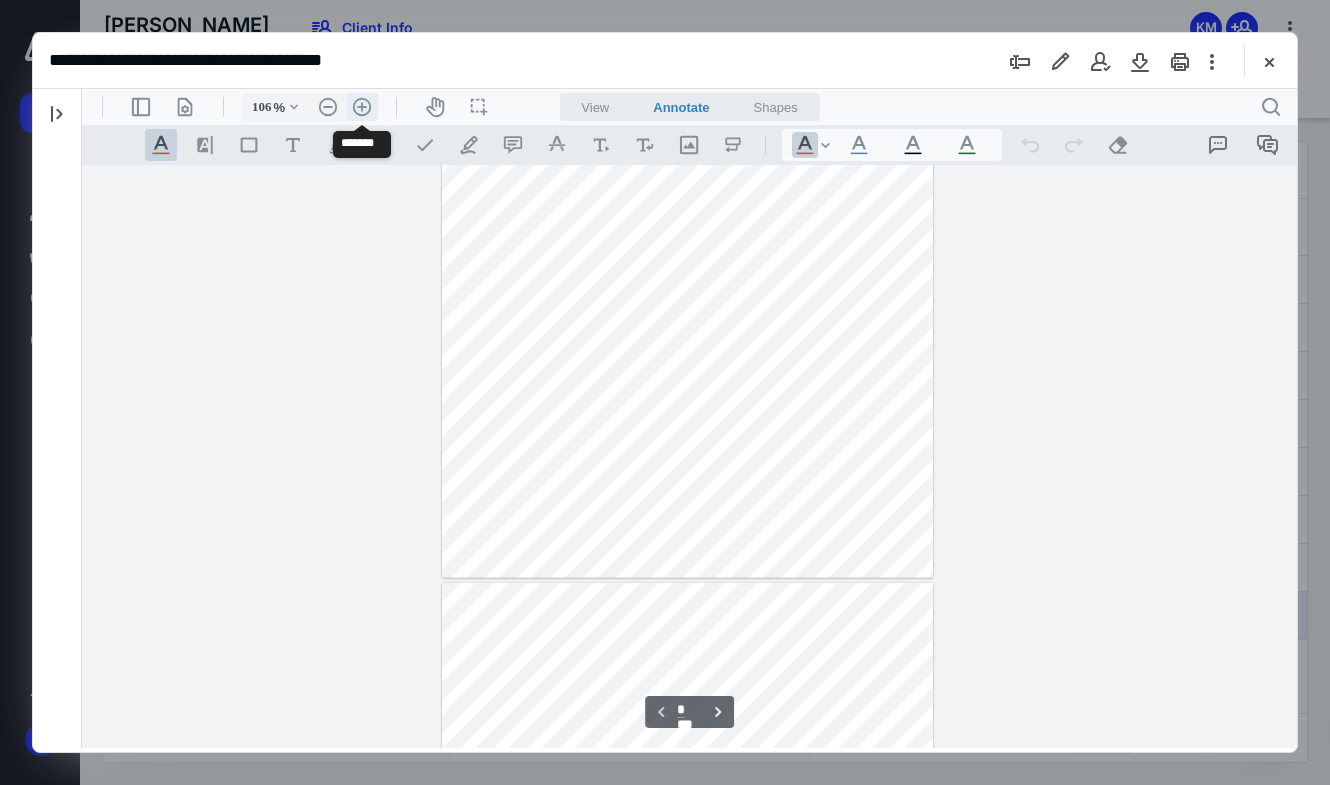 click on ".cls-1{fill:#abb0c4;} icon - header - zoom - in - line" at bounding box center (362, 107) 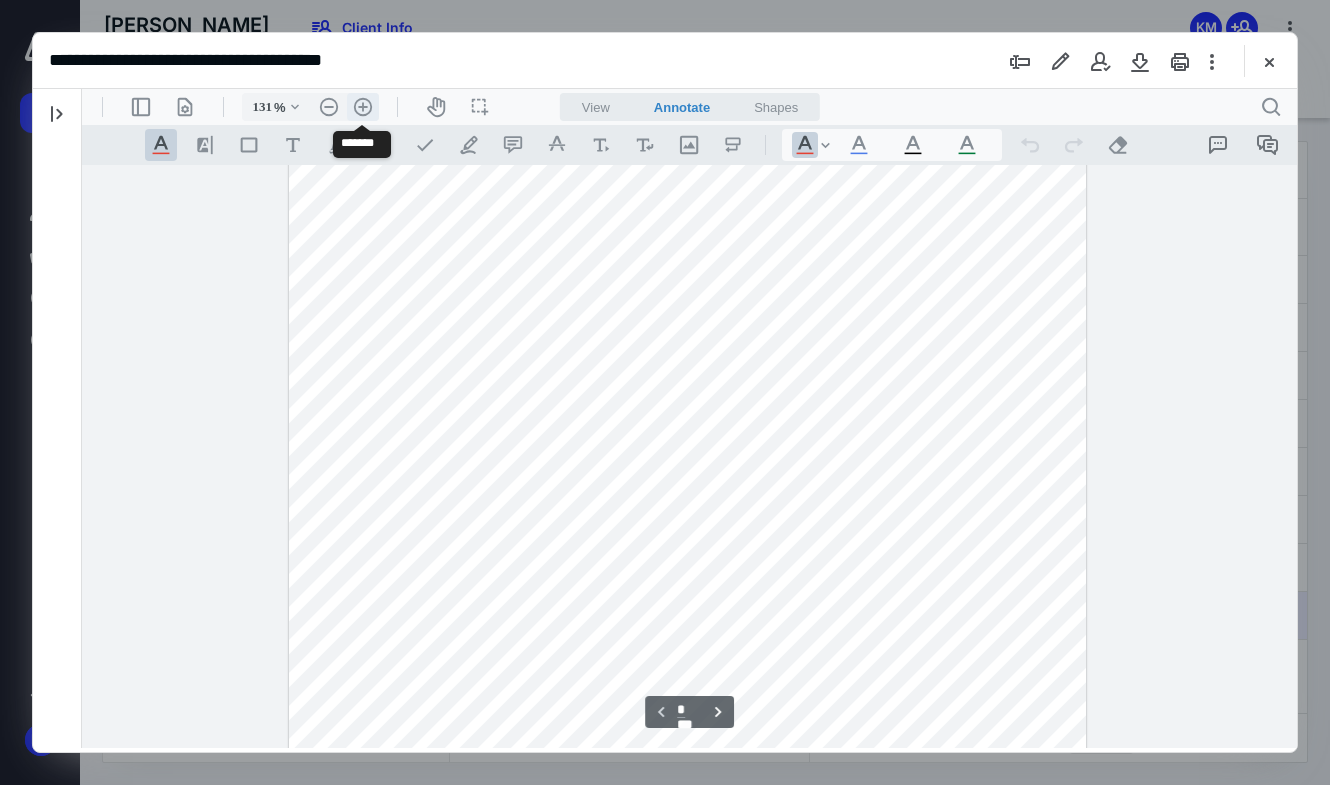 click on ".cls-1{fill:#abb0c4;} icon - header - zoom - in - line" at bounding box center (363, 107) 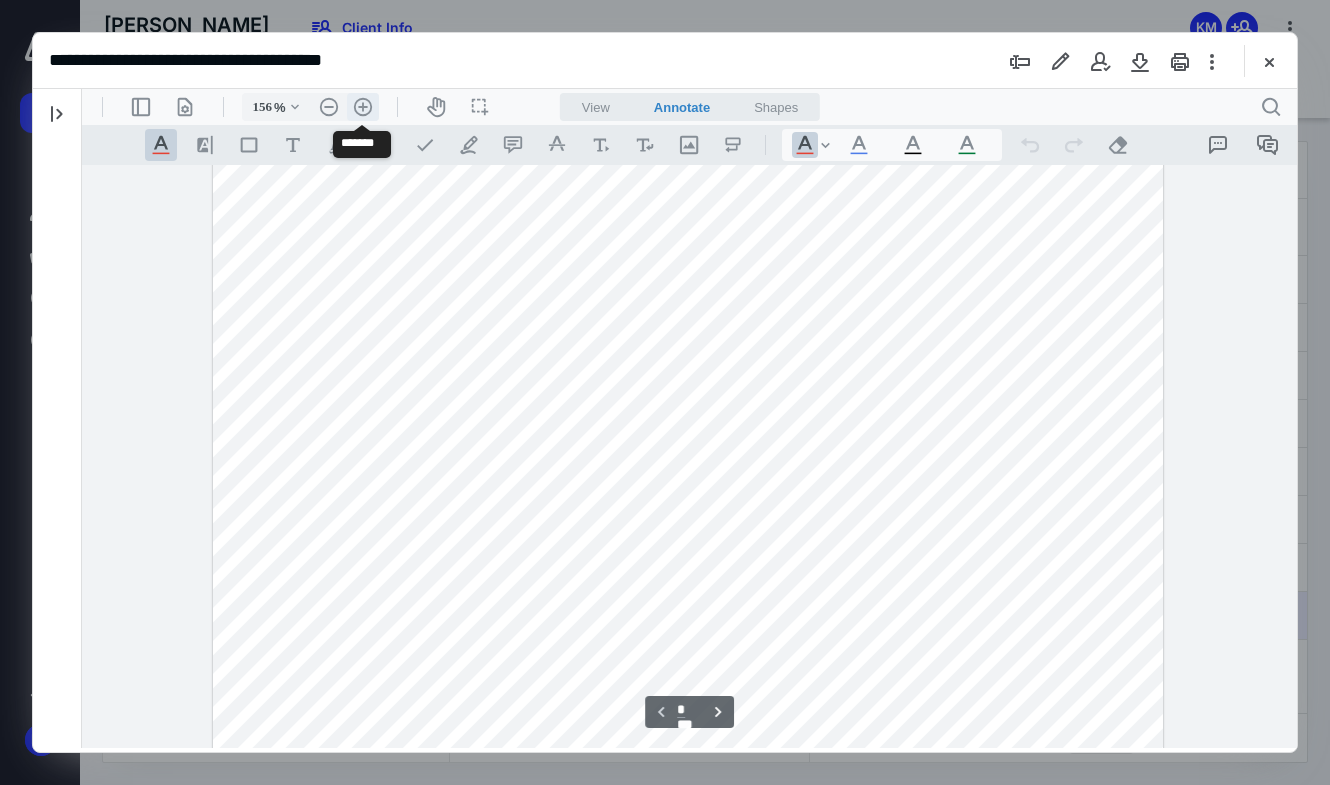 scroll, scrollTop: 455, scrollLeft: 0, axis: vertical 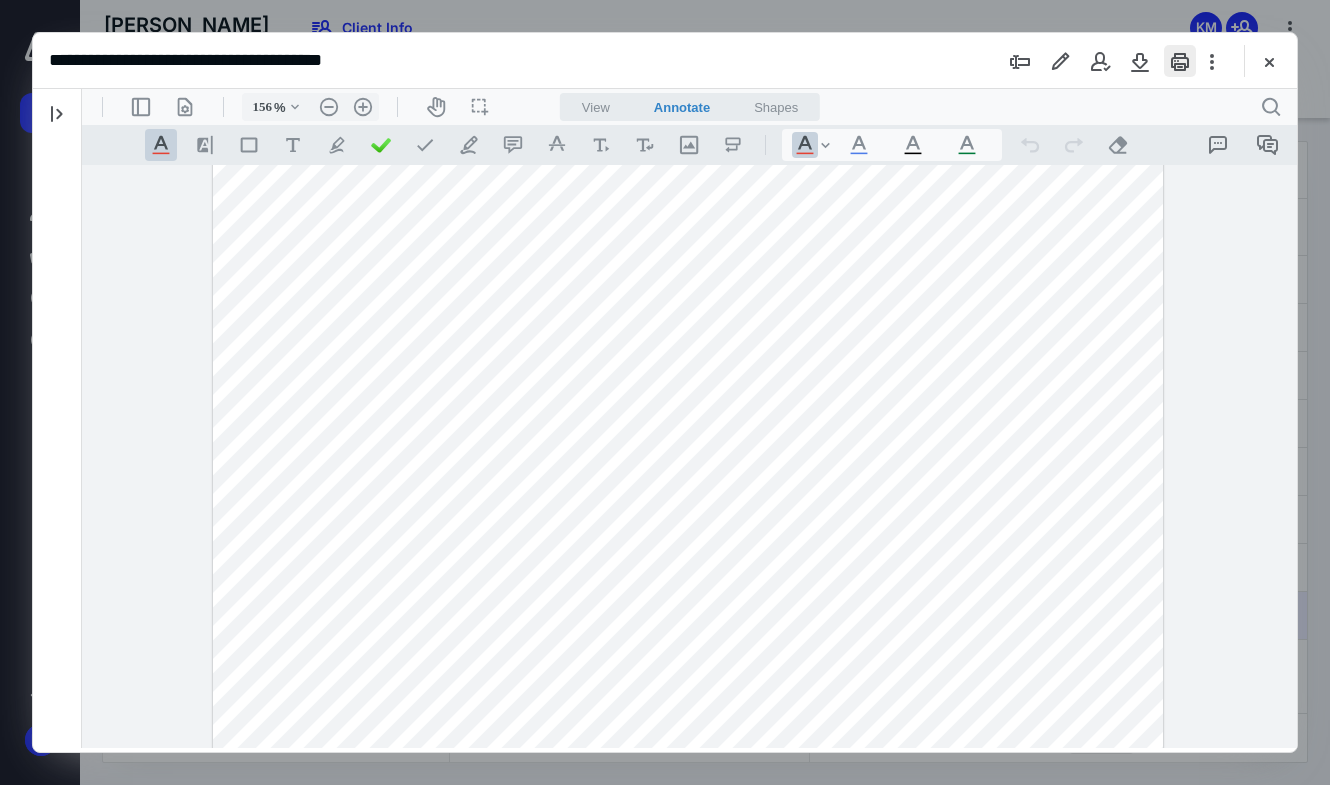 click at bounding box center [1180, 61] 